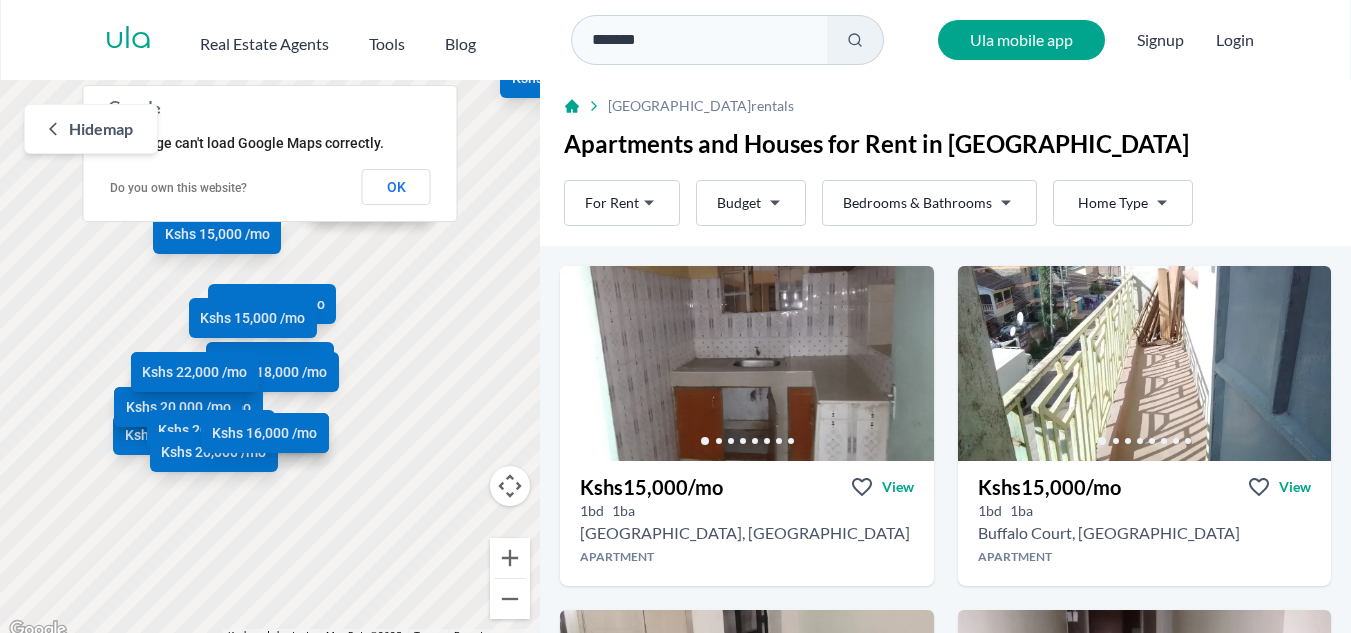 scroll, scrollTop: 0, scrollLeft: 0, axis: both 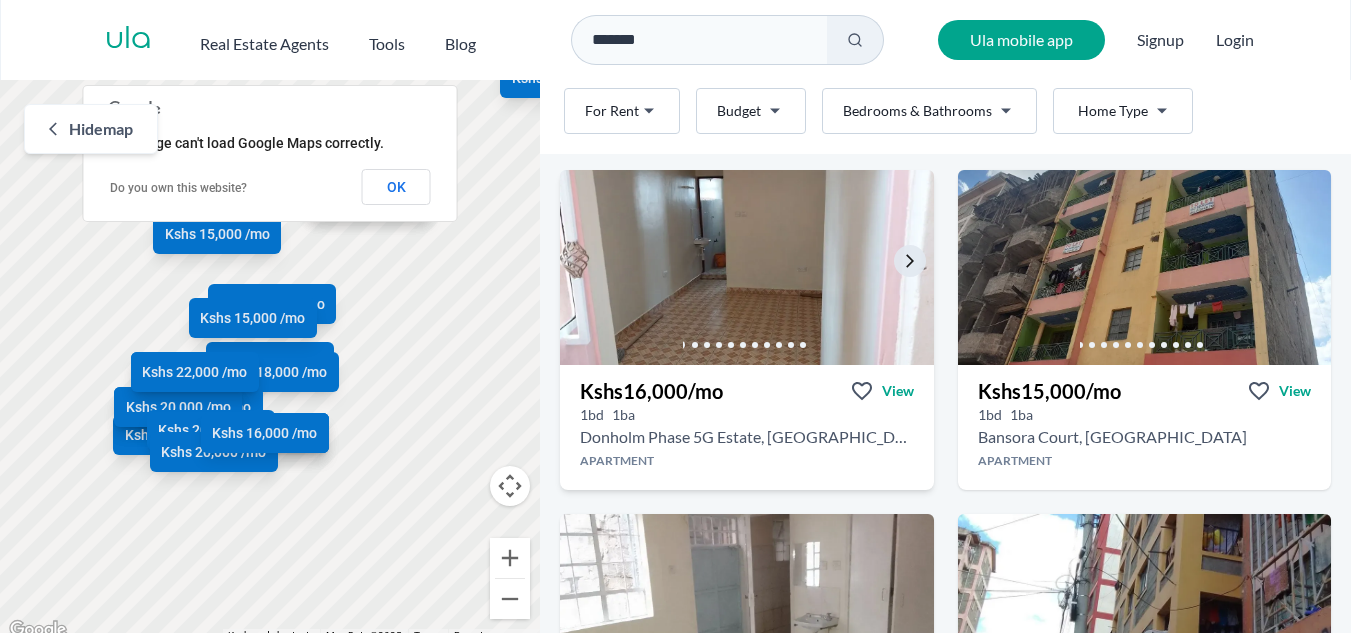 click at bounding box center [747, 267] 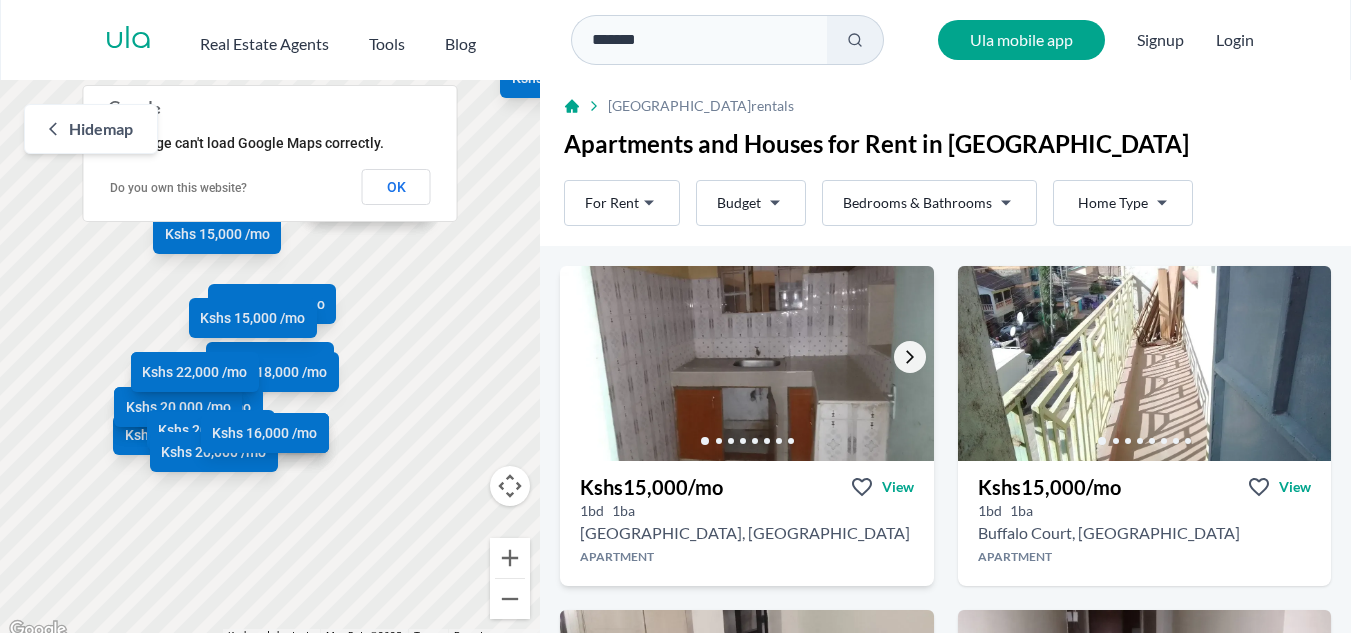 click 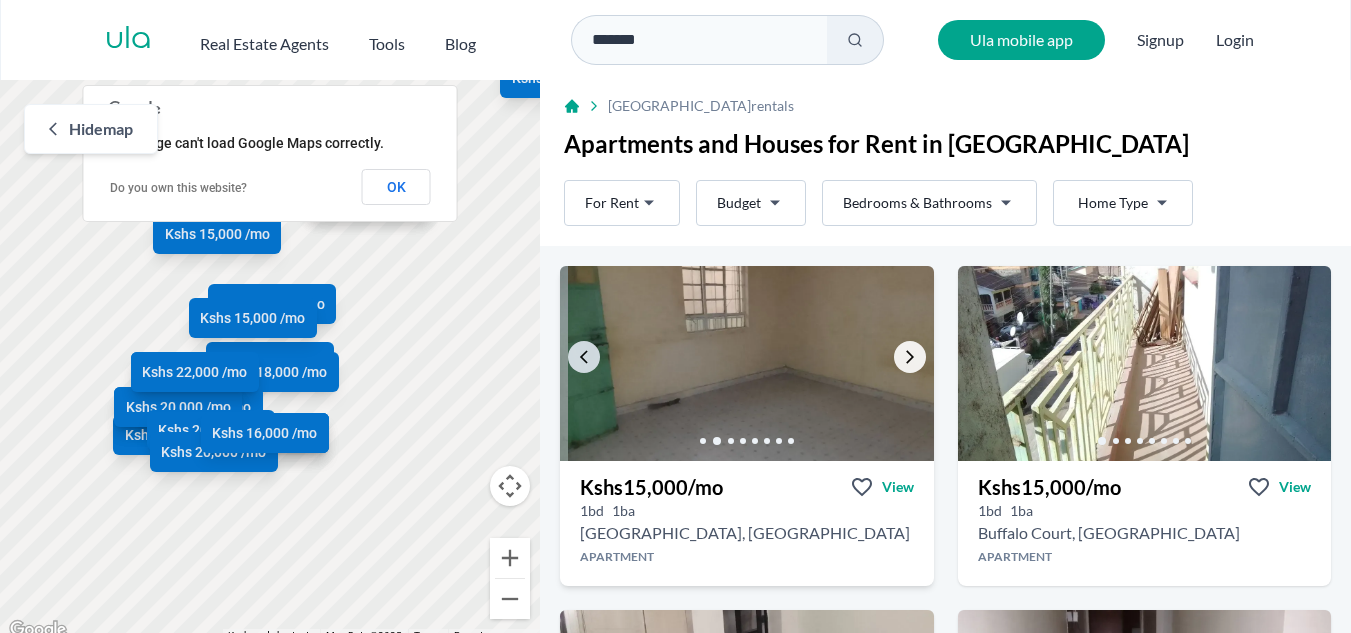 click 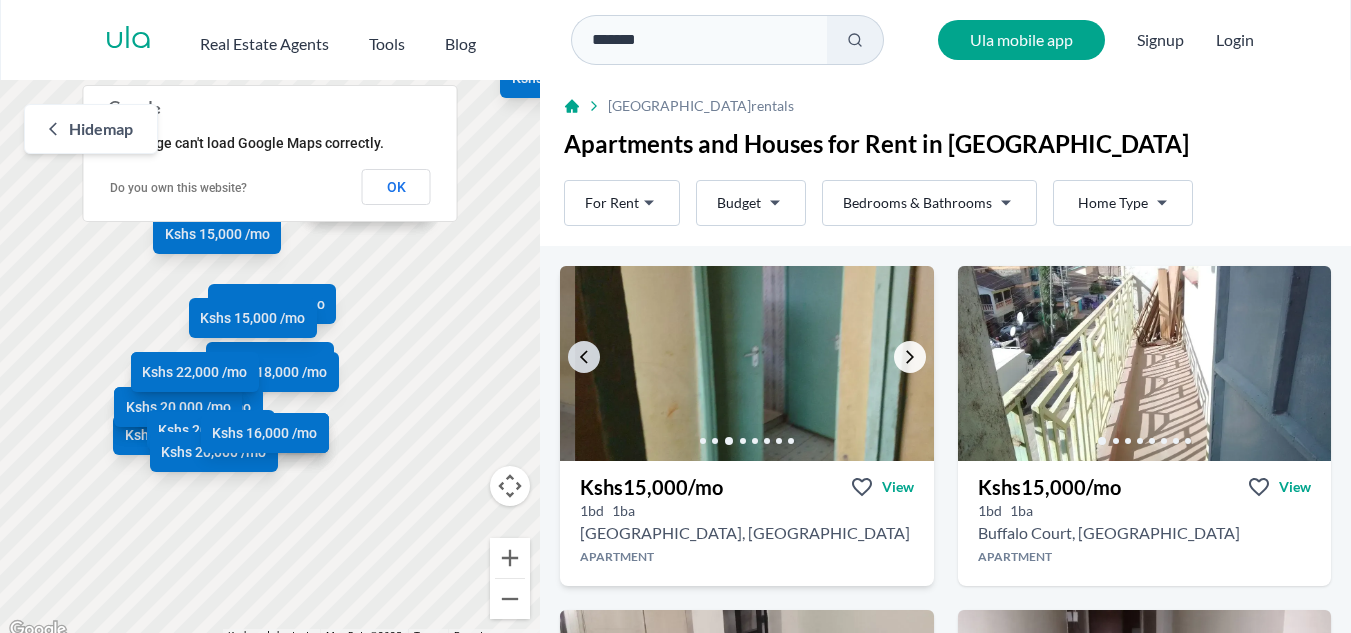 click 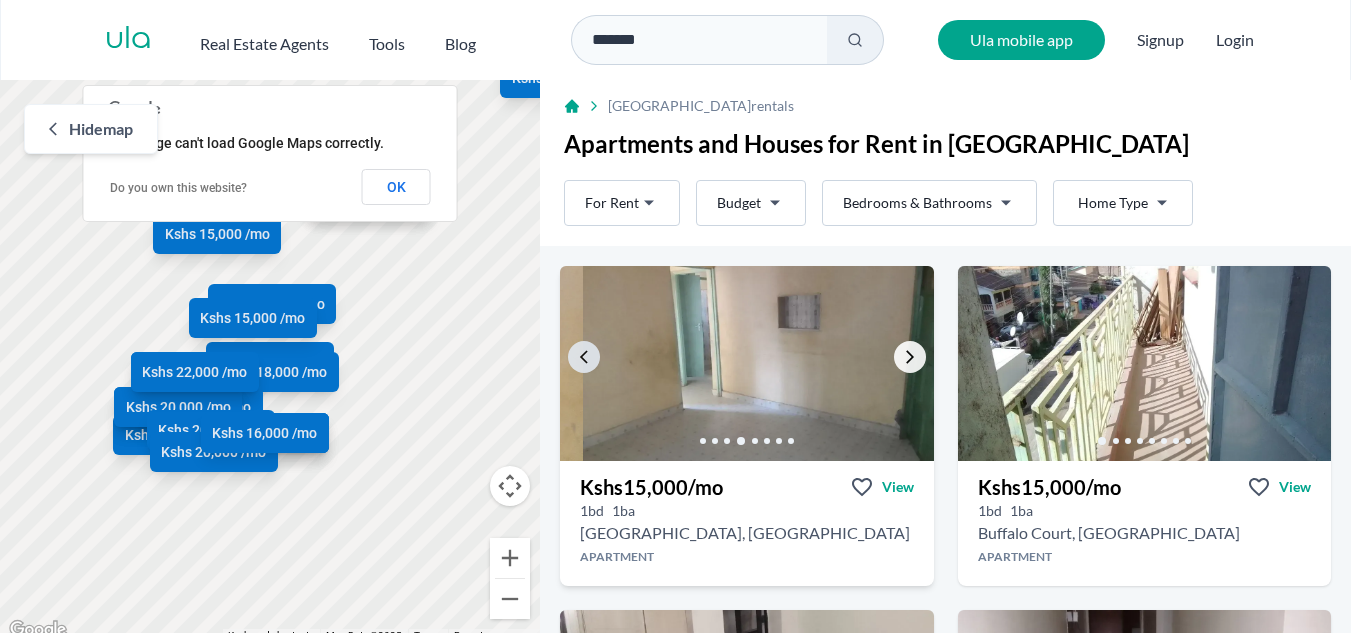 click 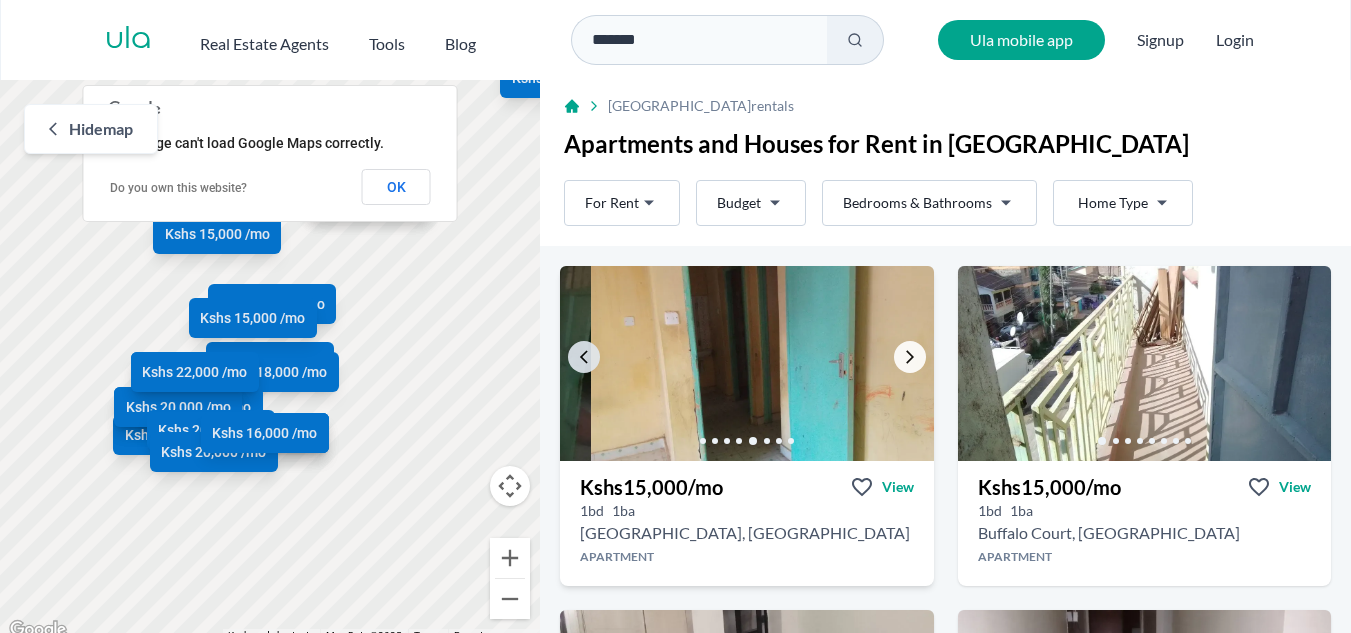 click 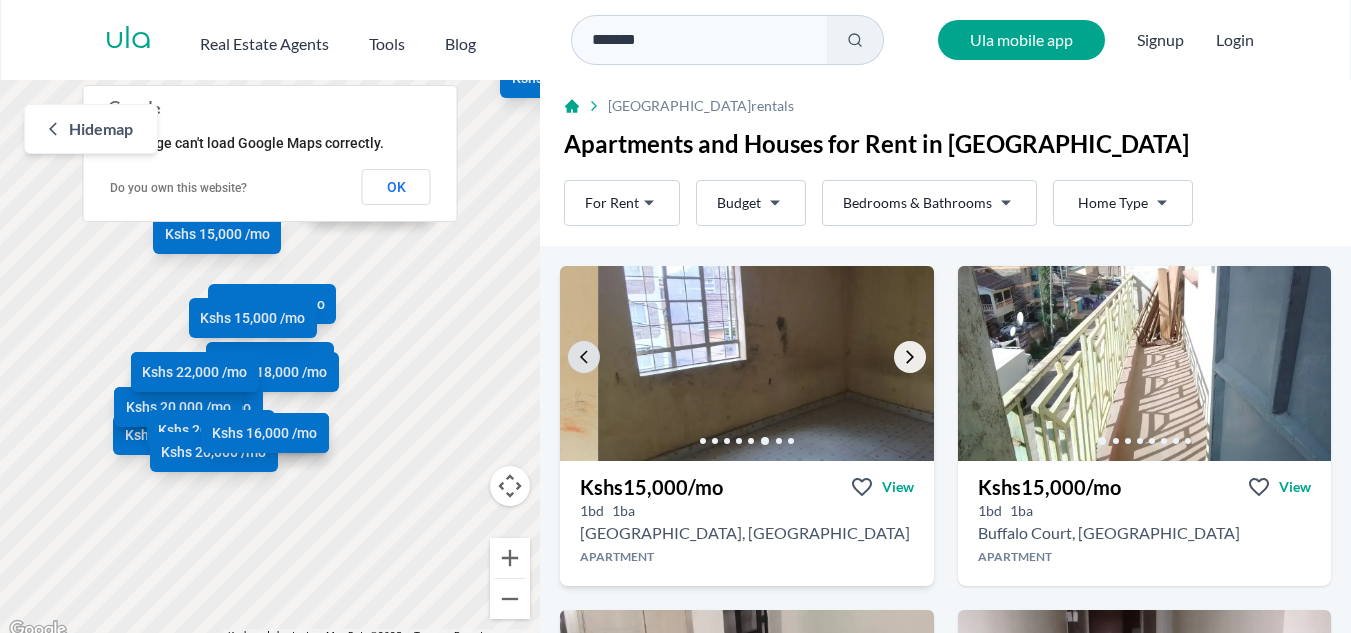 click 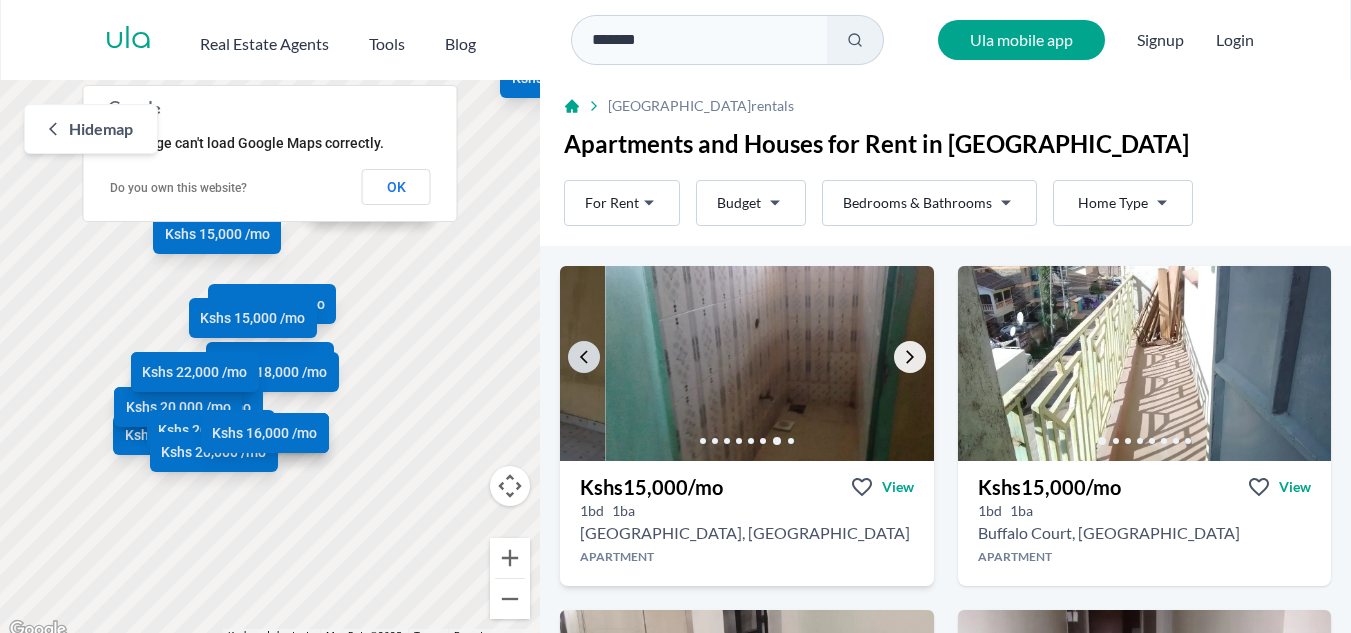 click 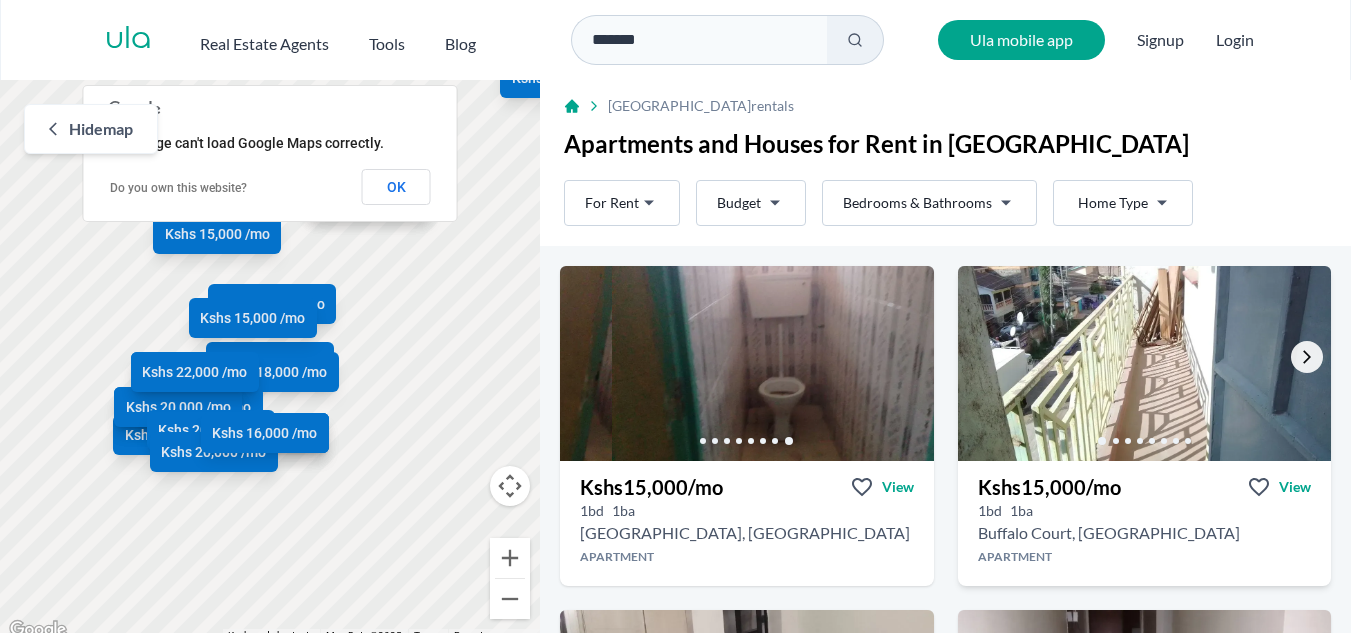 click 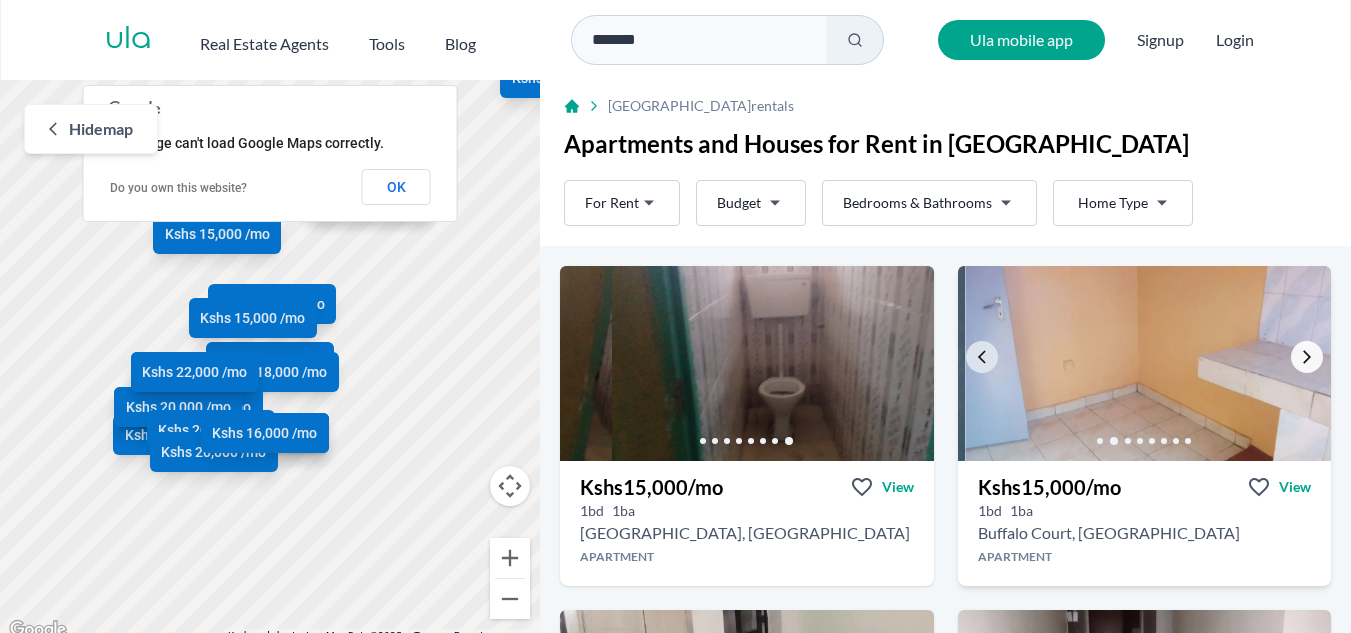 click 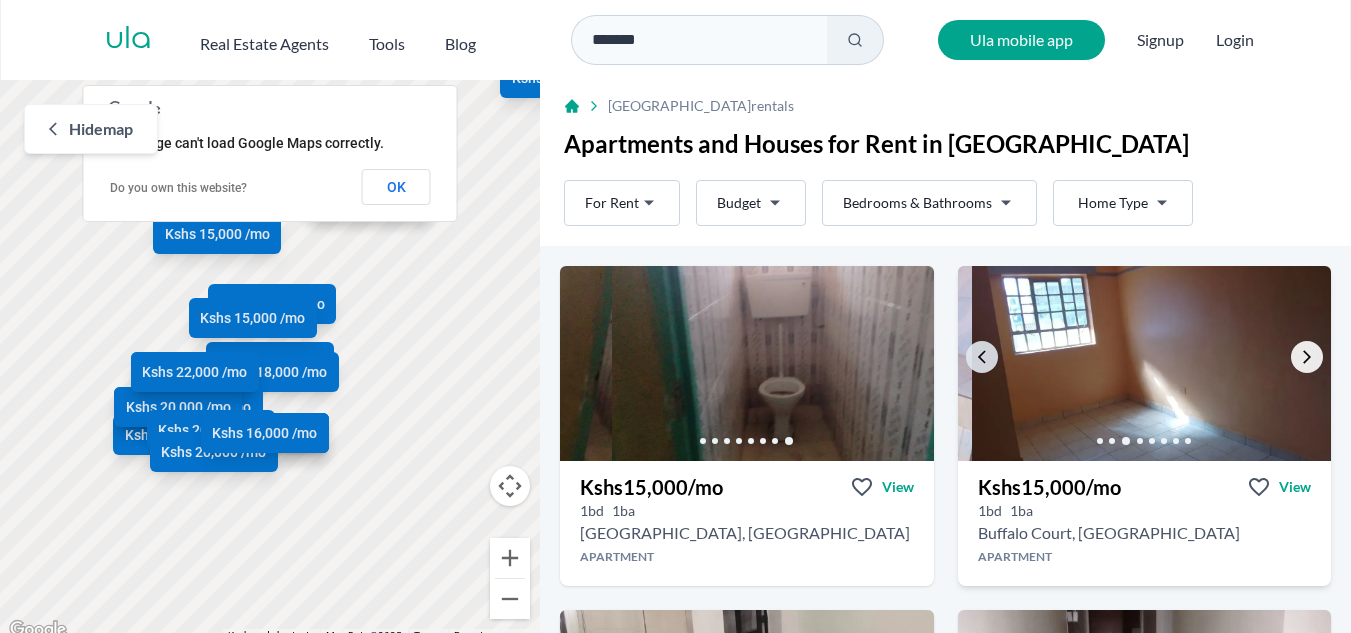 click 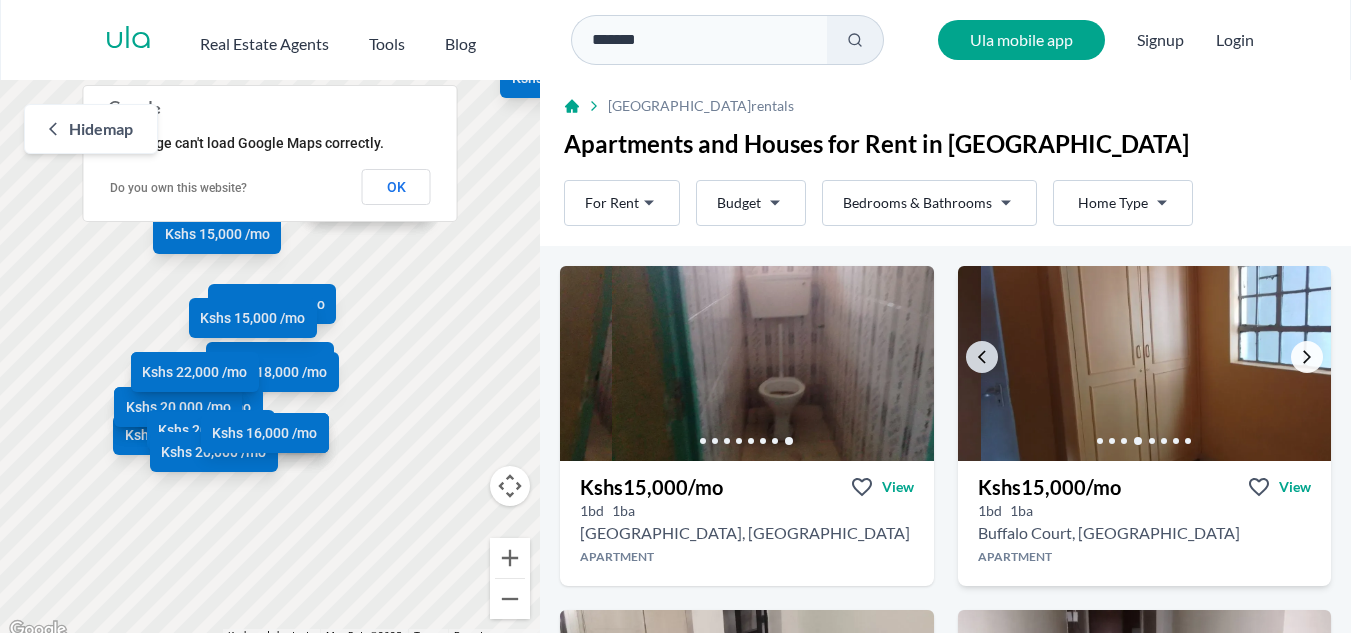 click 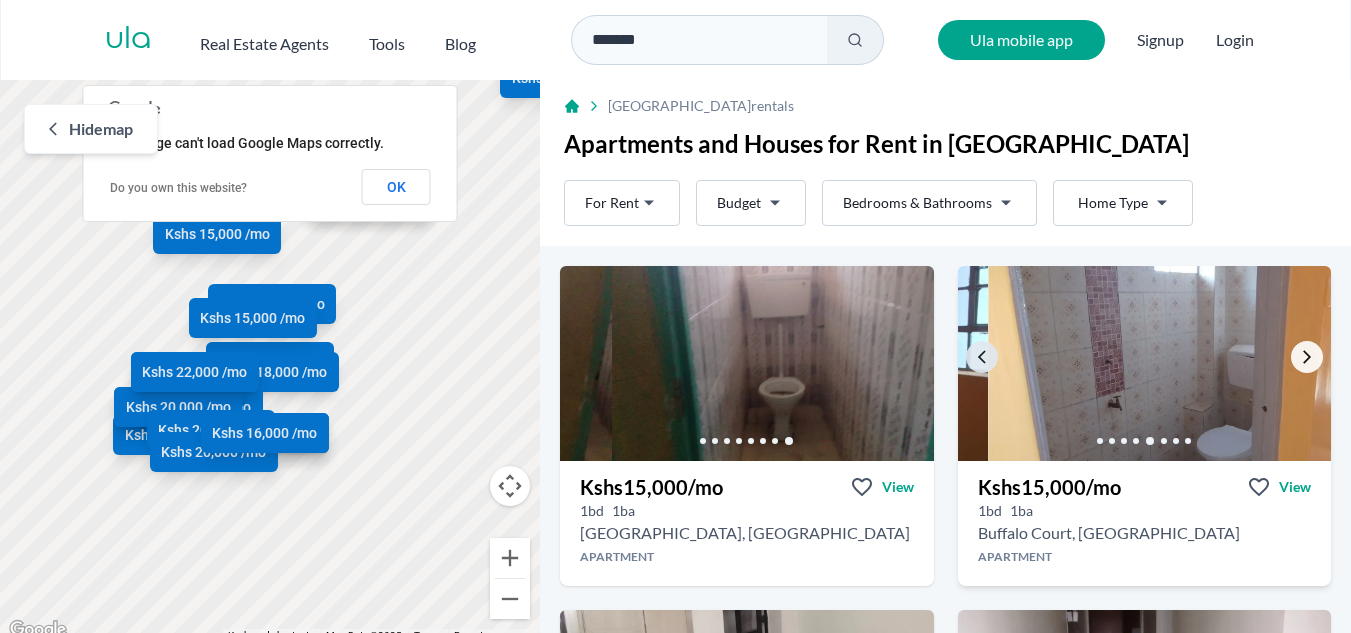 click 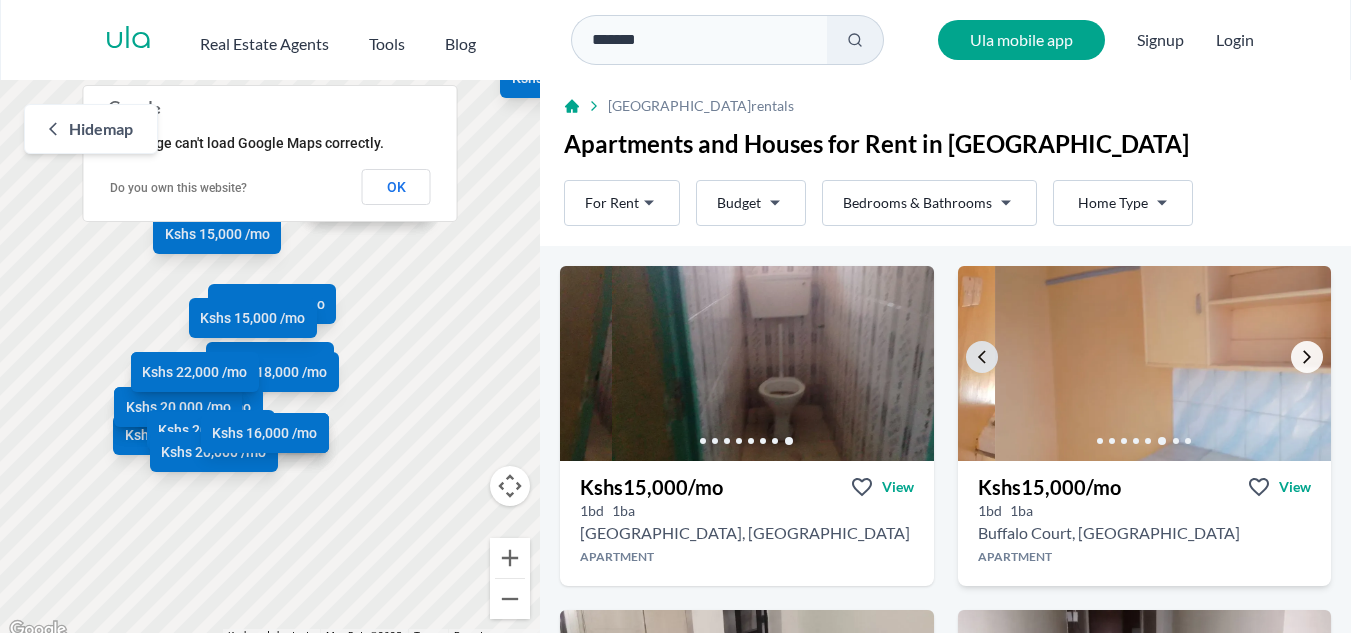 click 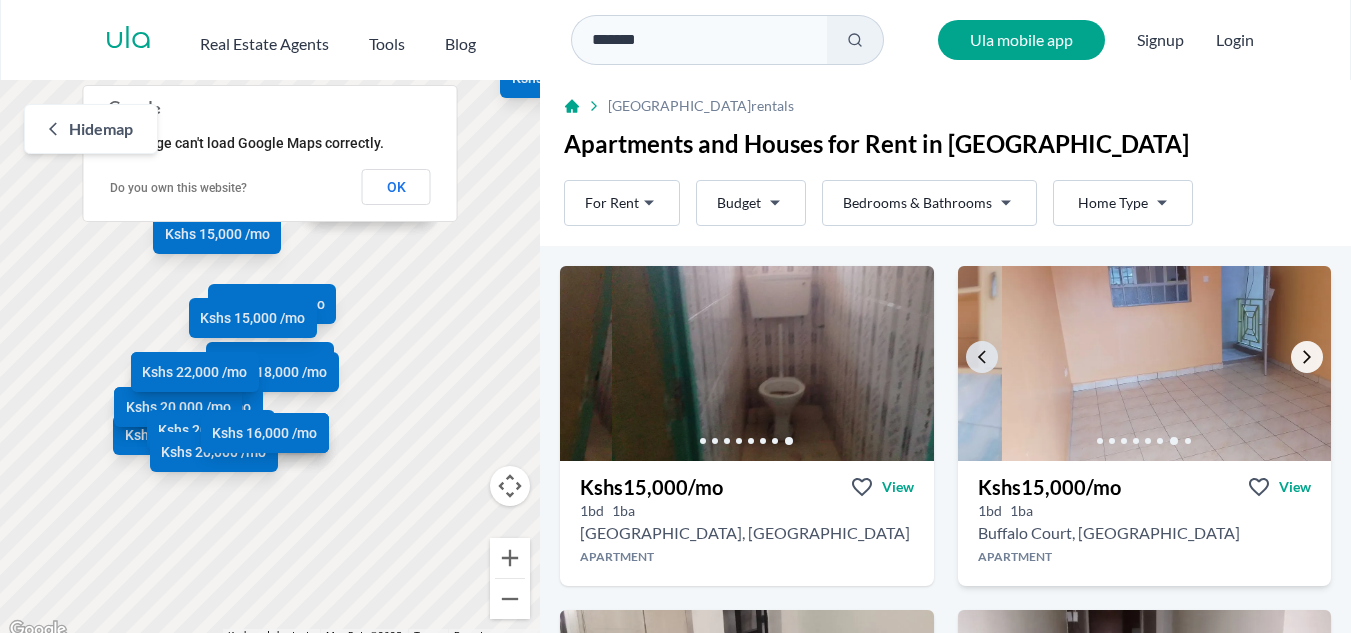 click 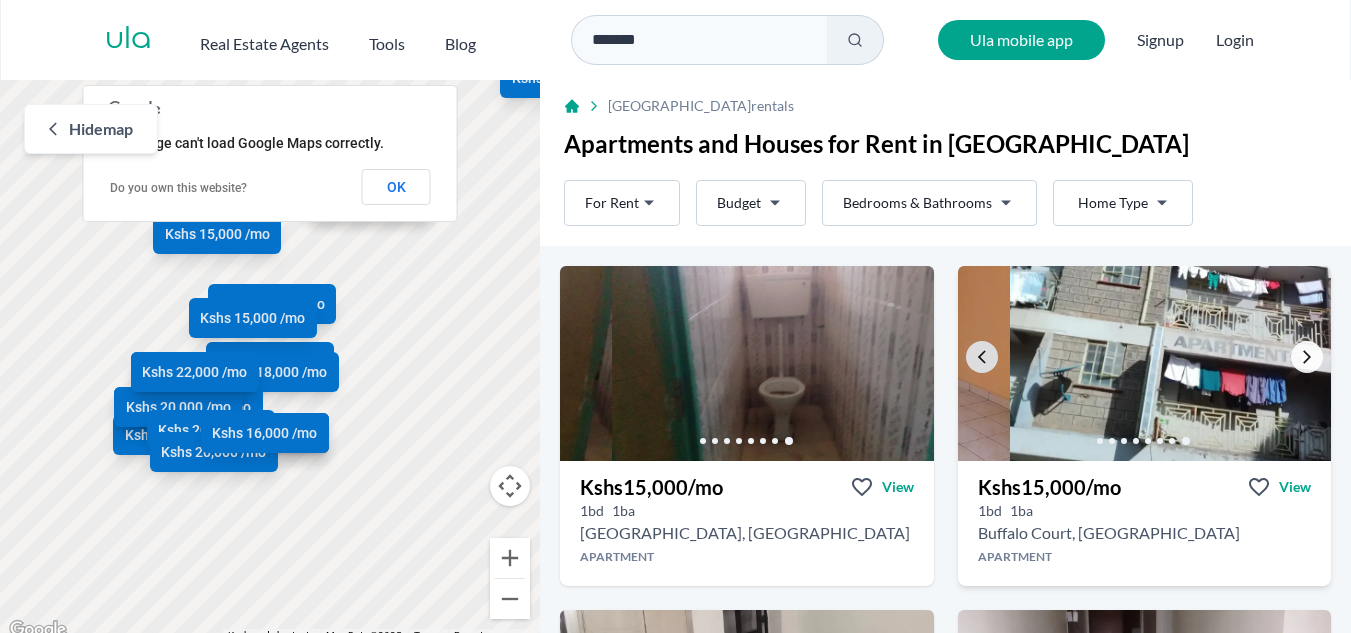 click 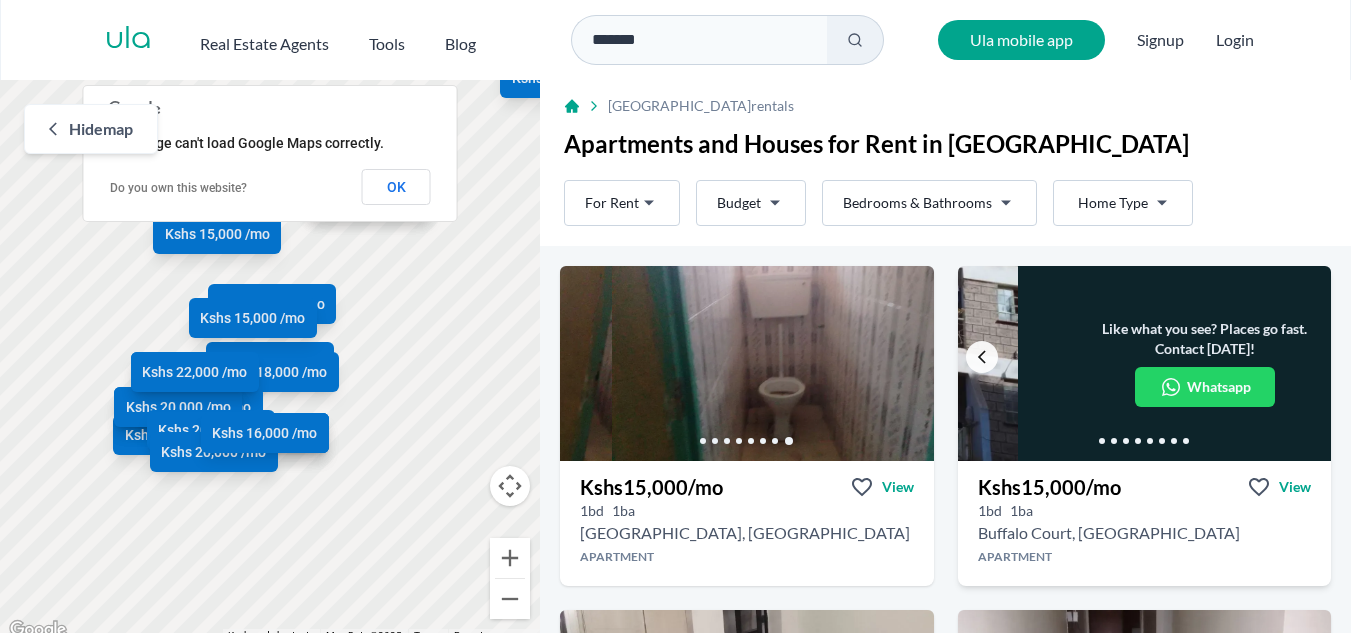 click 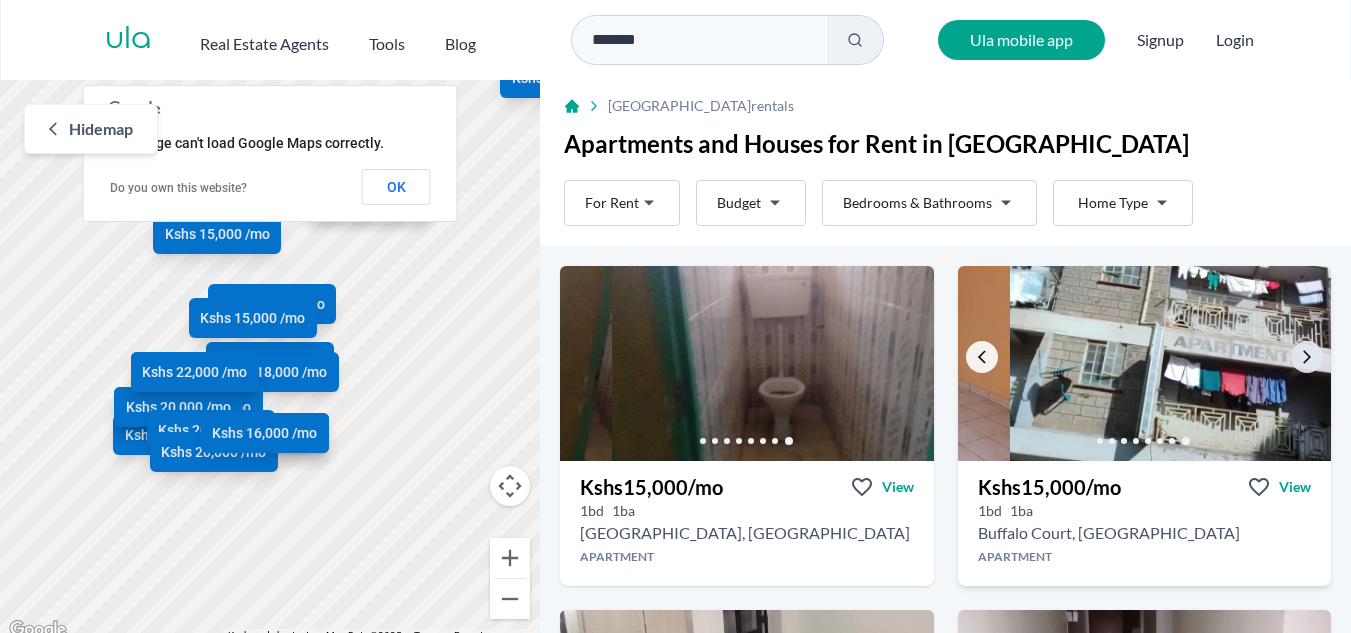 click 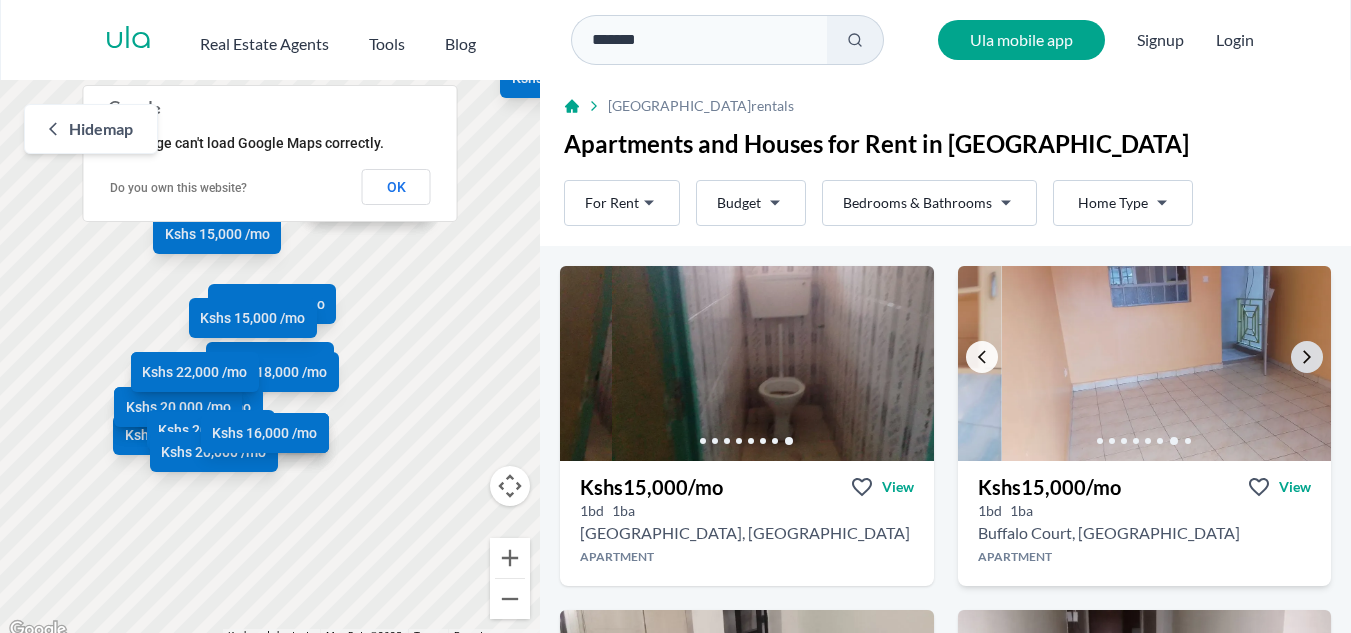 click 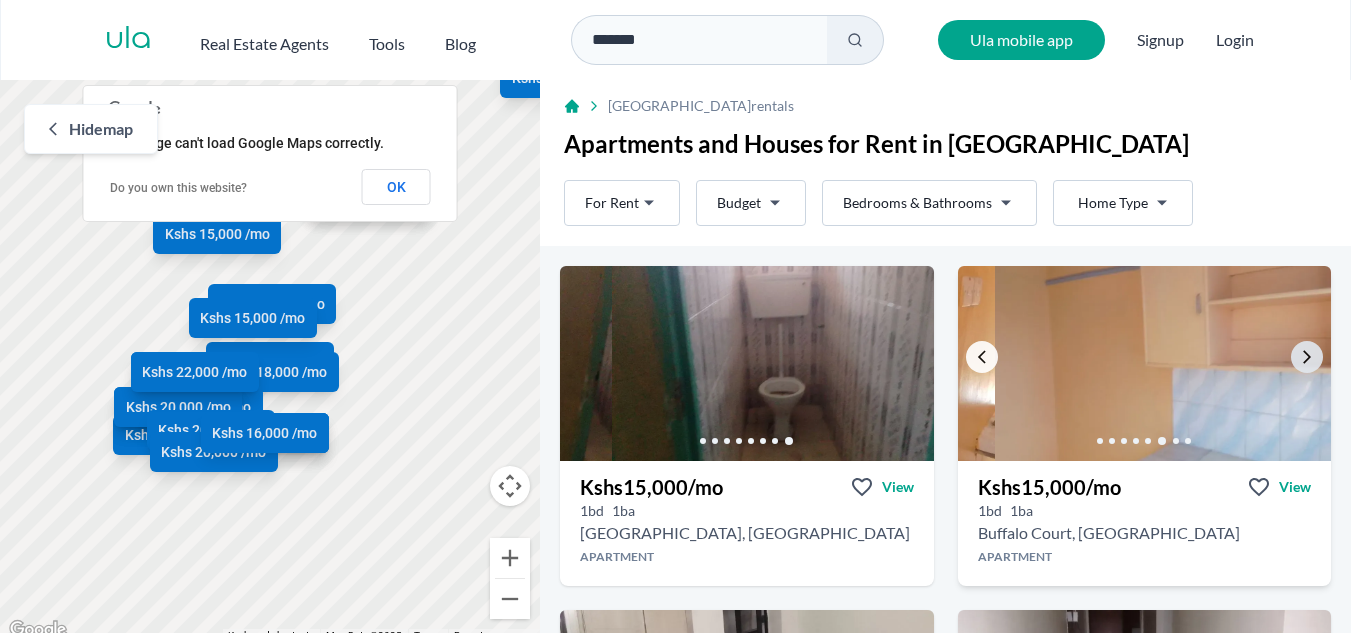 click 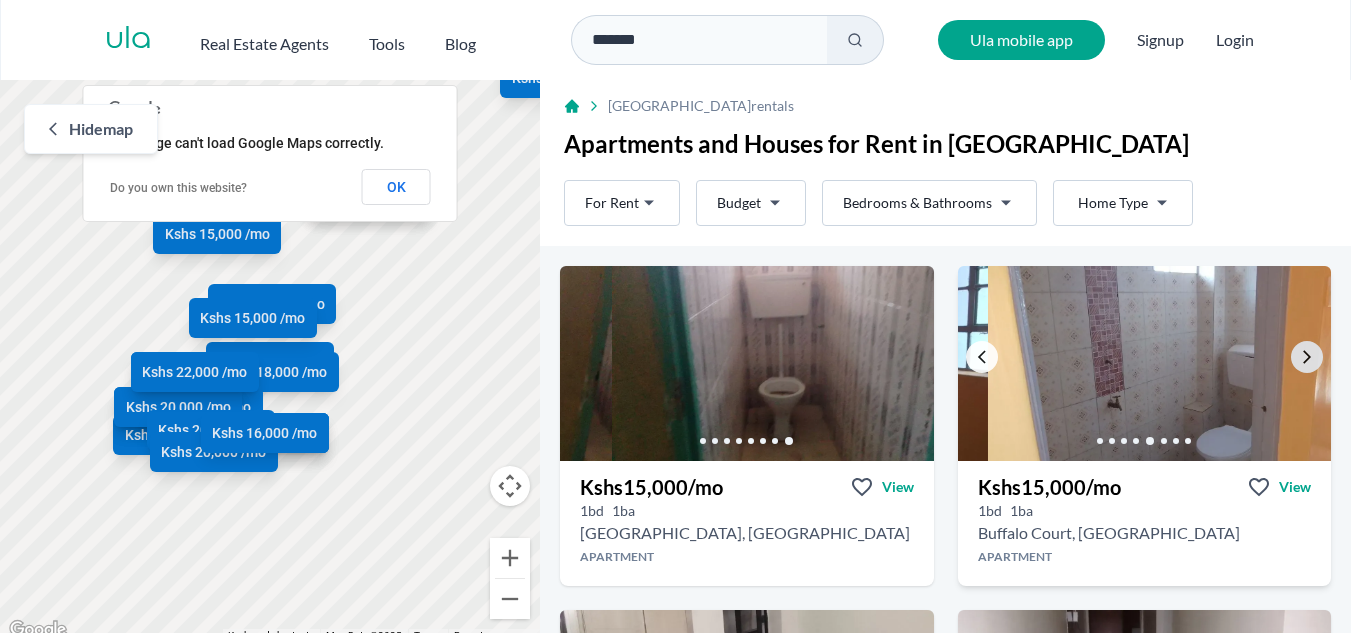 click 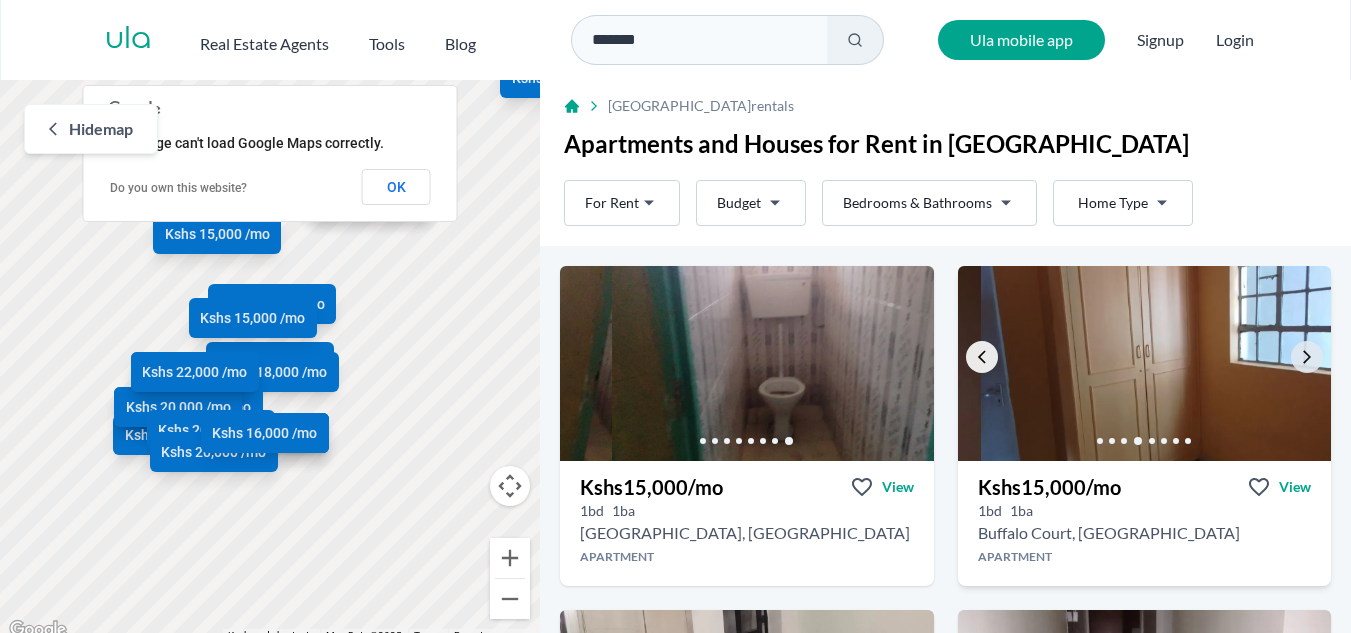 click 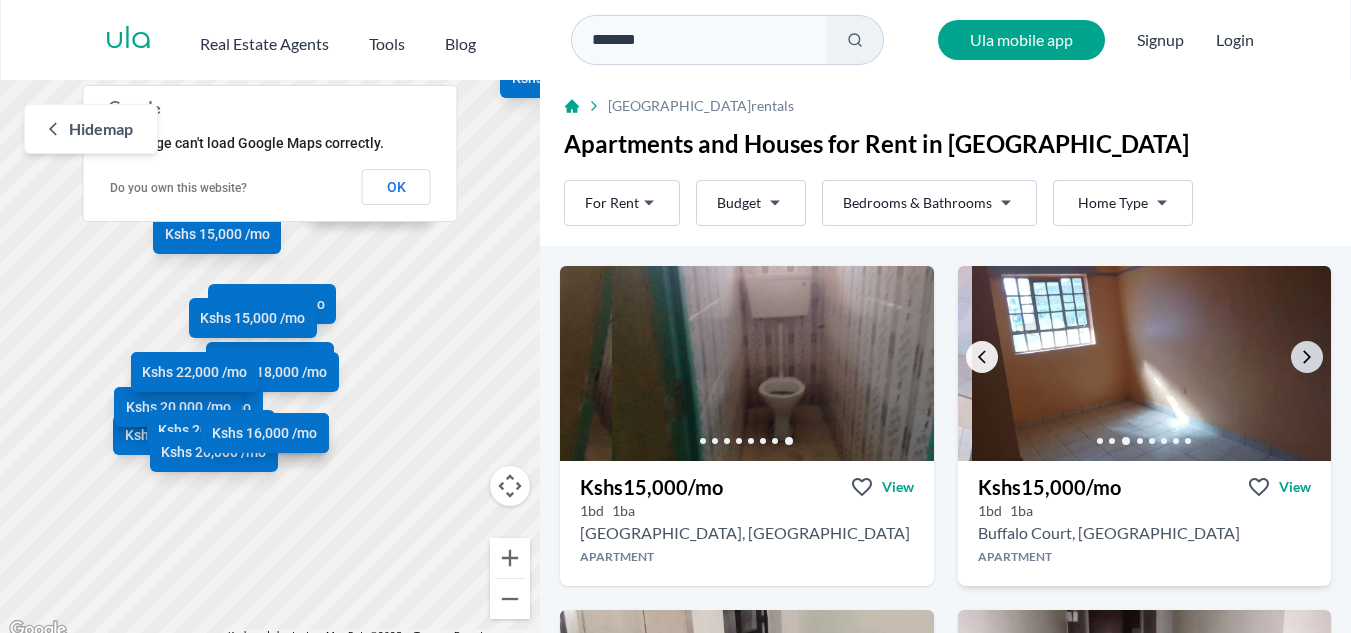 click 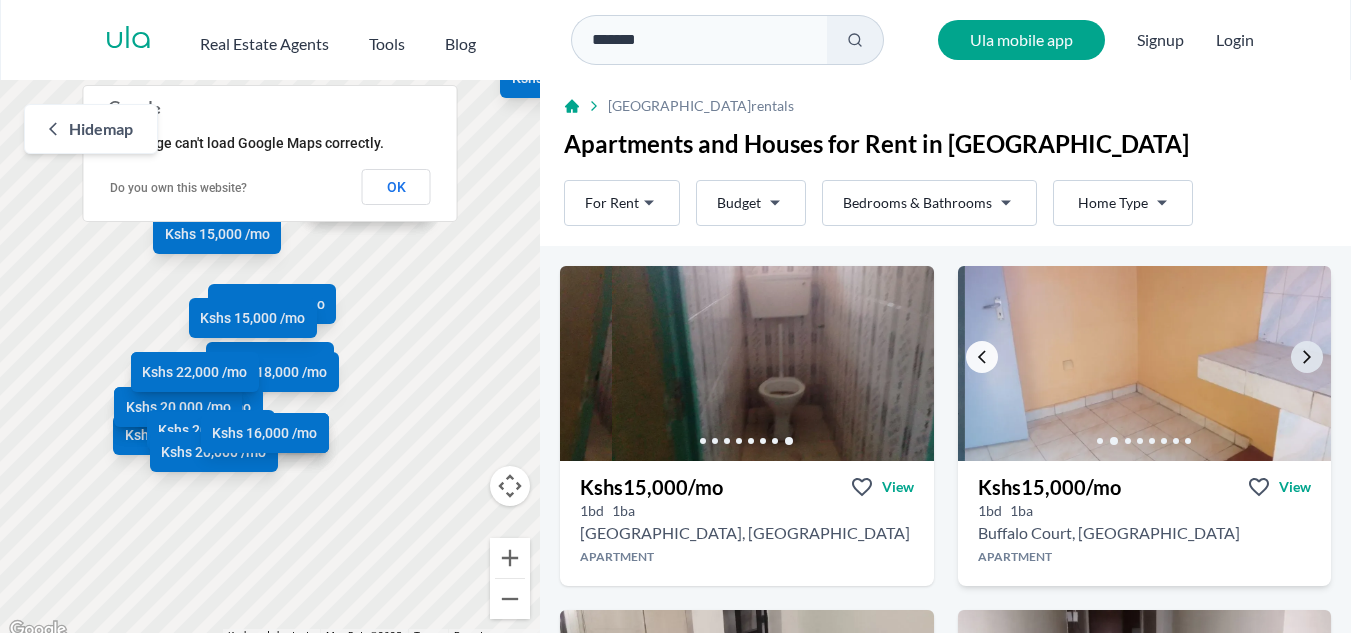 click 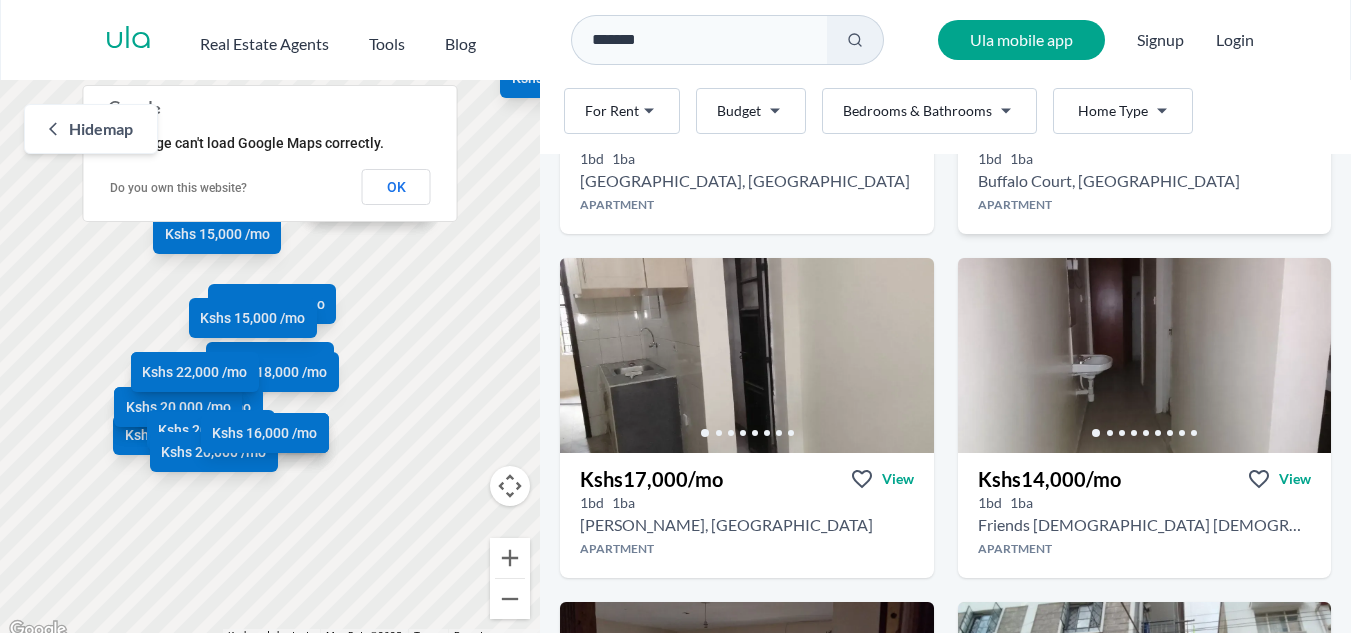 scroll, scrollTop: 363, scrollLeft: 0, axis: vertical 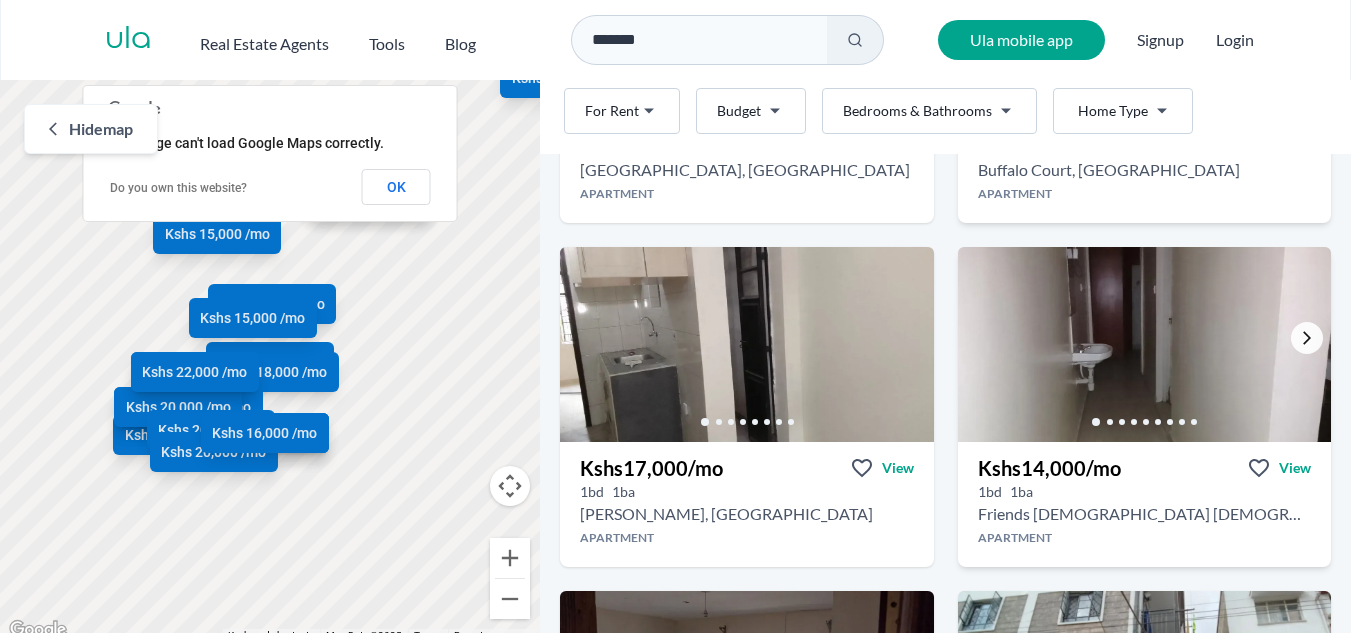 click 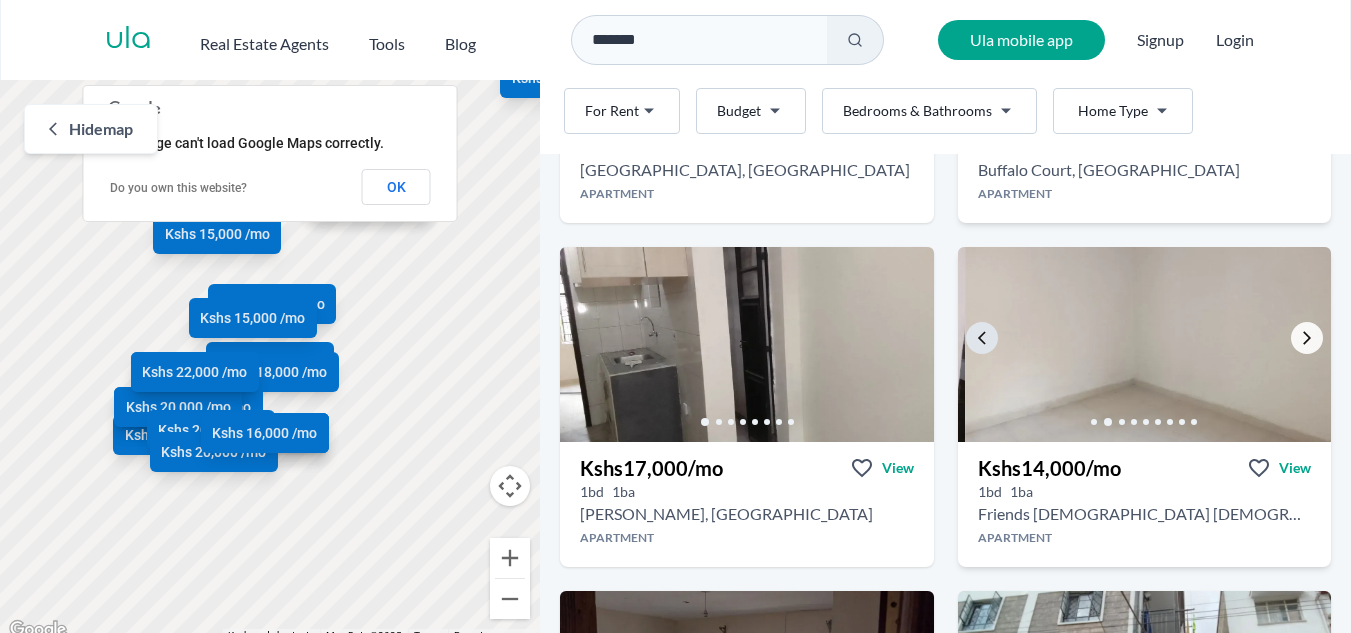 click 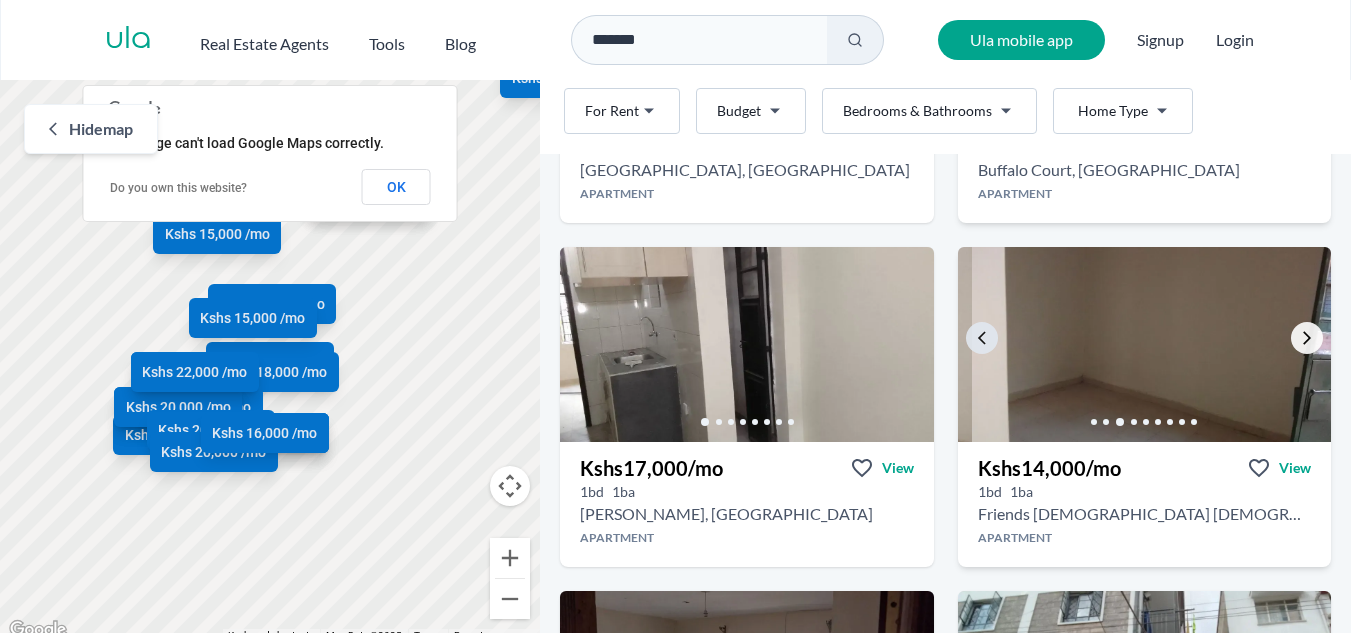 click 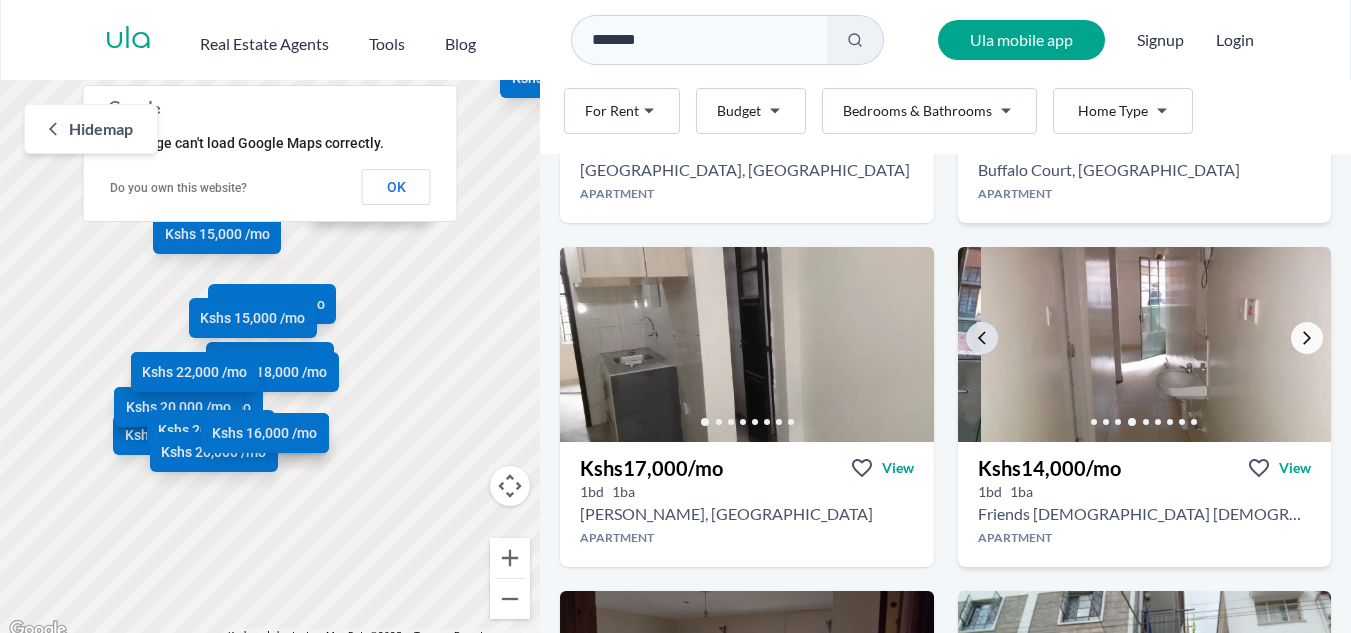 click 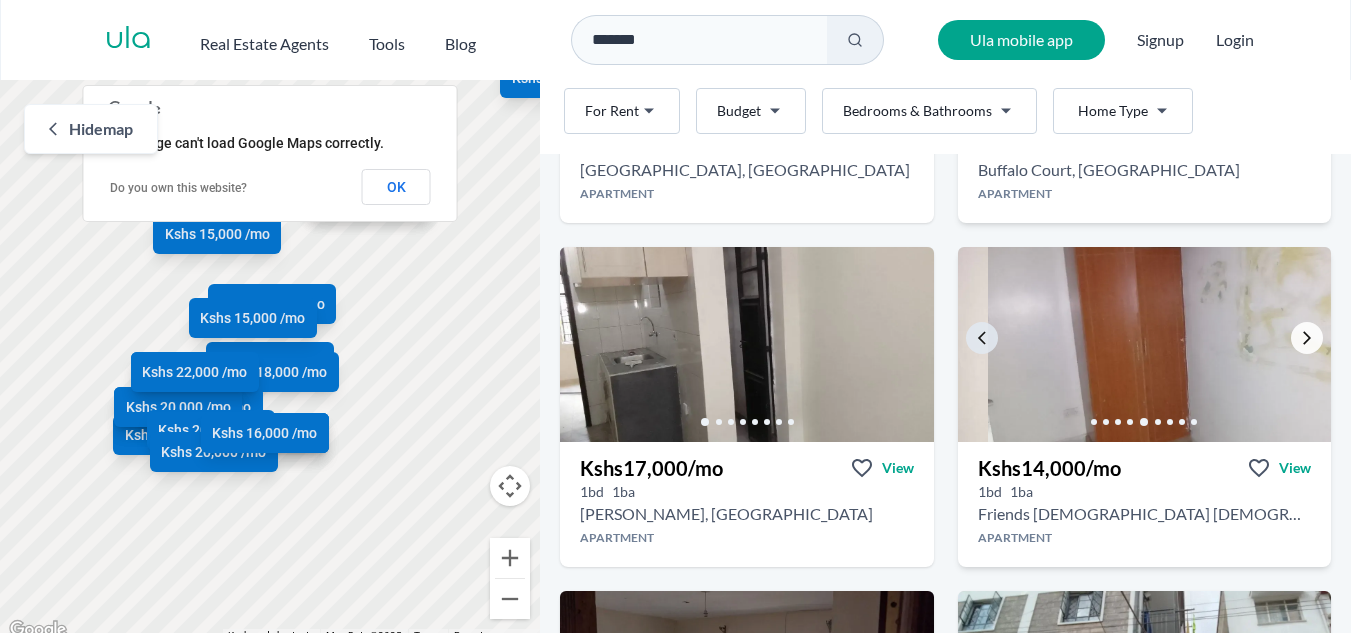 click 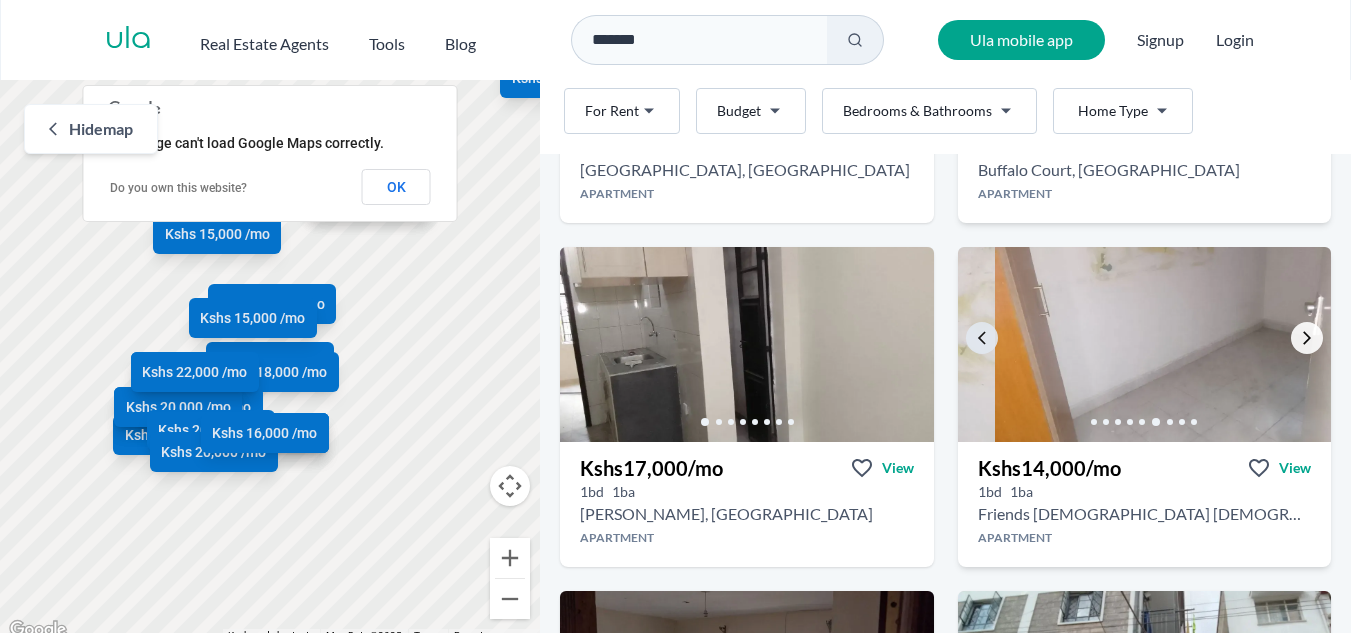 click 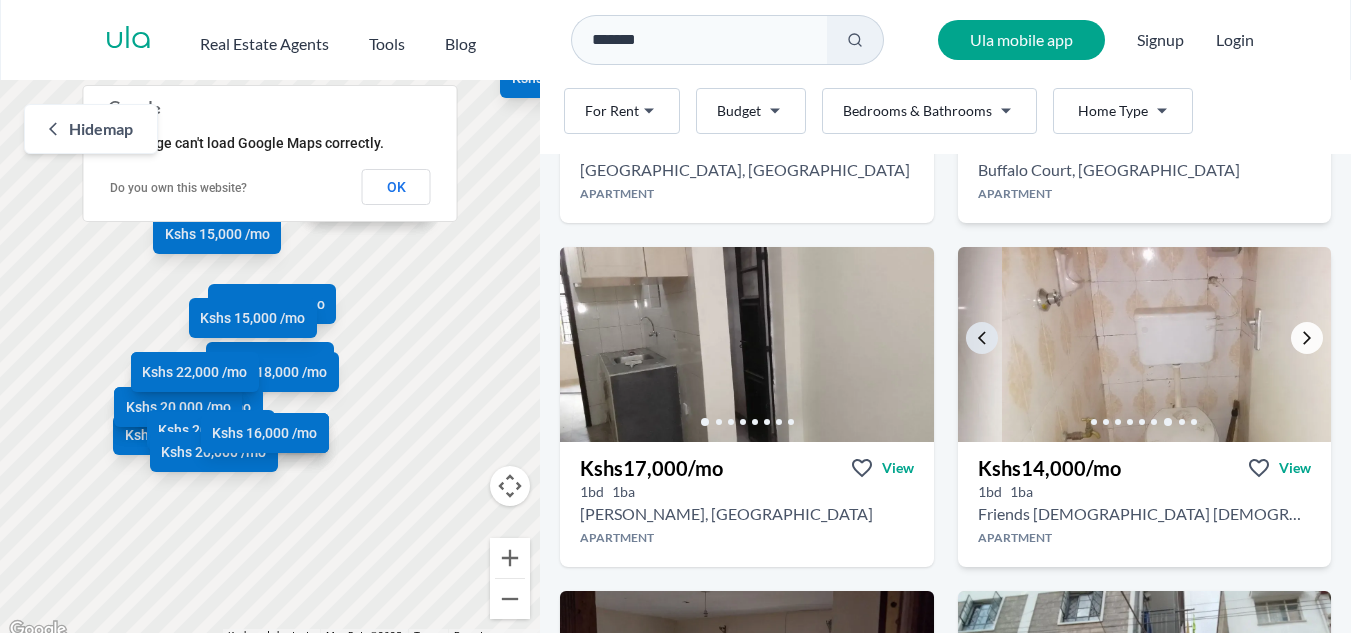 click 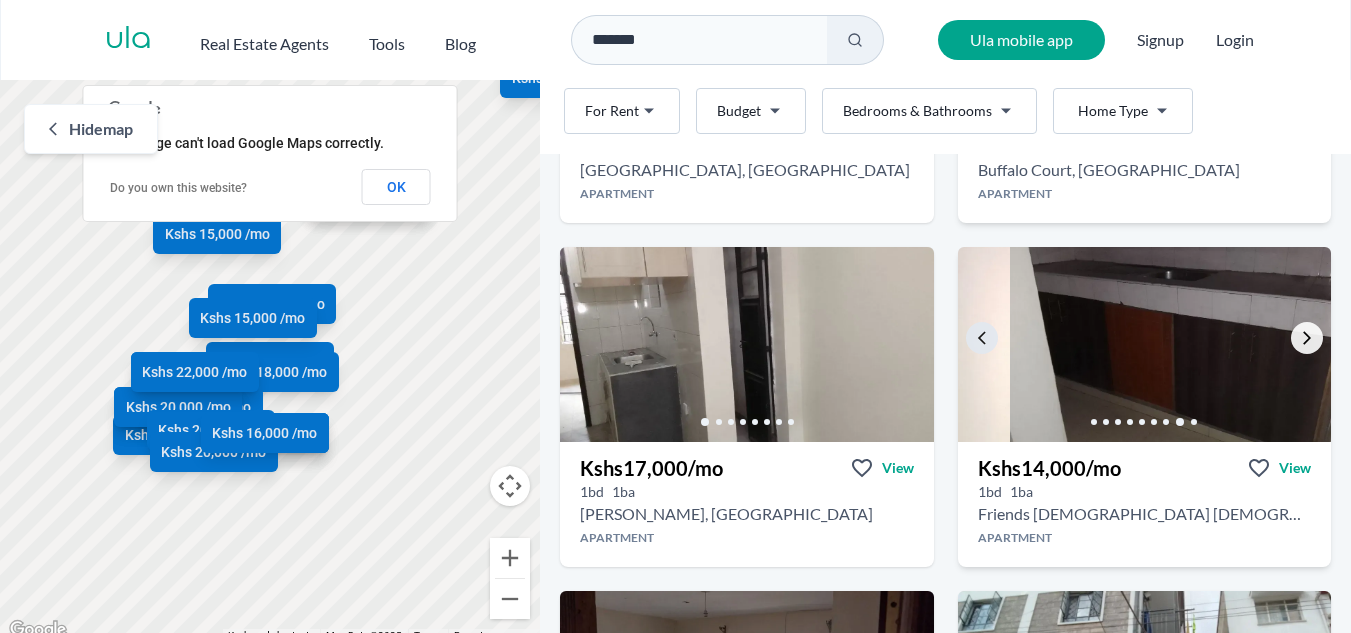 click 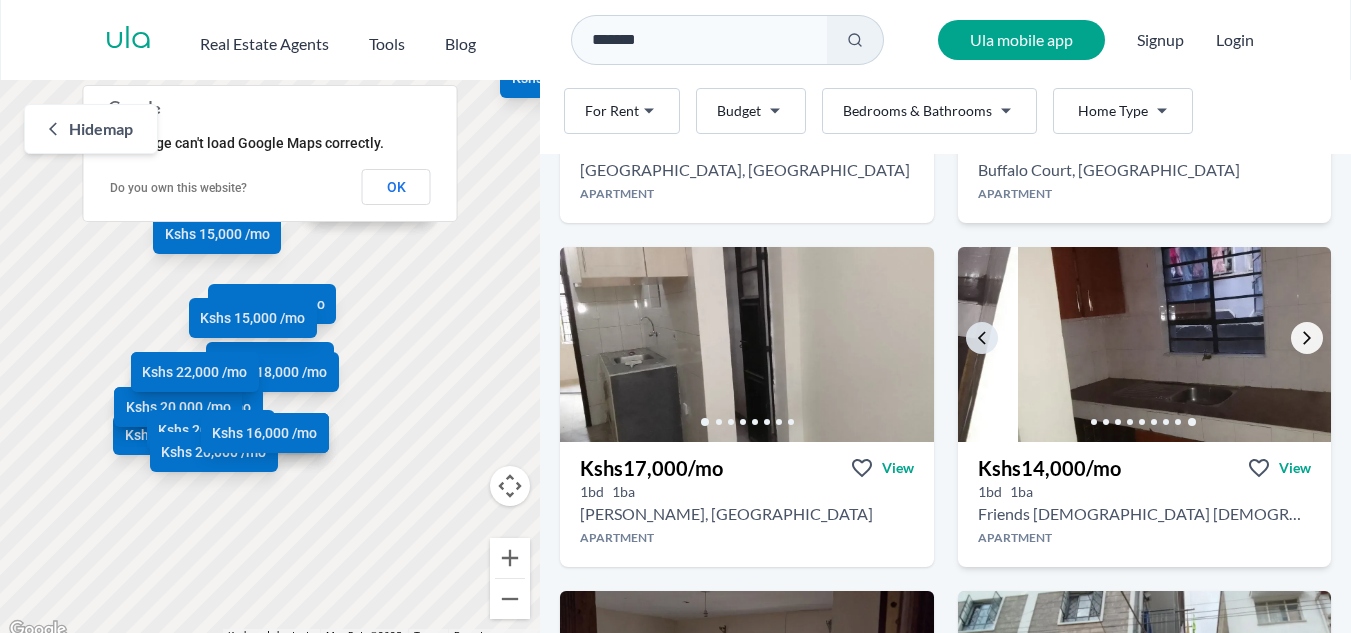 click 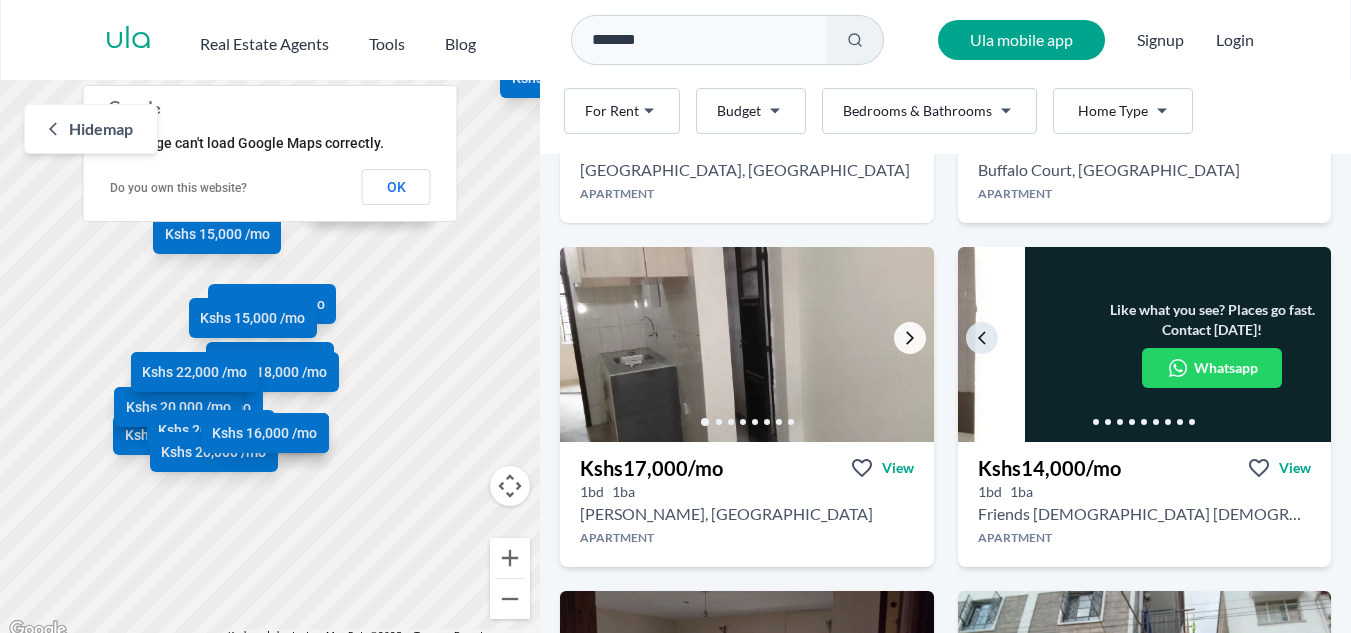 click 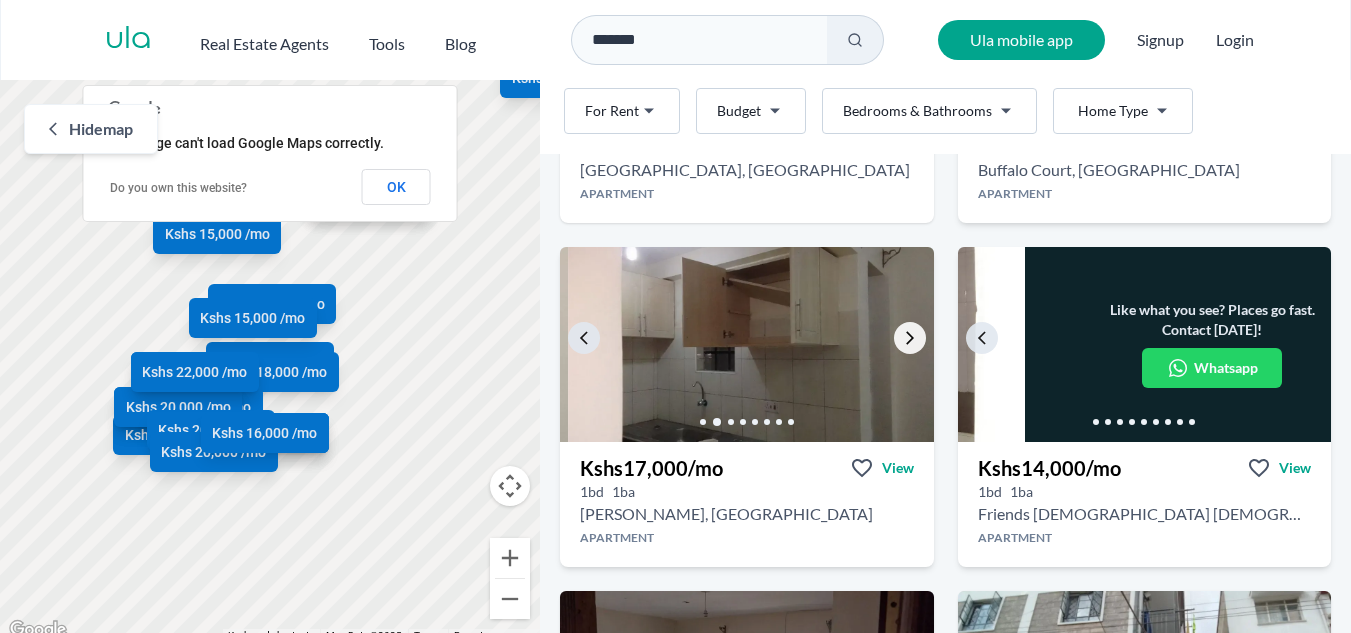 click 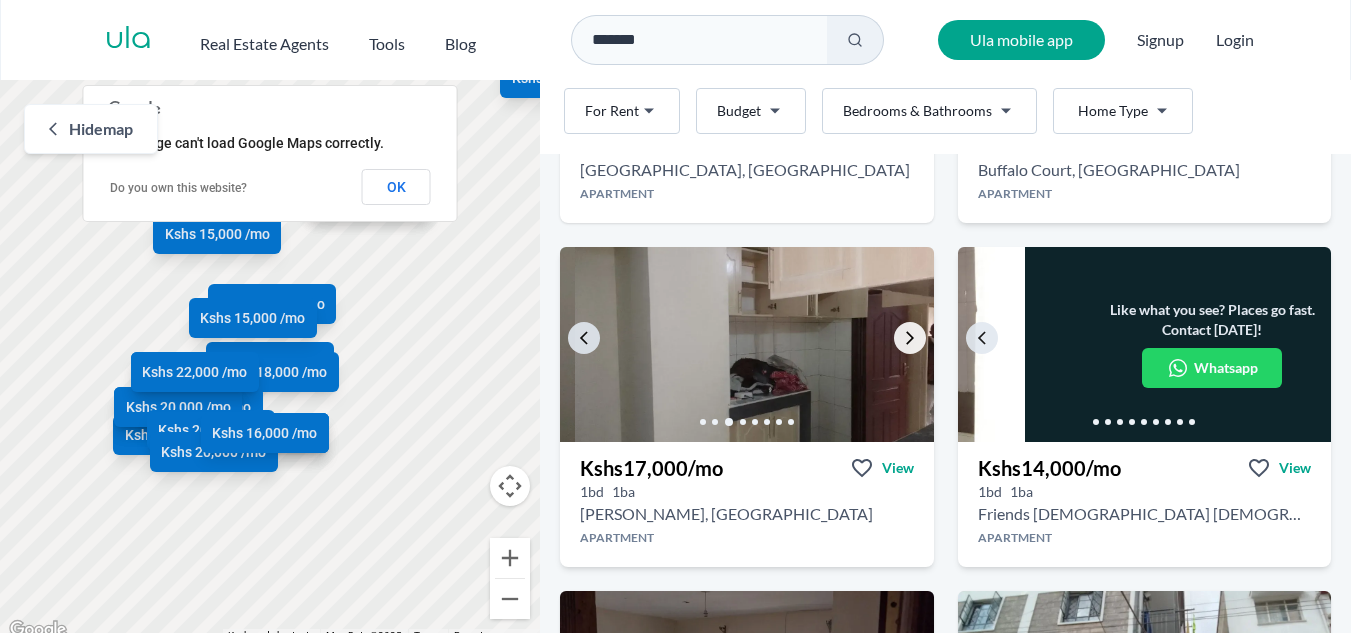 click 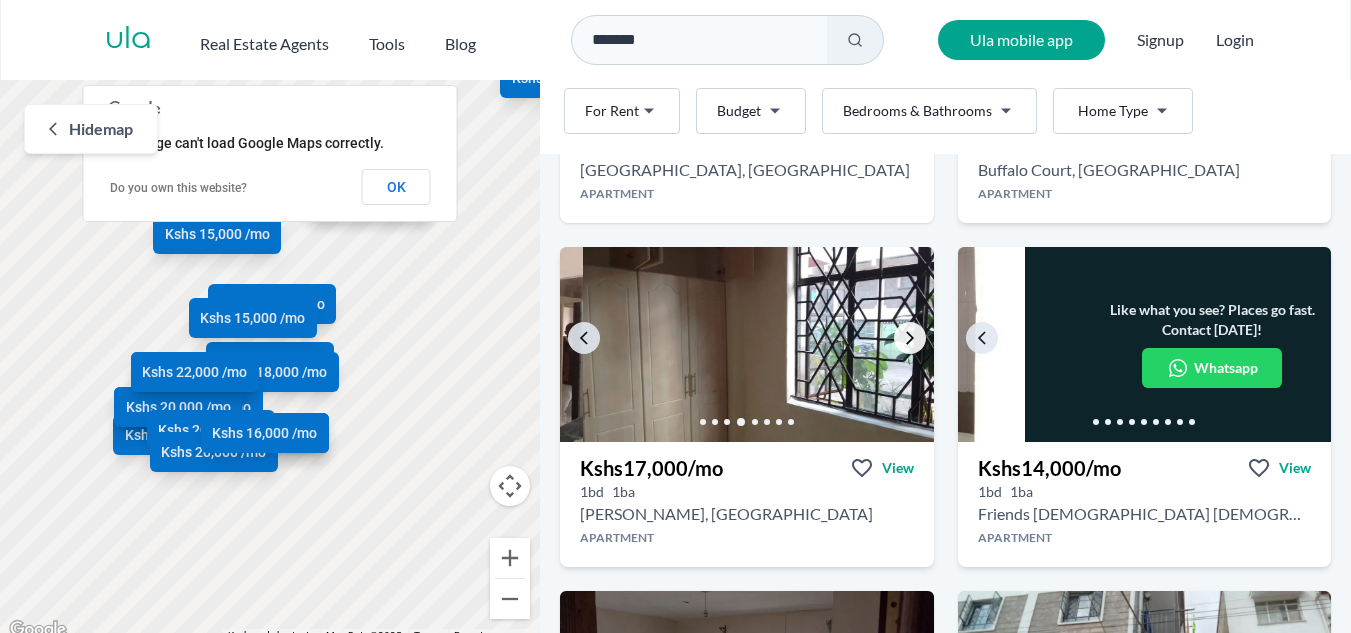 click 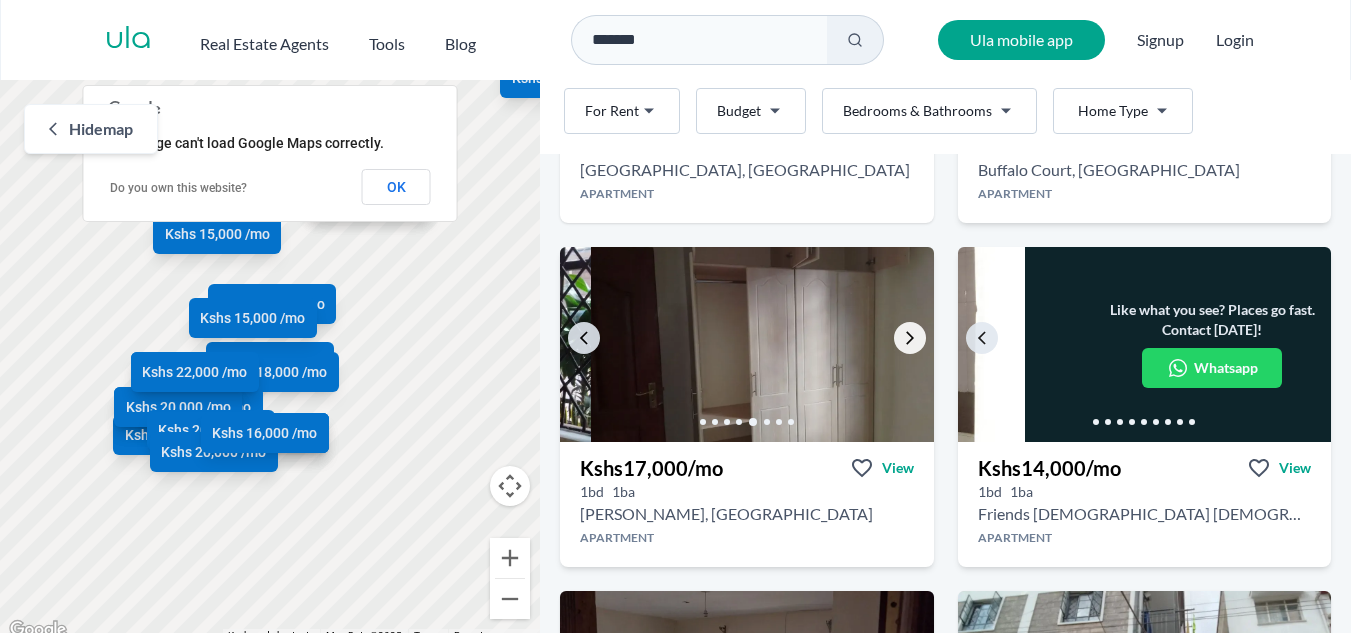 click 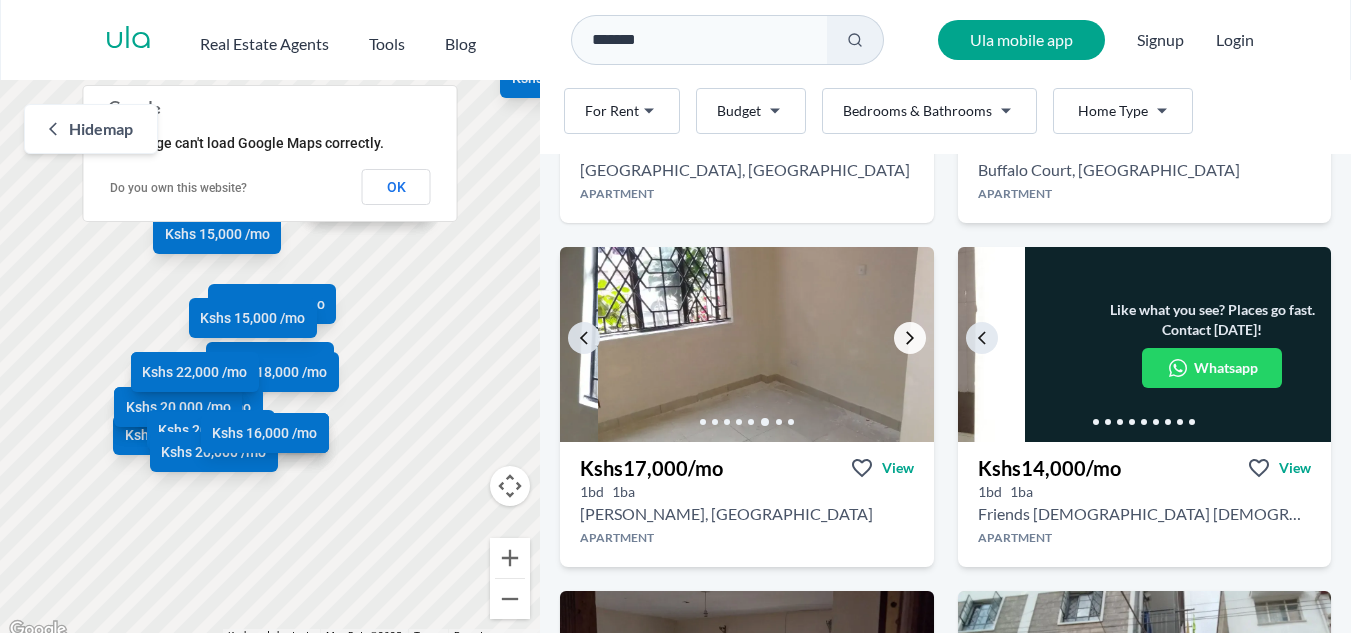 click 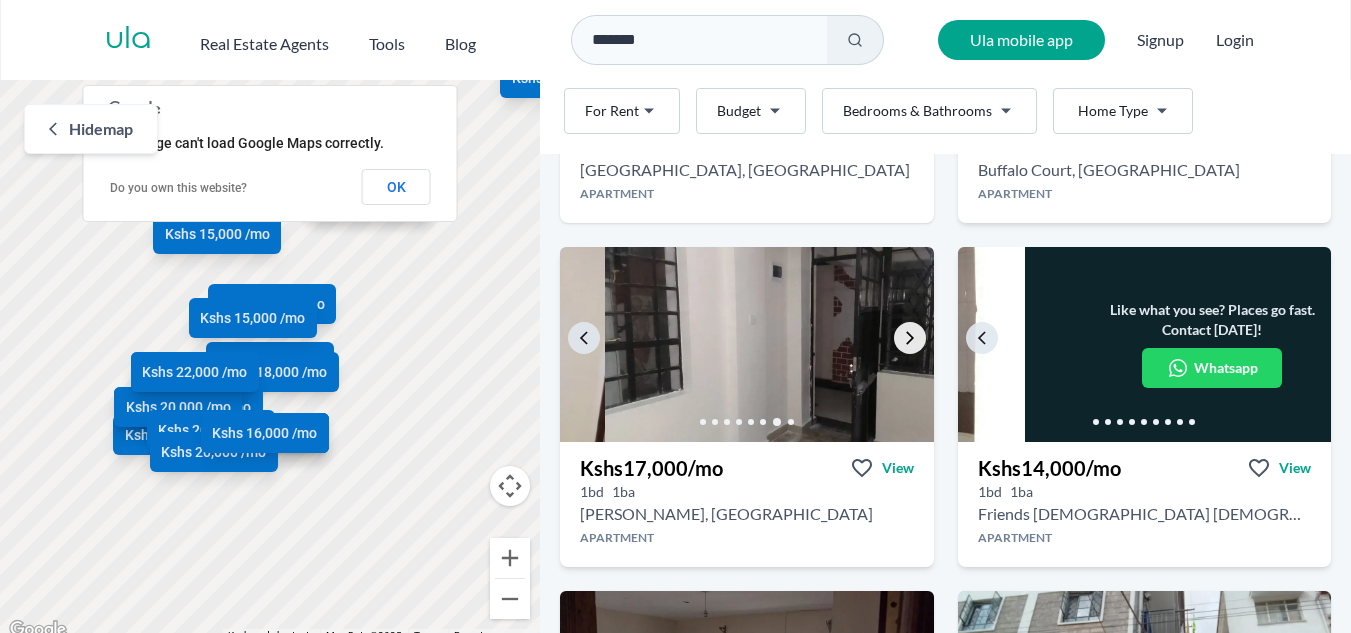 click 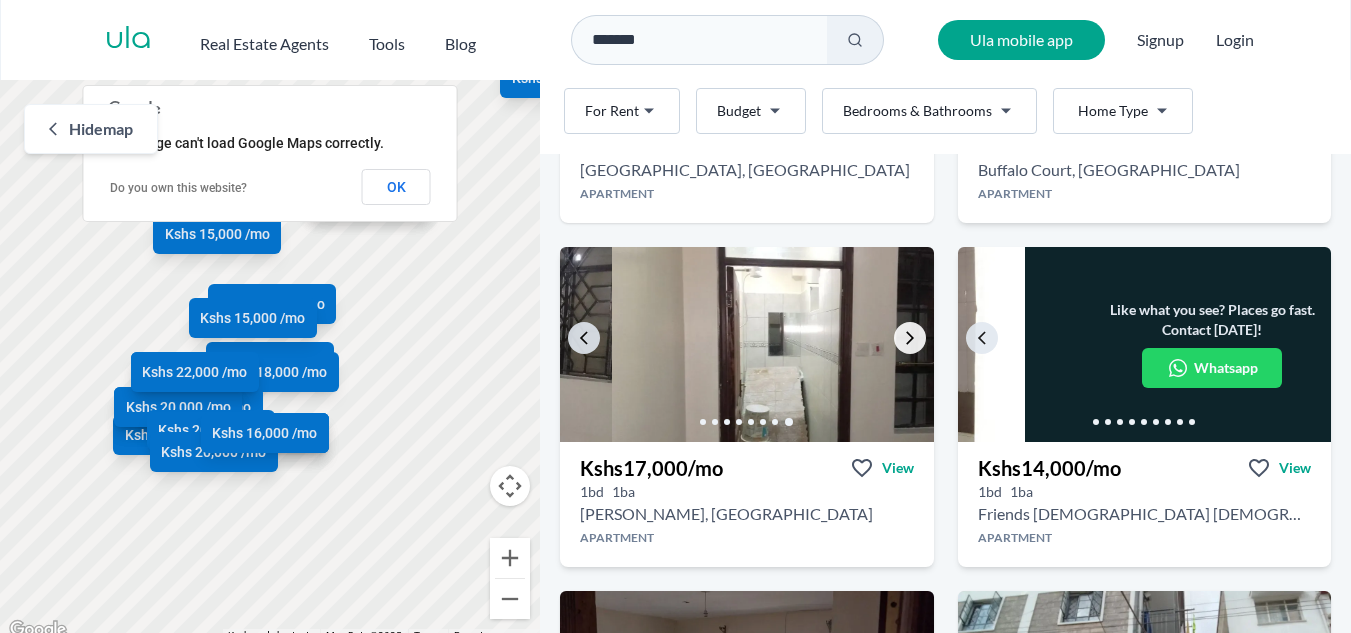 click 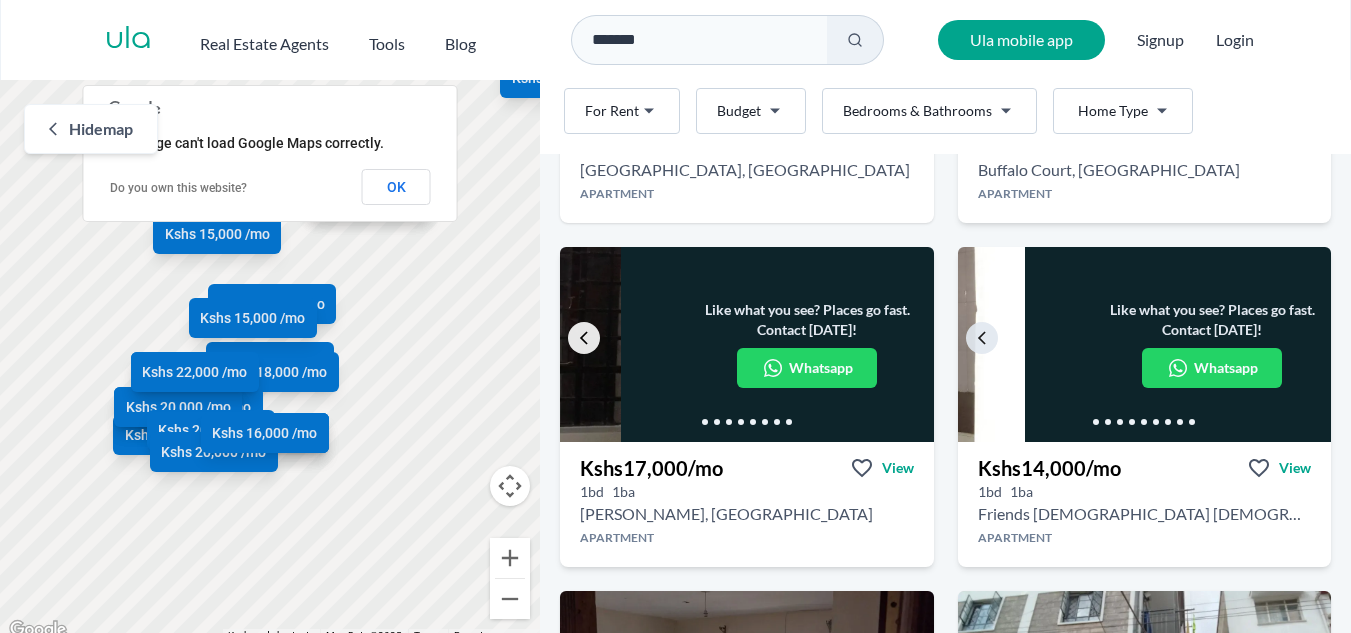 click 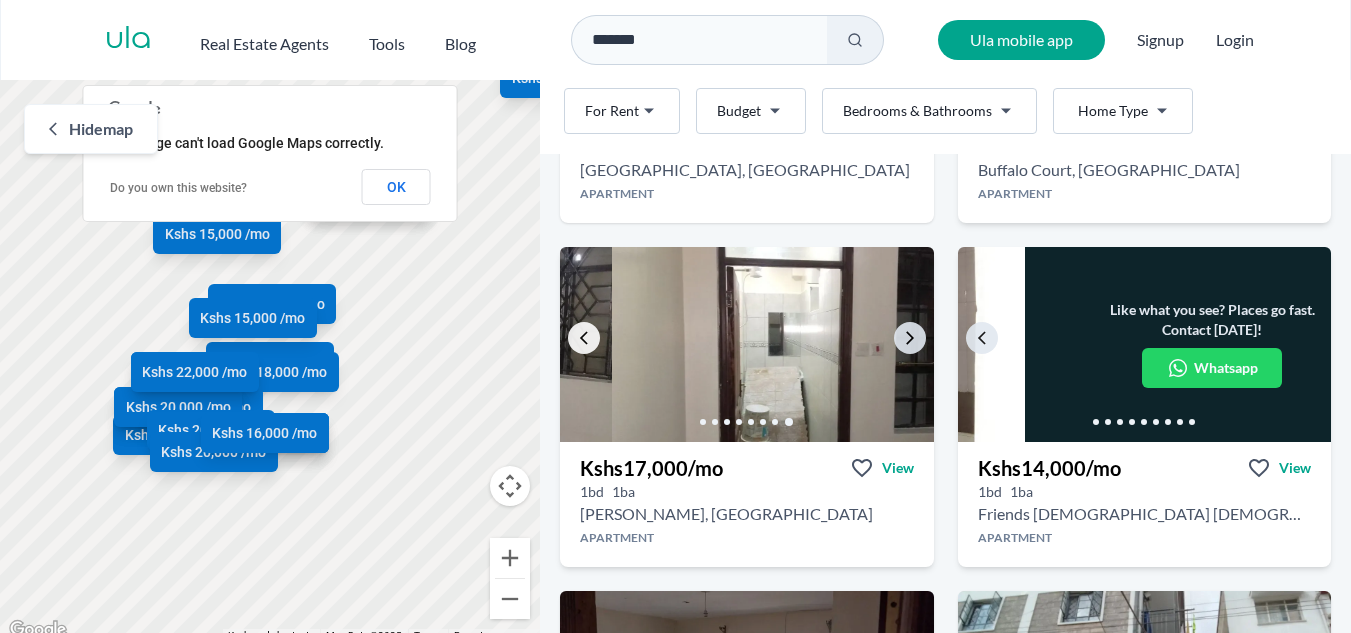 click 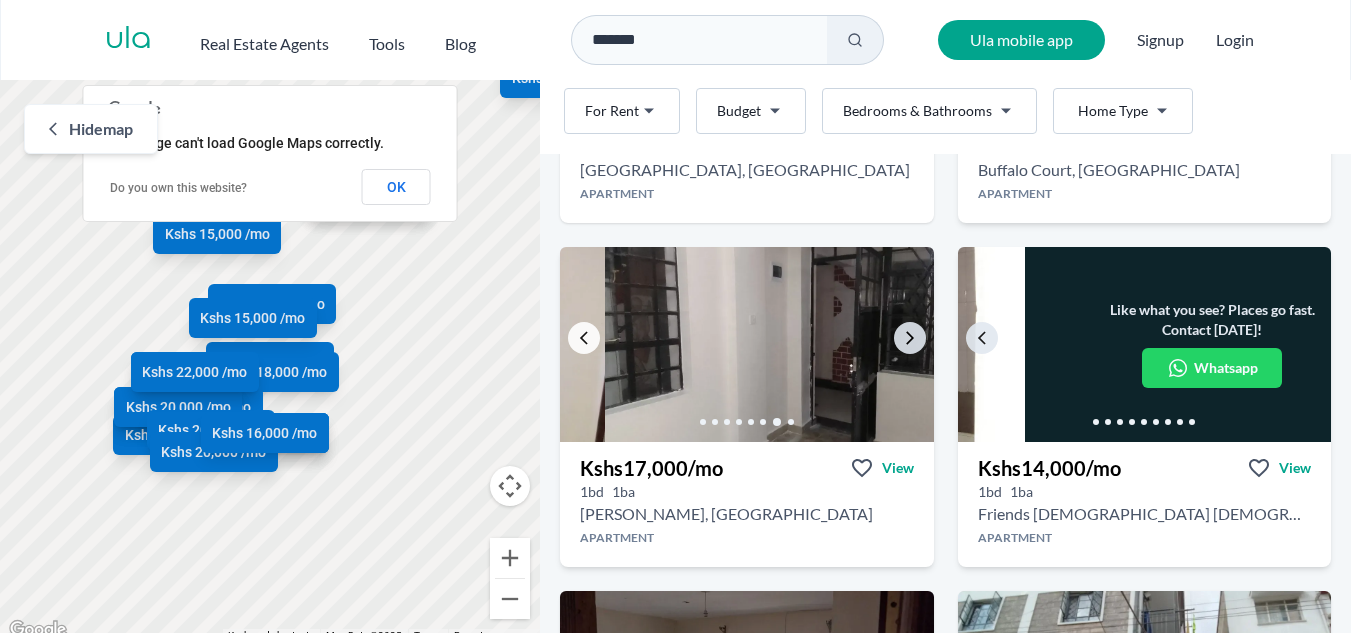 click 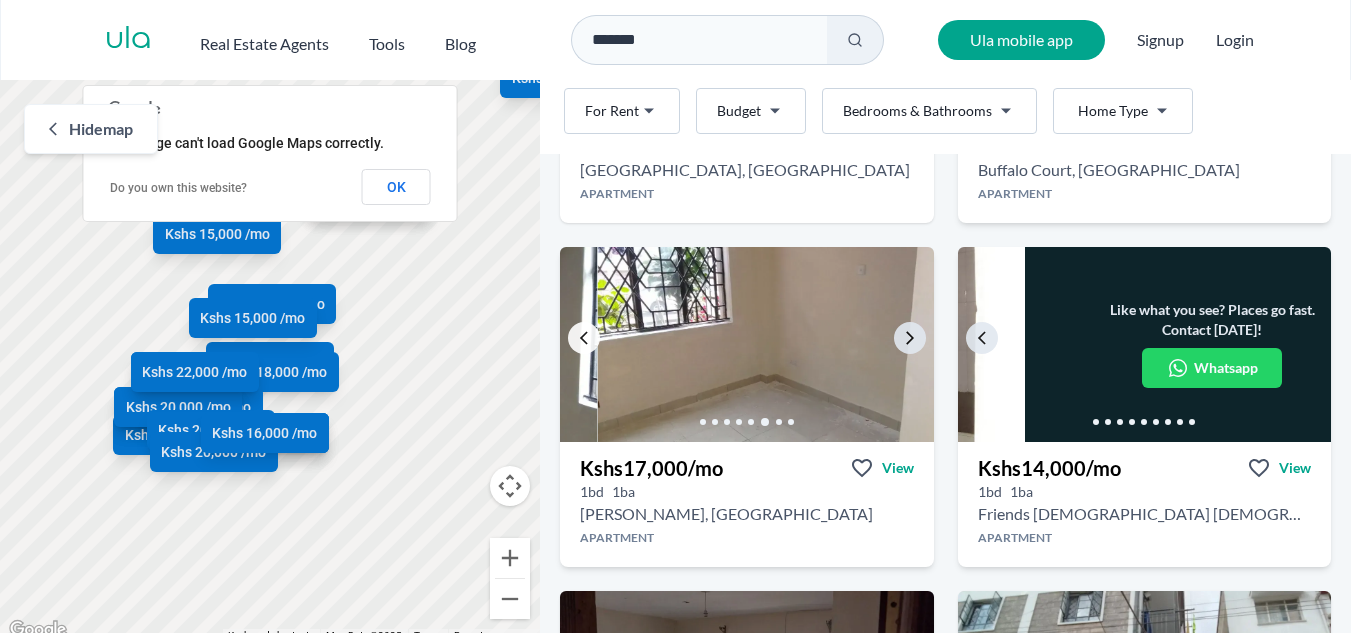 click 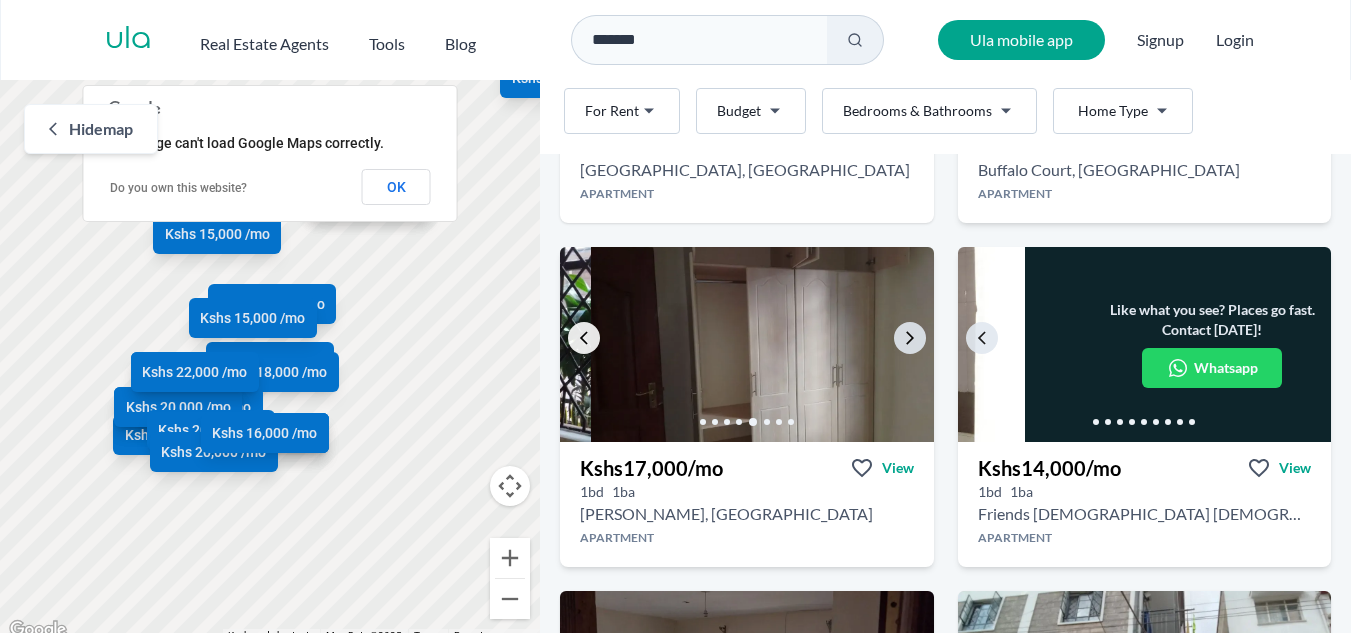 click 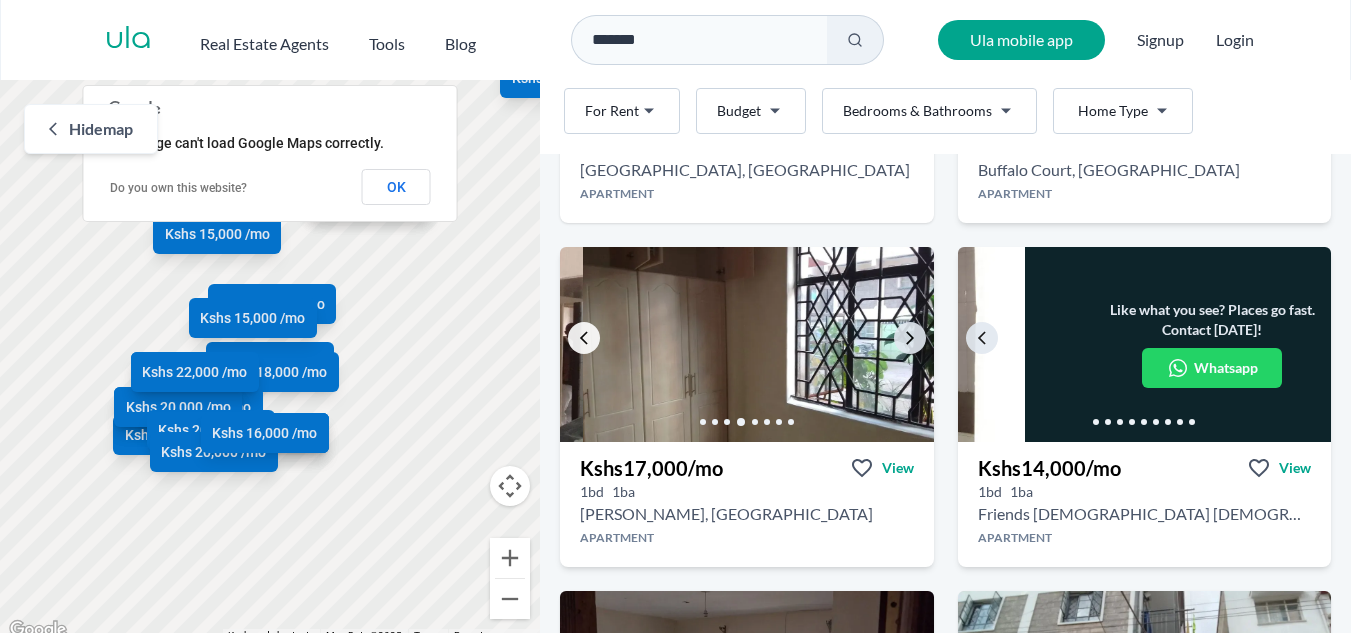 click 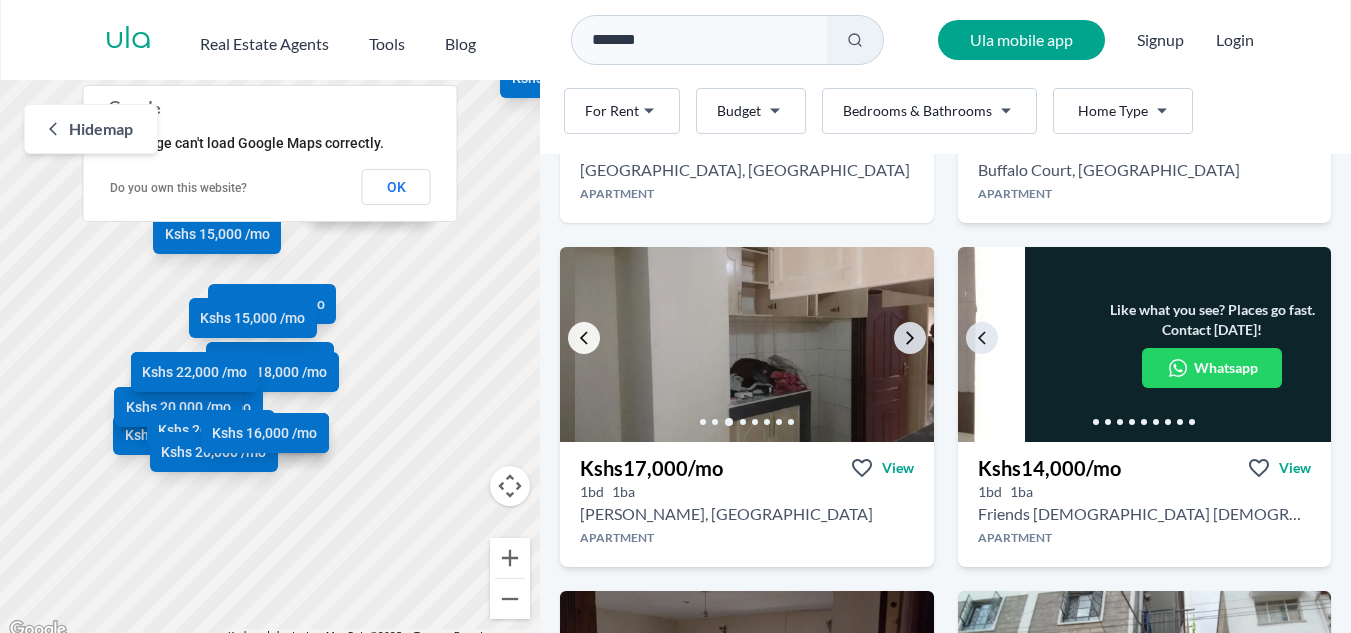 click 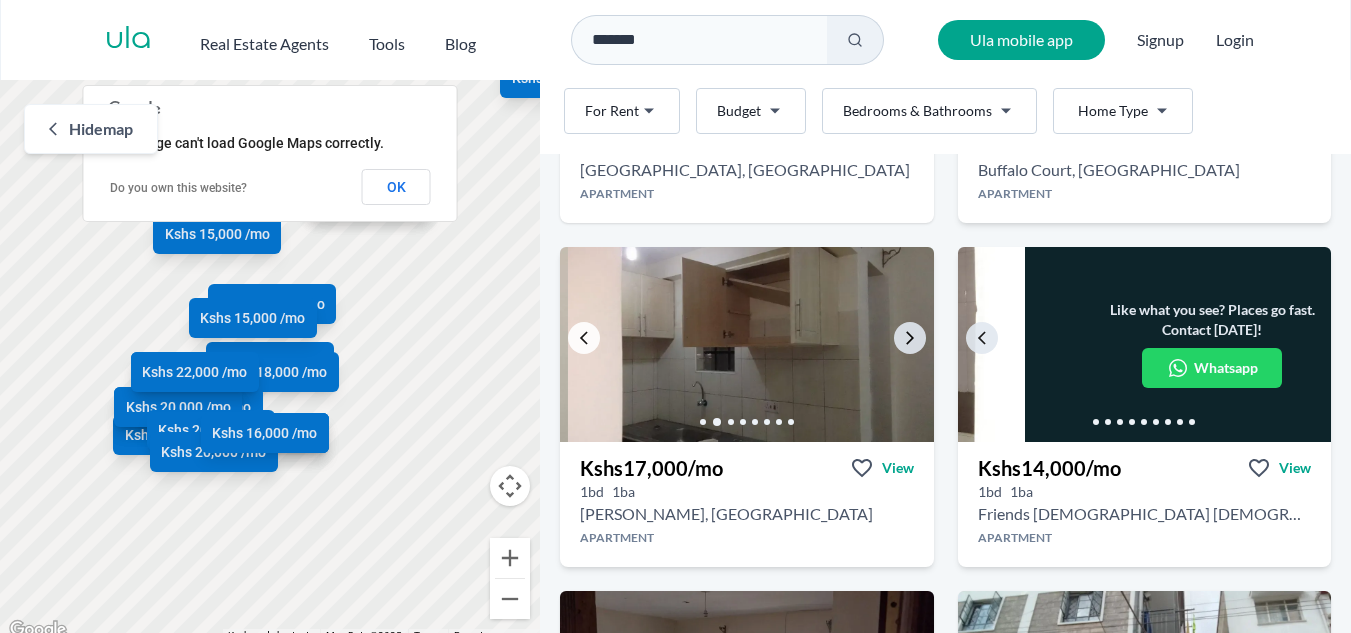 click 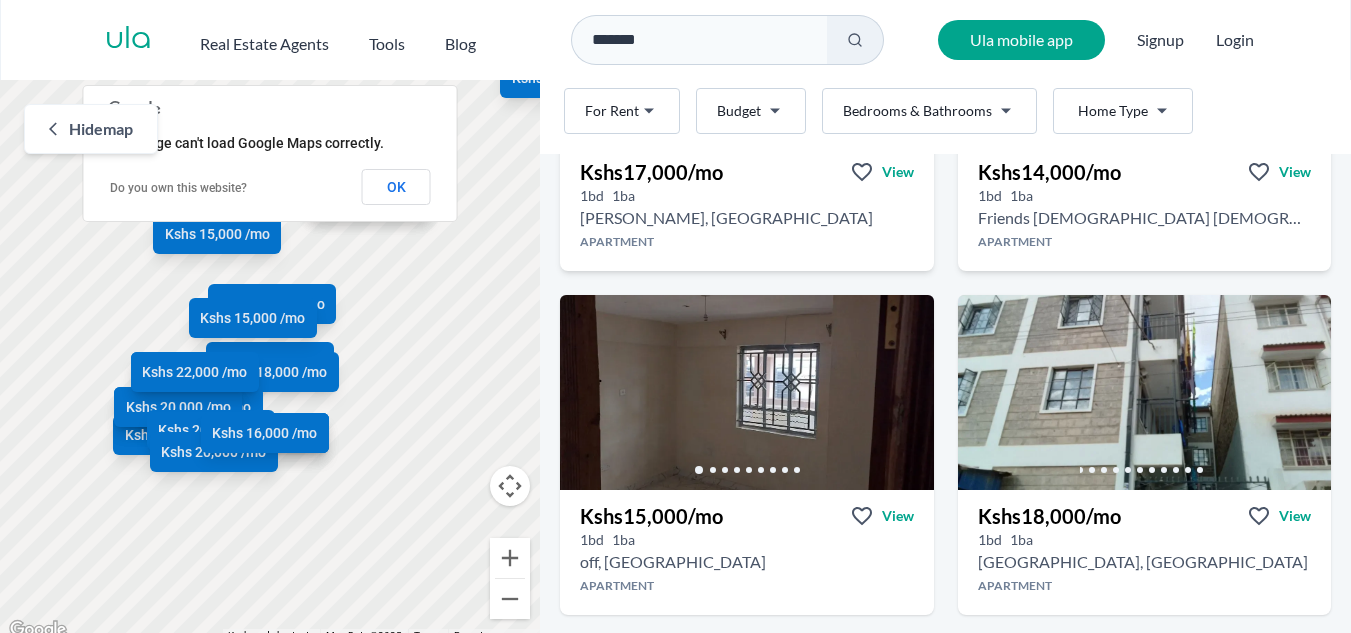 scroll, scrollTop: 714, scrollLeft: 0, axis: vertical 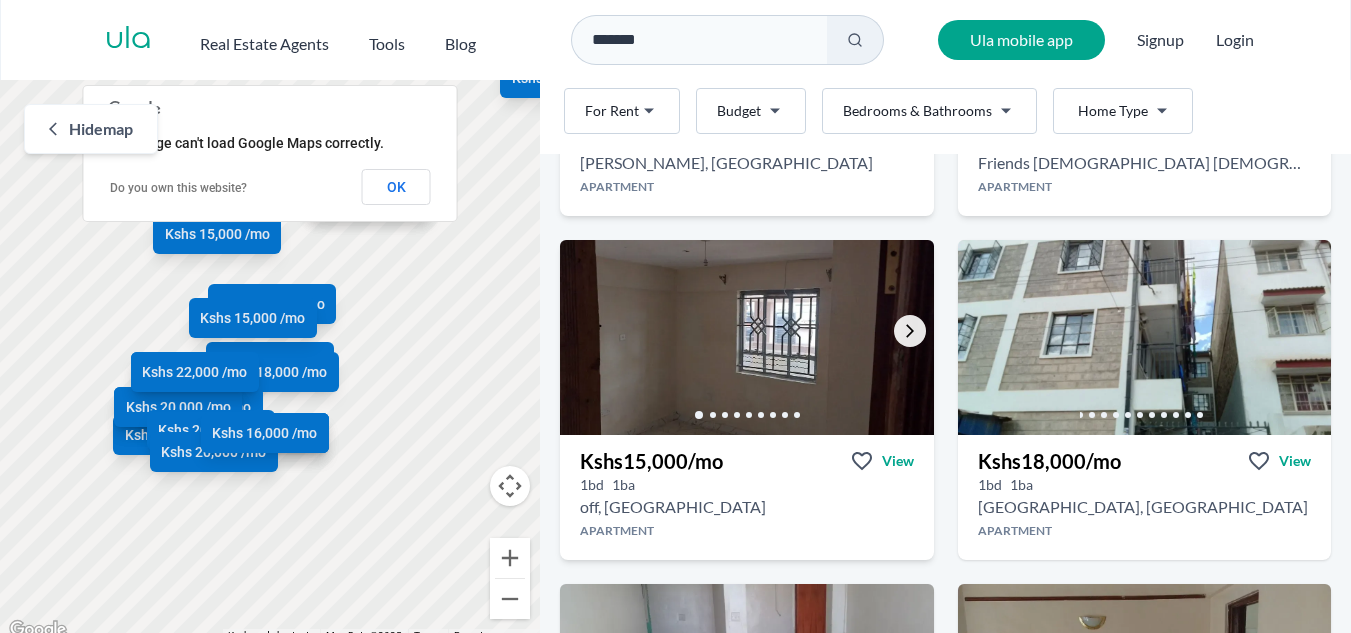 click 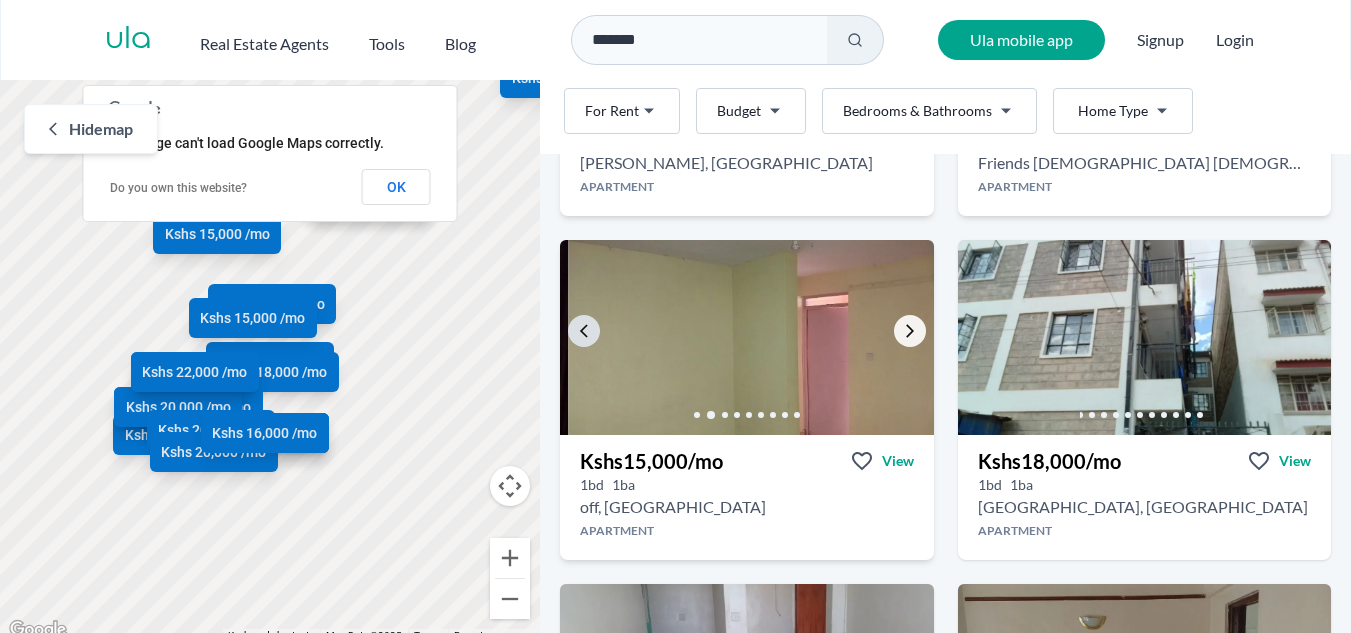 click 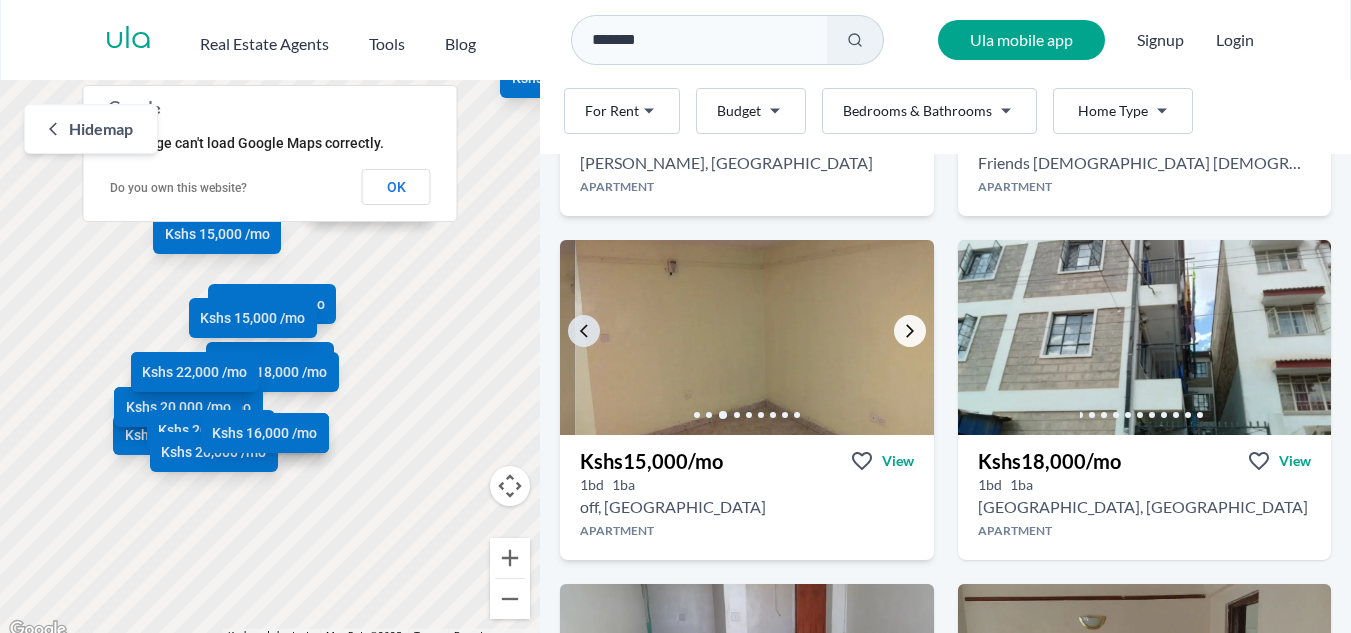 click 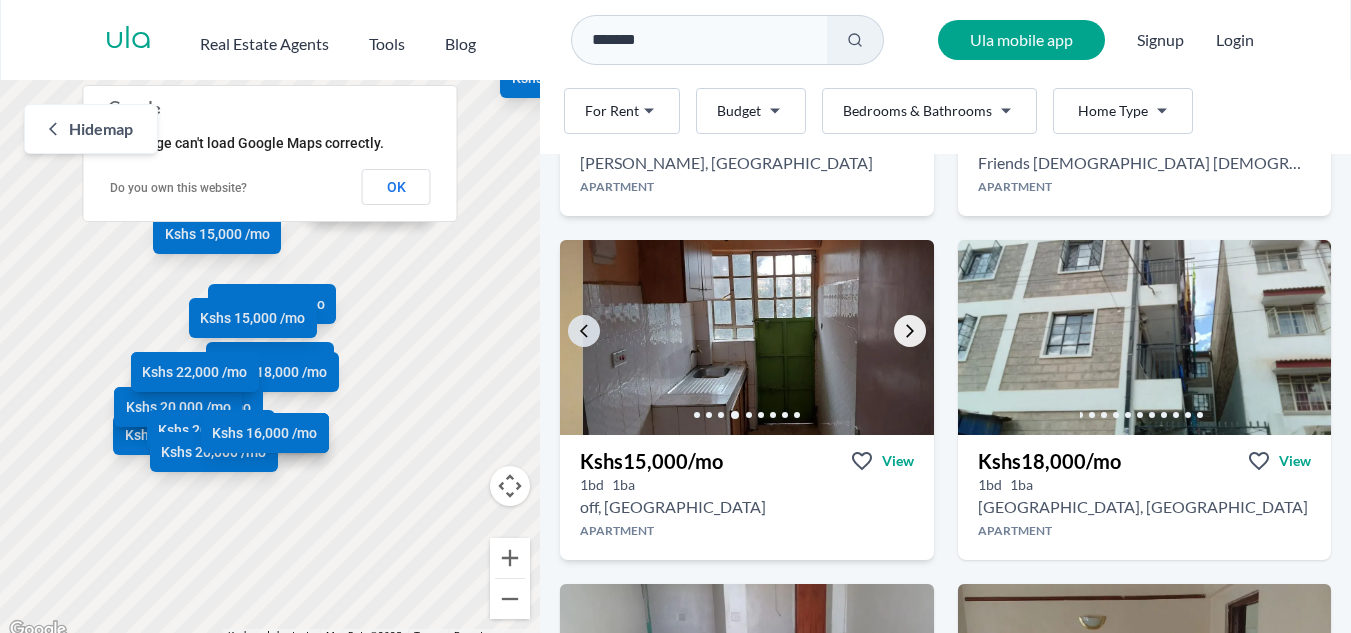 click 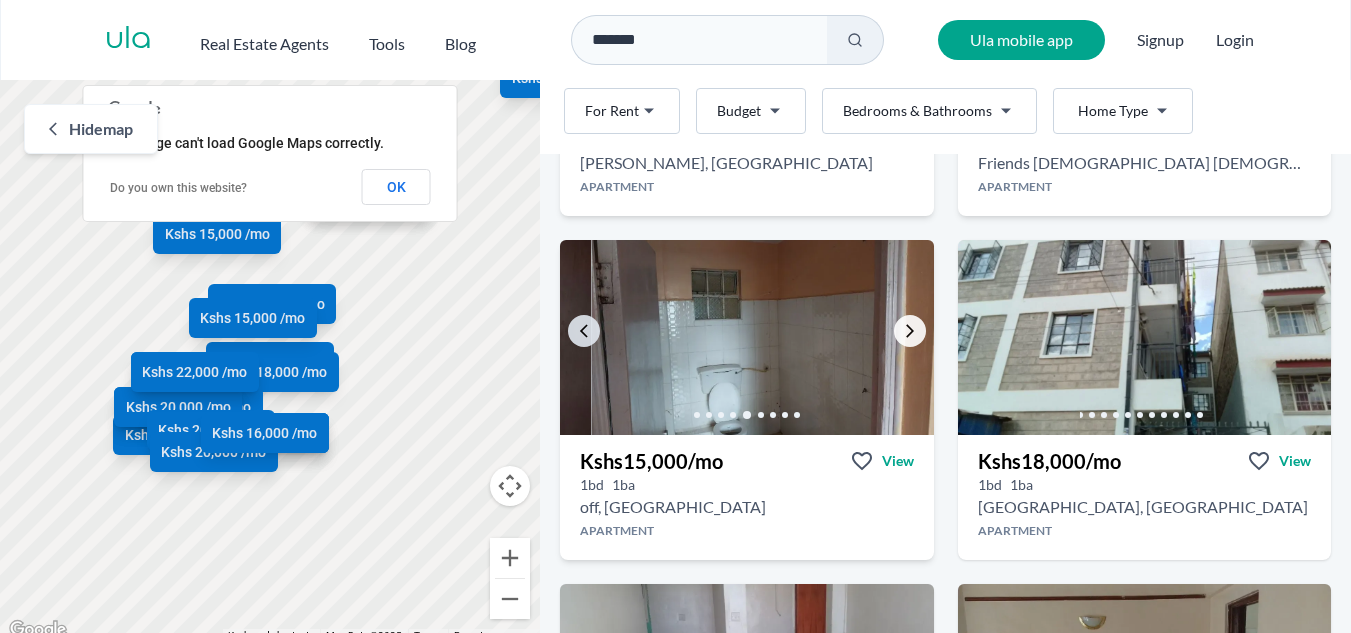 click 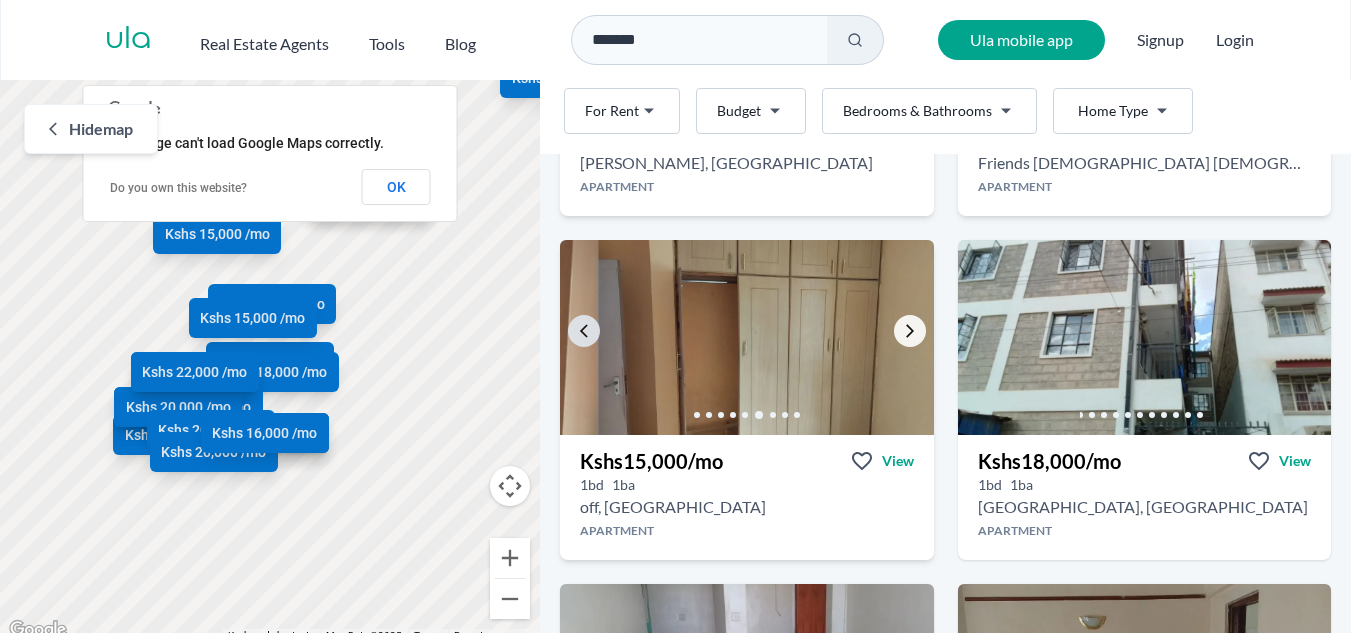 click 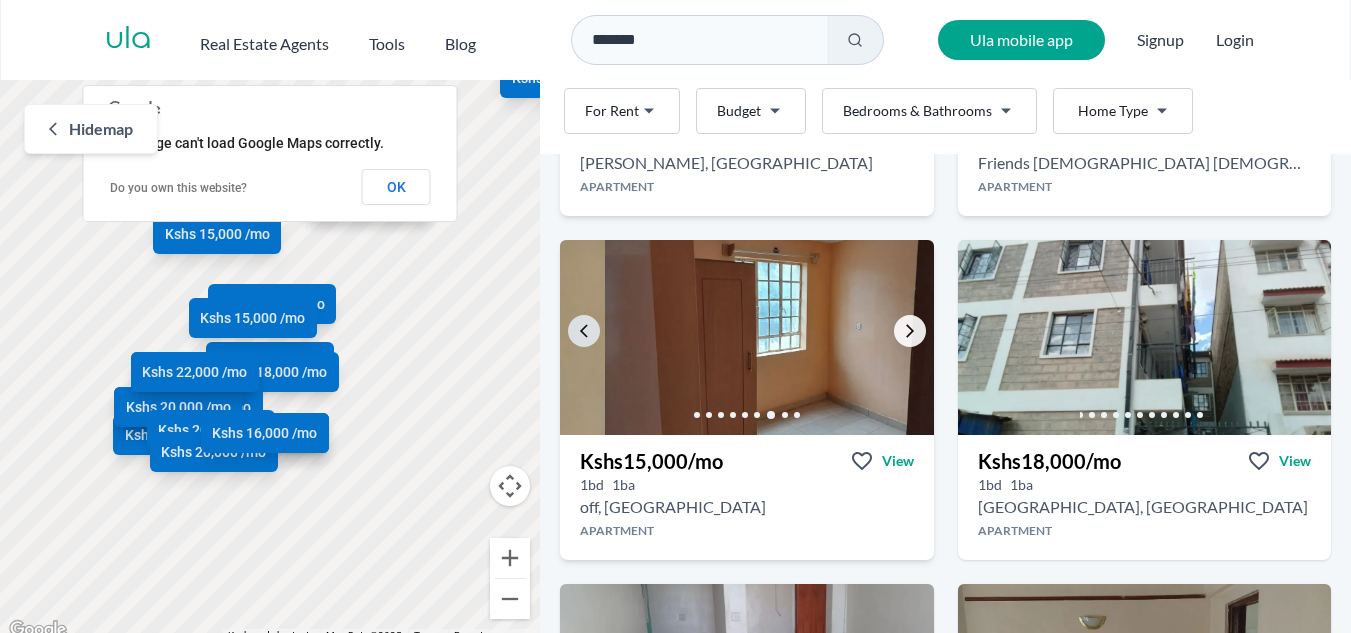 click 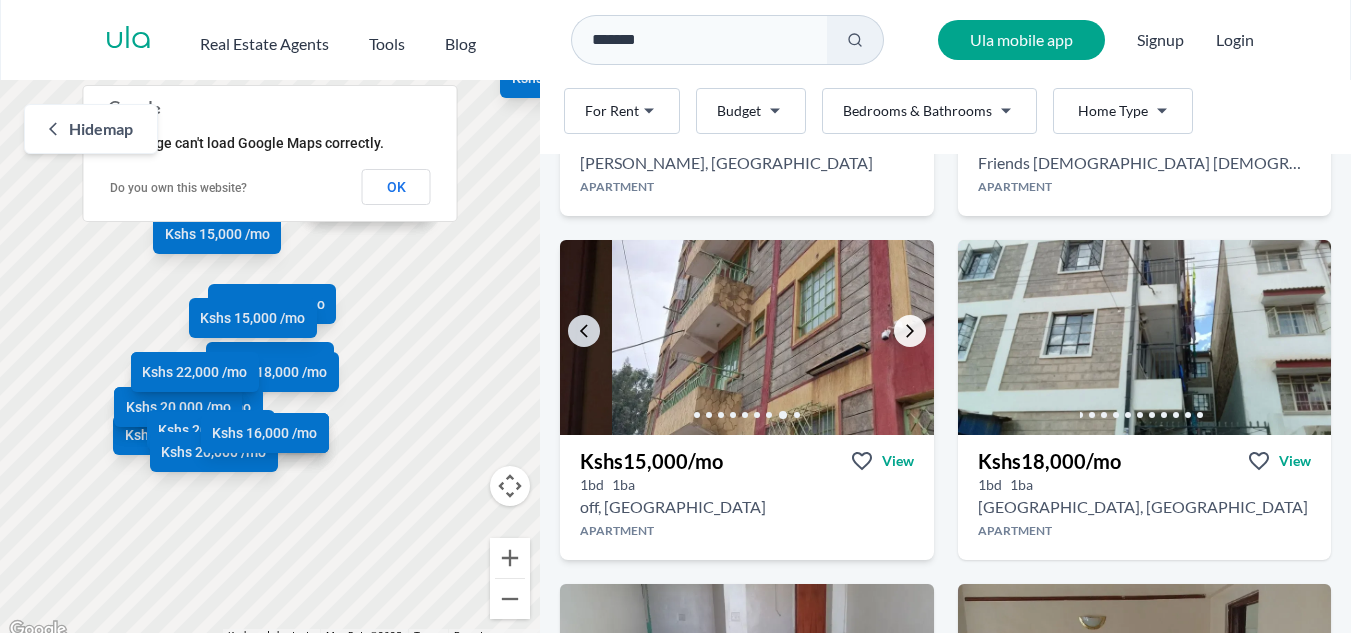 click 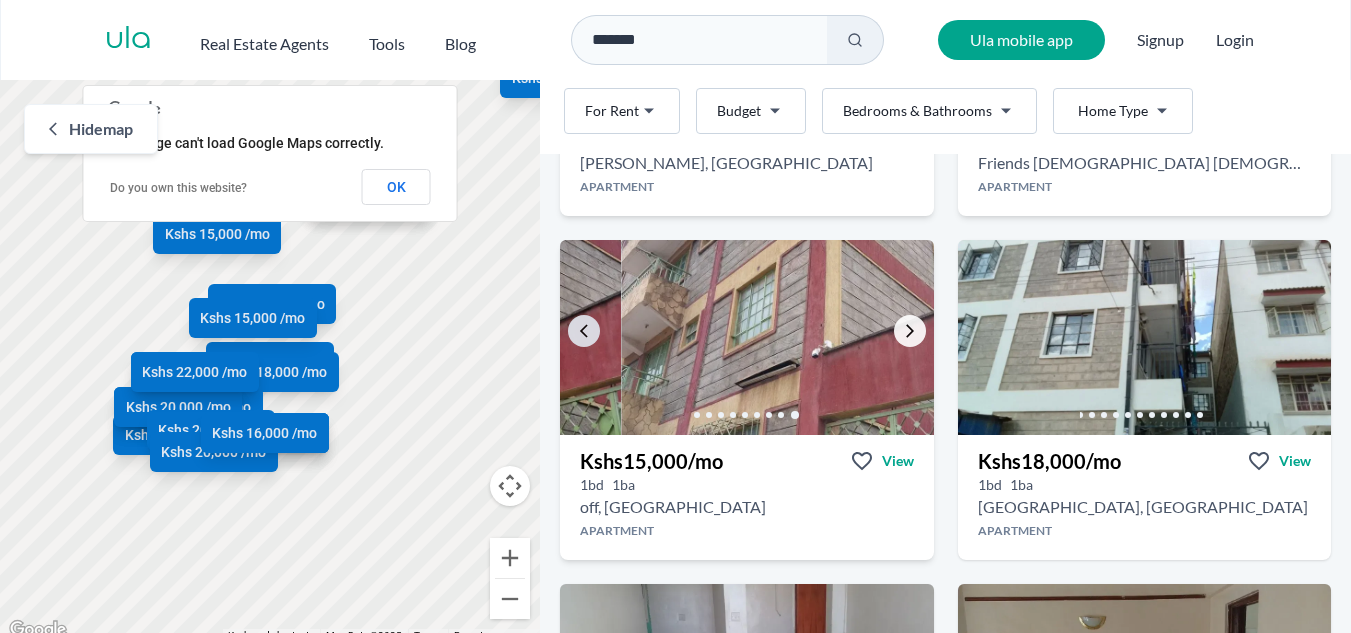 click 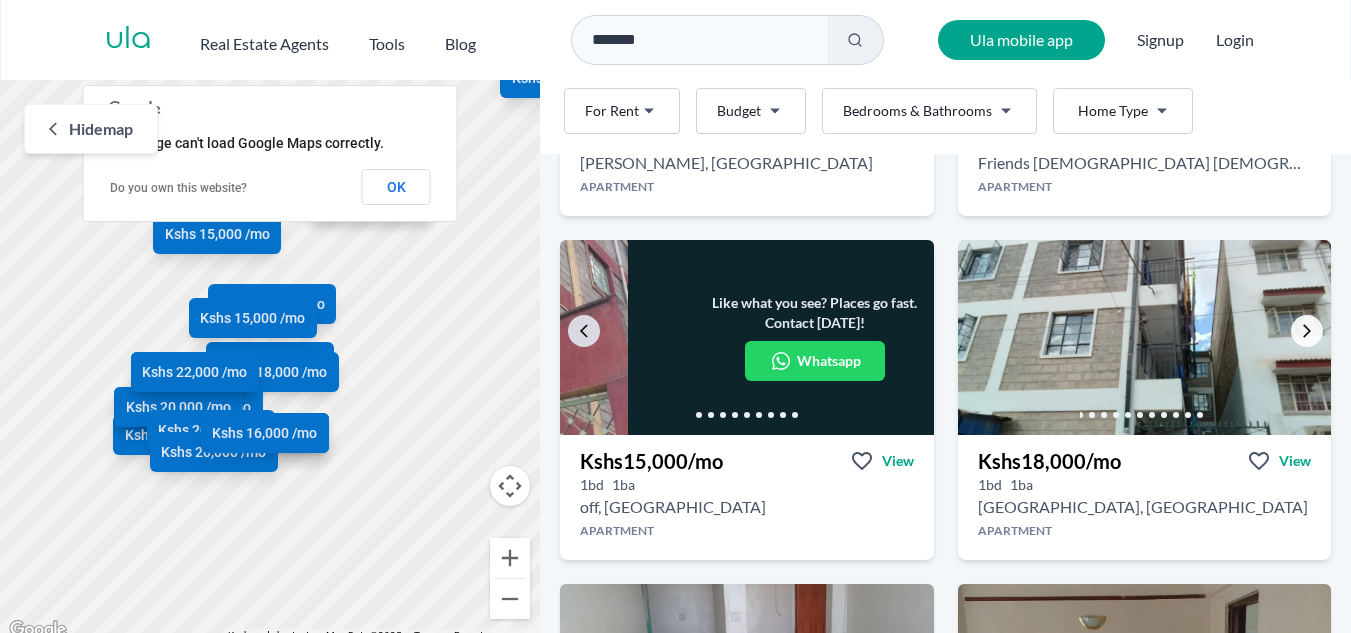 click 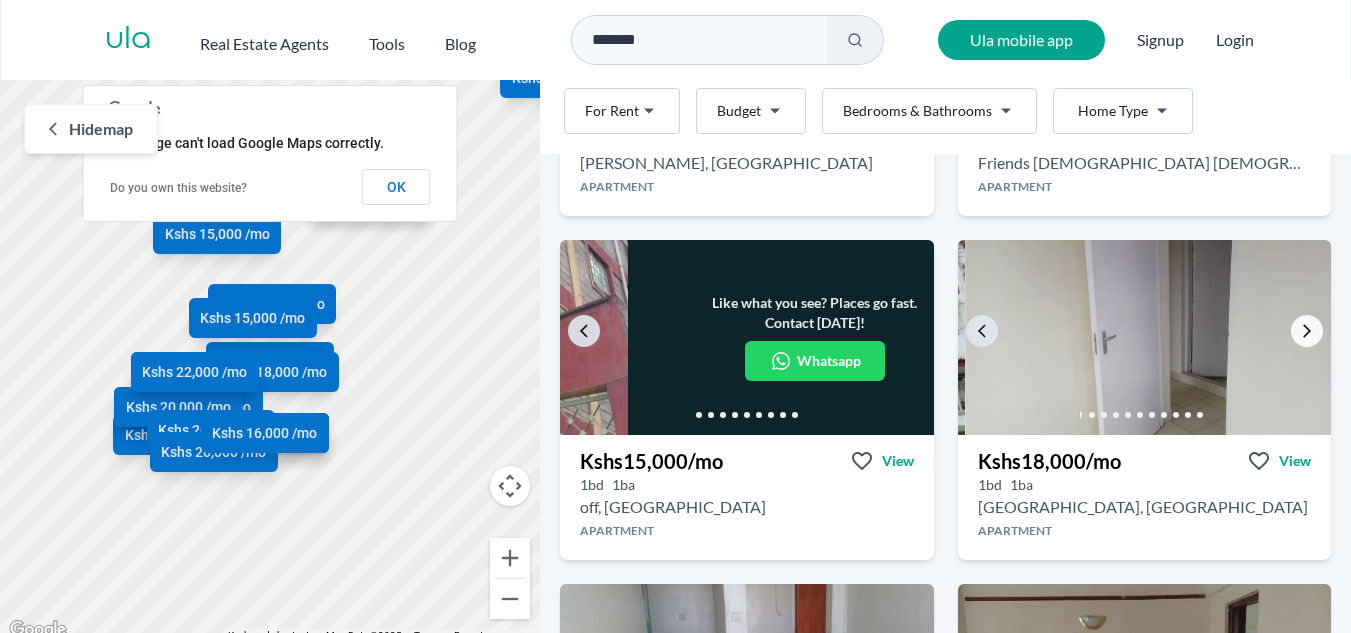 click 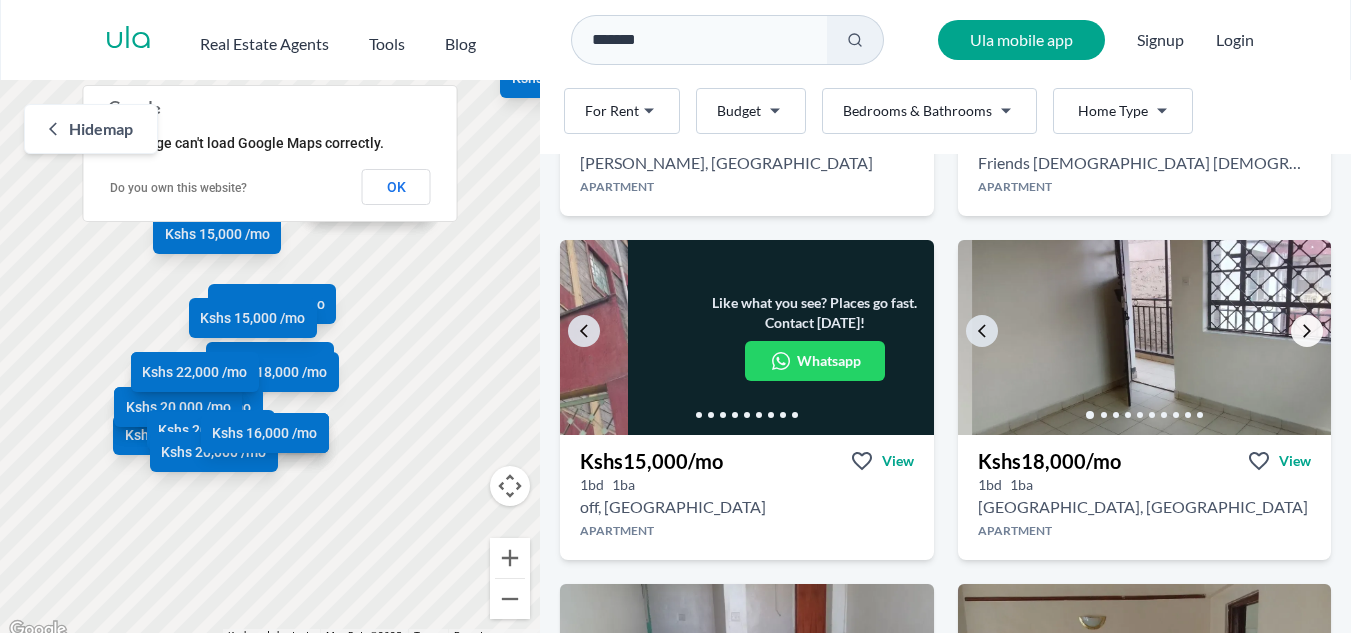 click 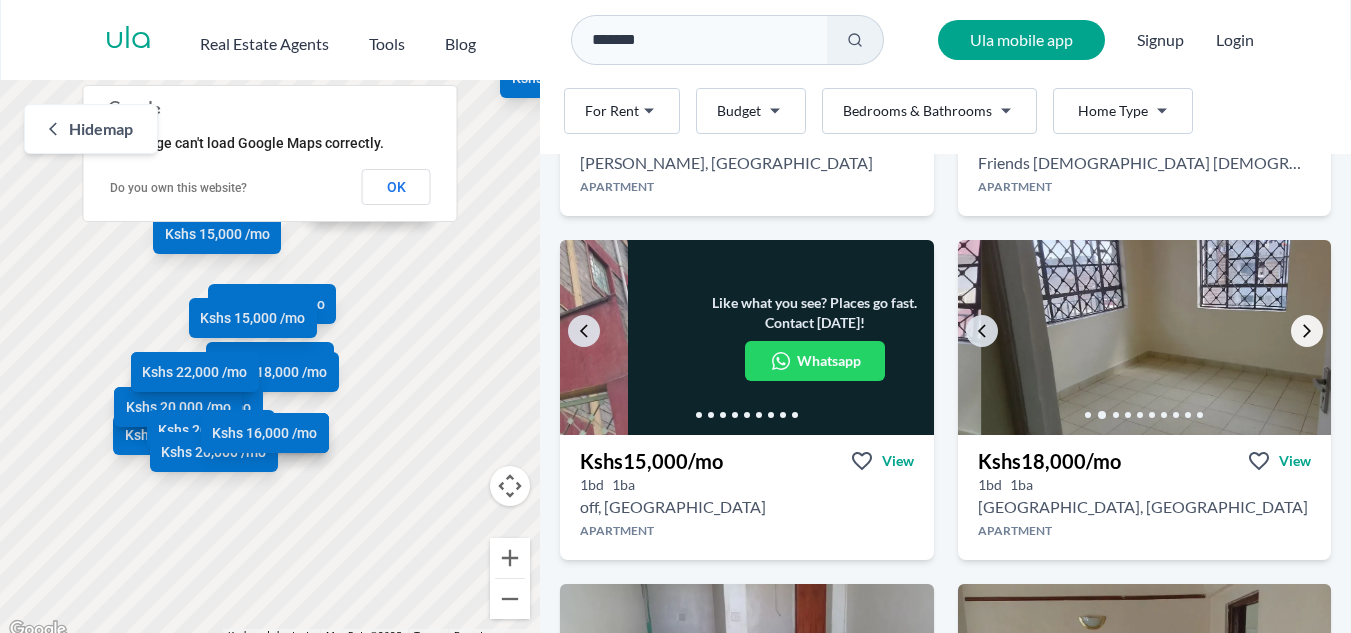 click 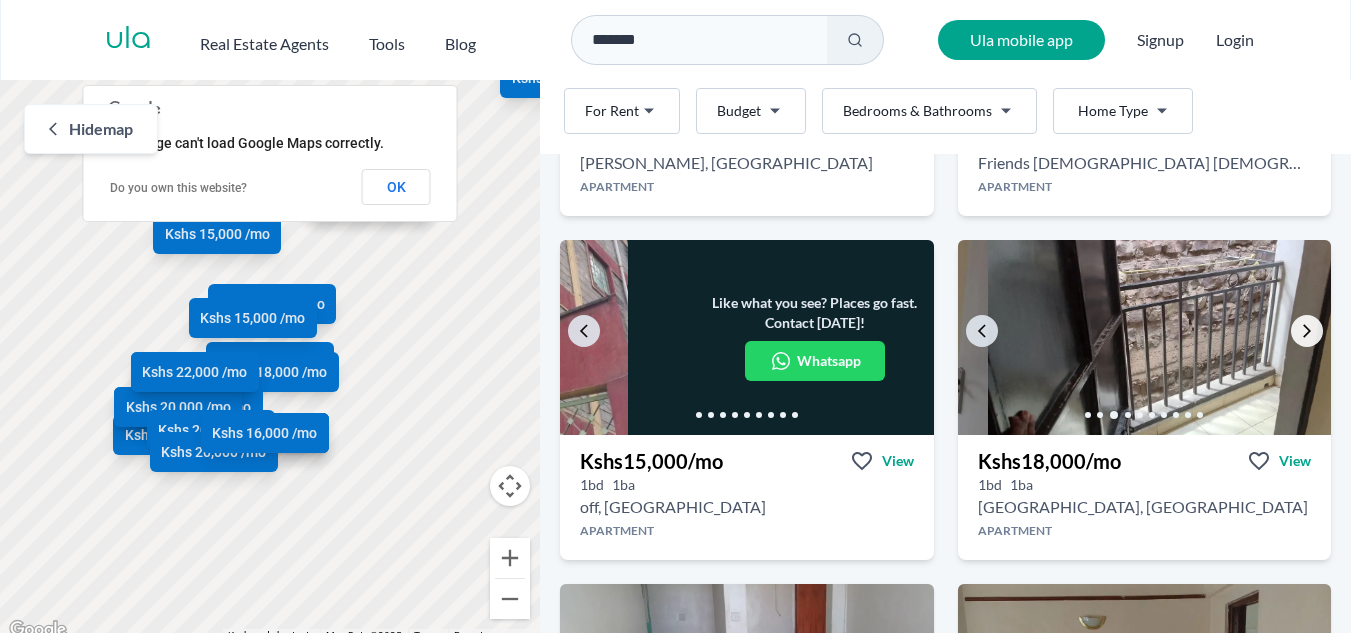 click 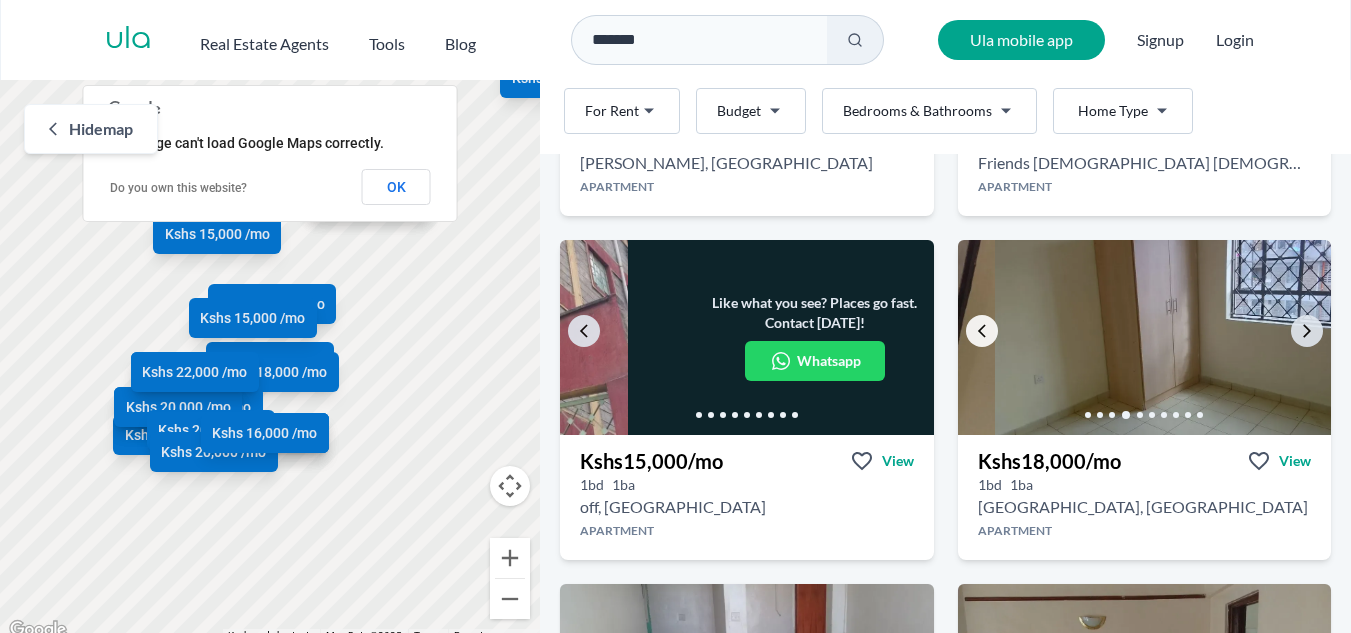 click 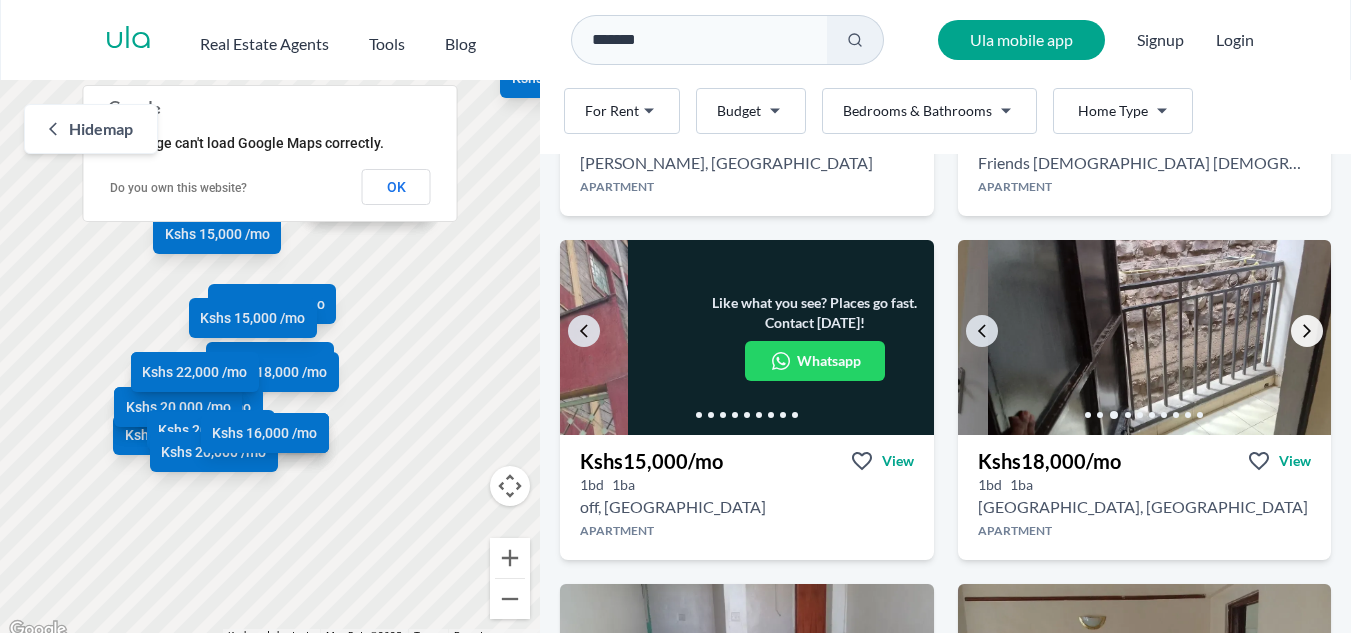click at bounding box center [1307, 331] 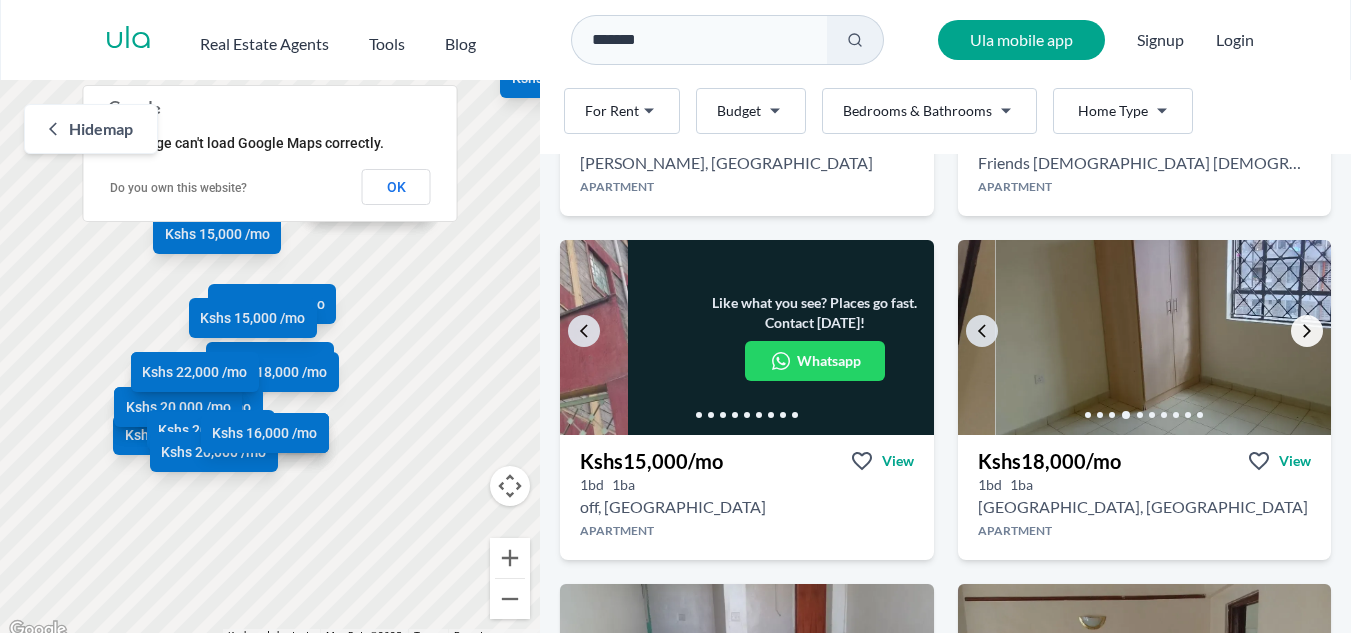 click at bounding box center [1307, 331] 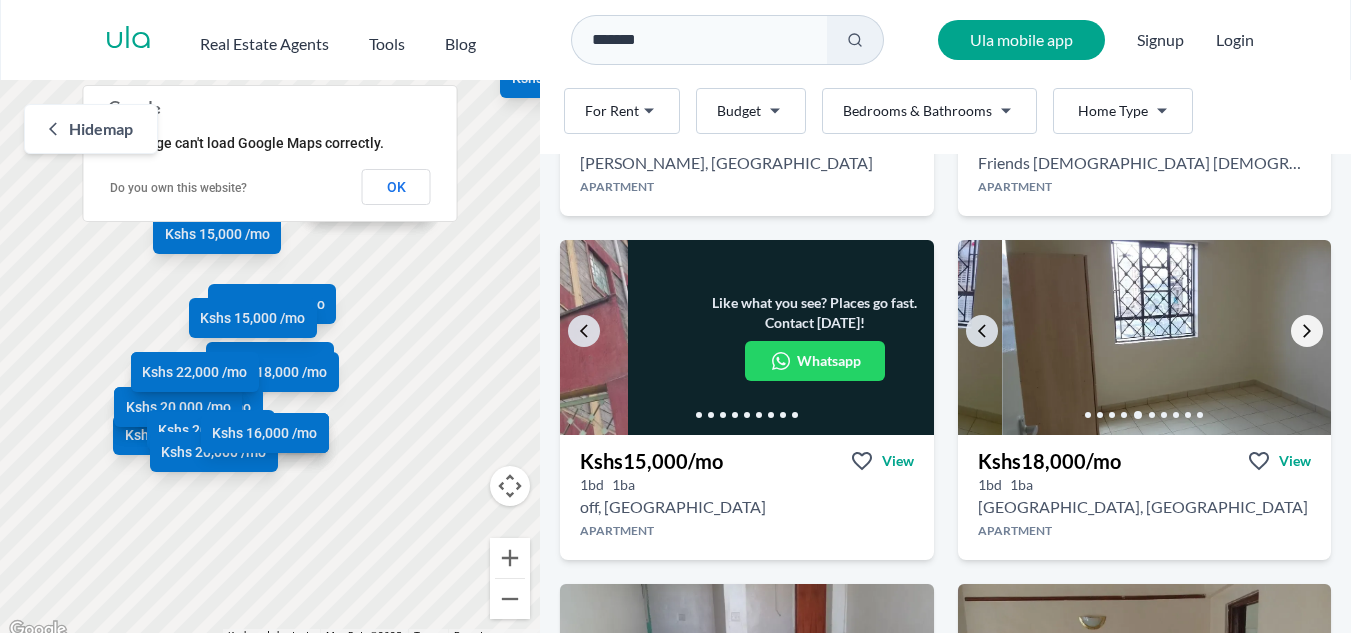 click at bounding box center [1307, 331] 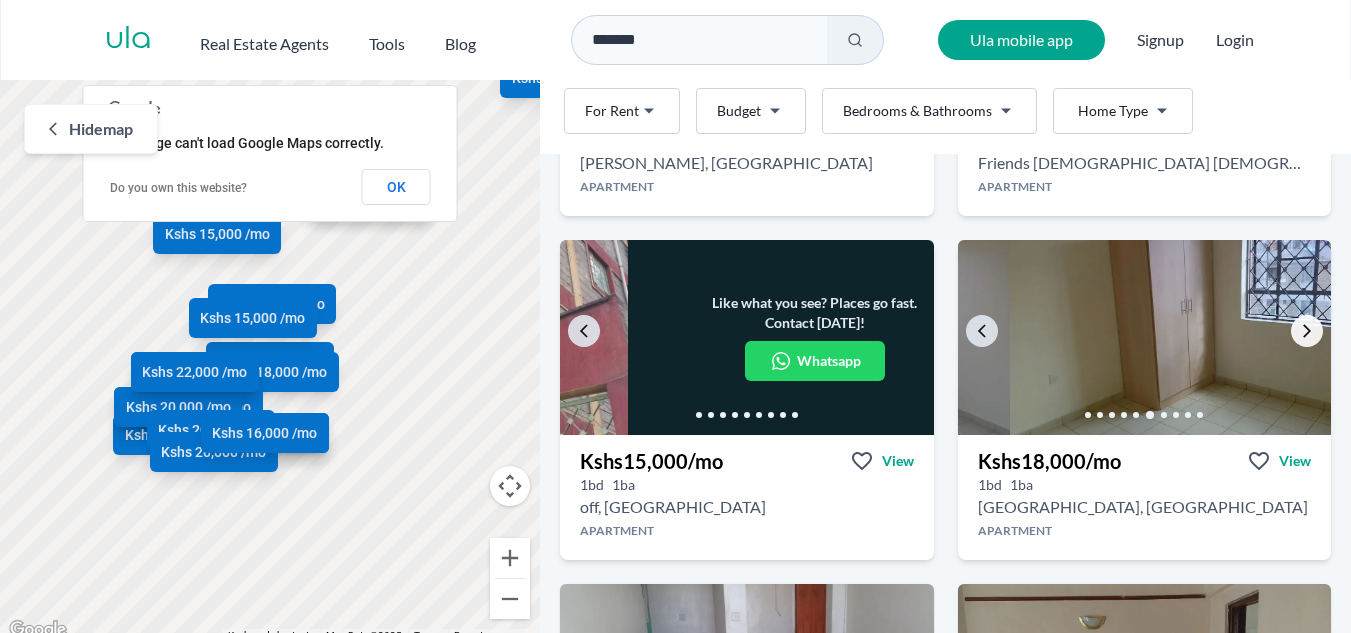 click at bounding box center [1307, 331] 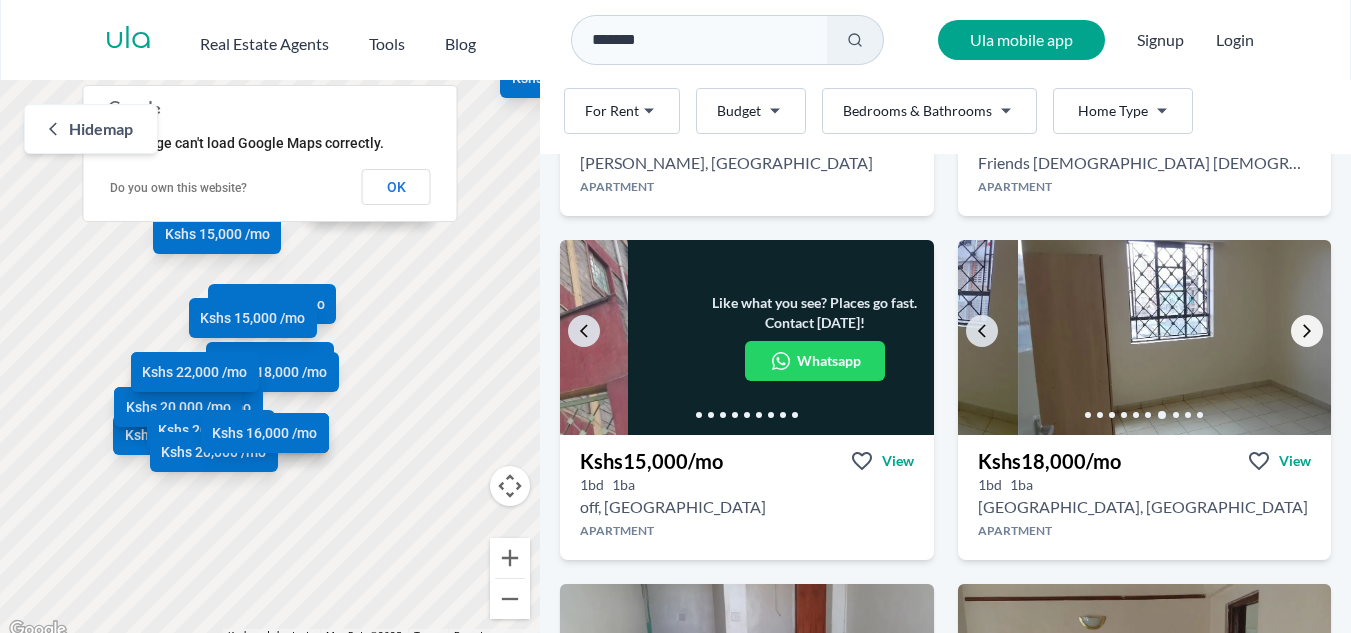 click at bounding box center (1307, 331) 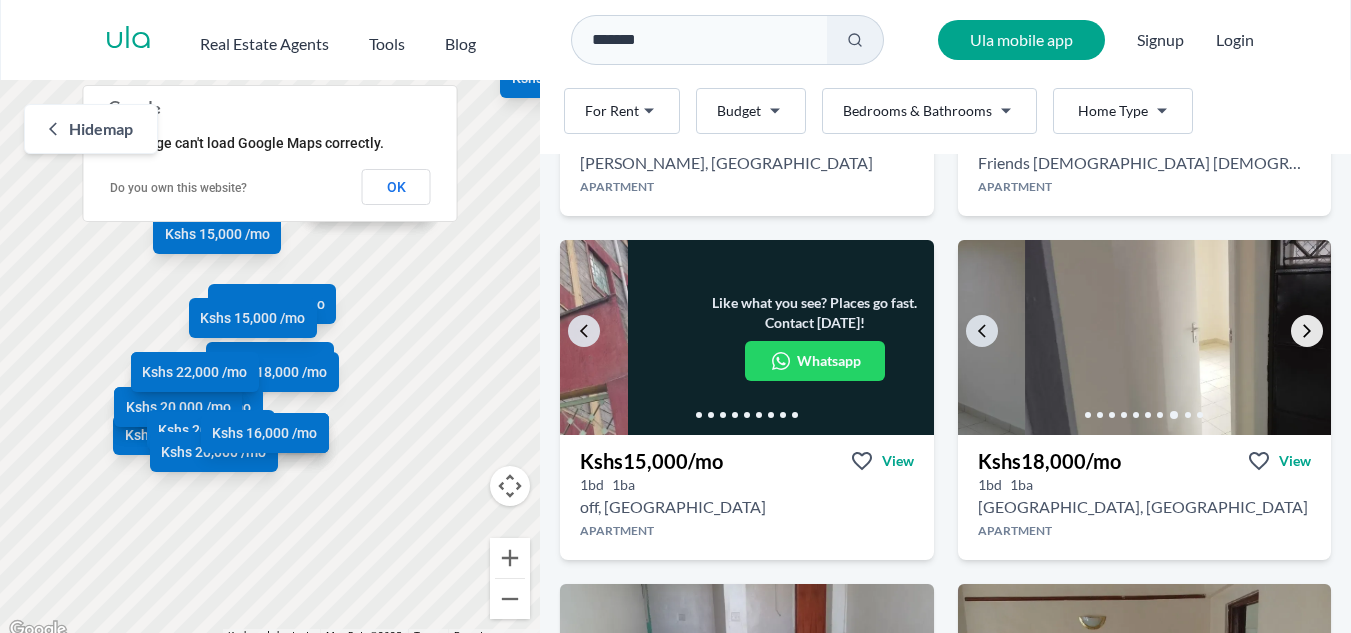 click at bounding box center (1307, 331) 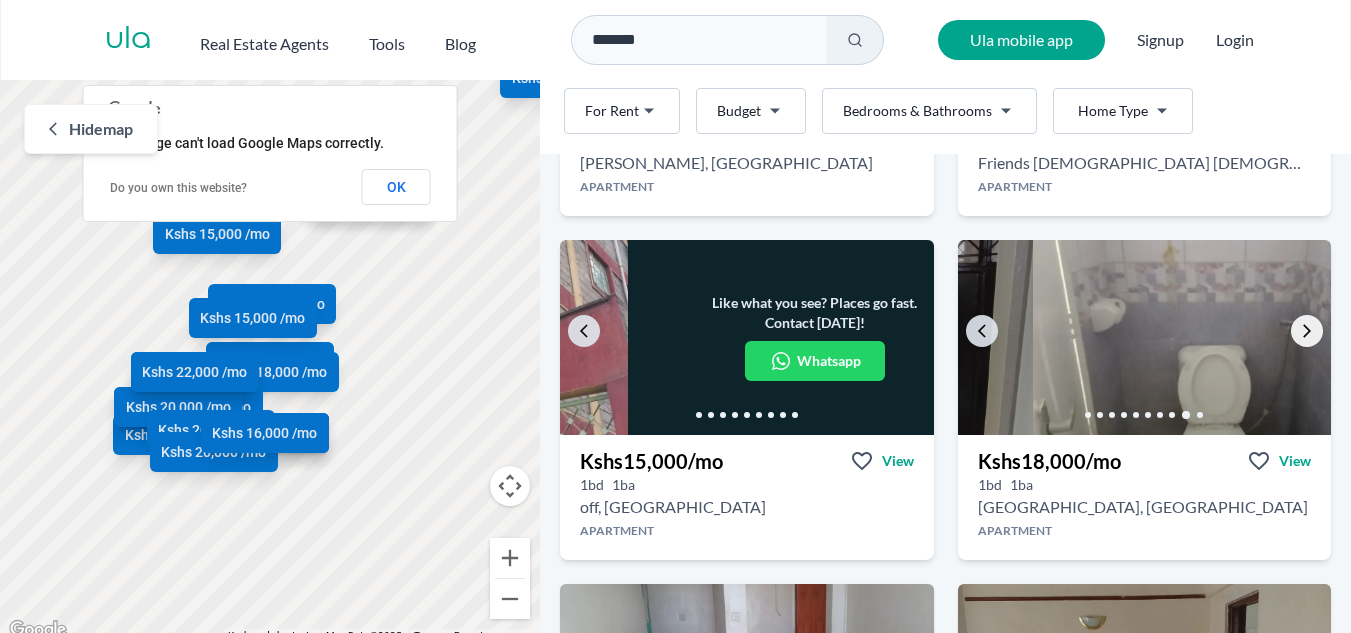 click at bounding box center (1307, 331) 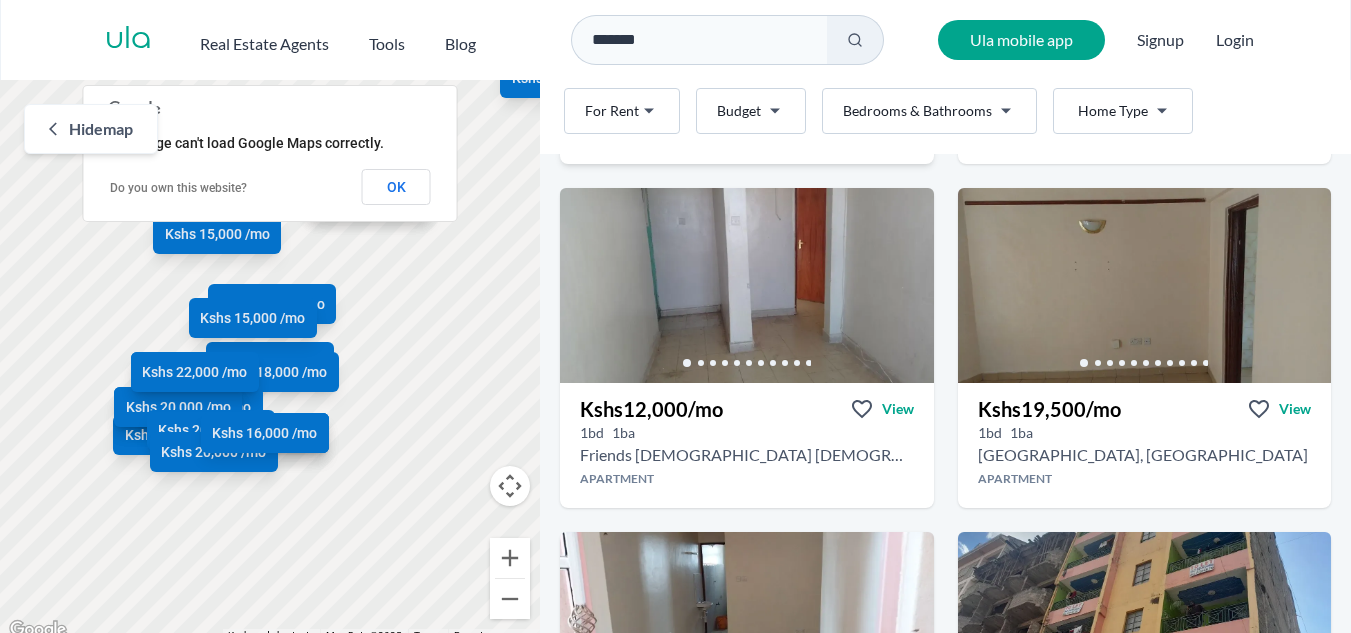scroll, scrollTop: 1121, scrollLeft: 0, axis: vertical 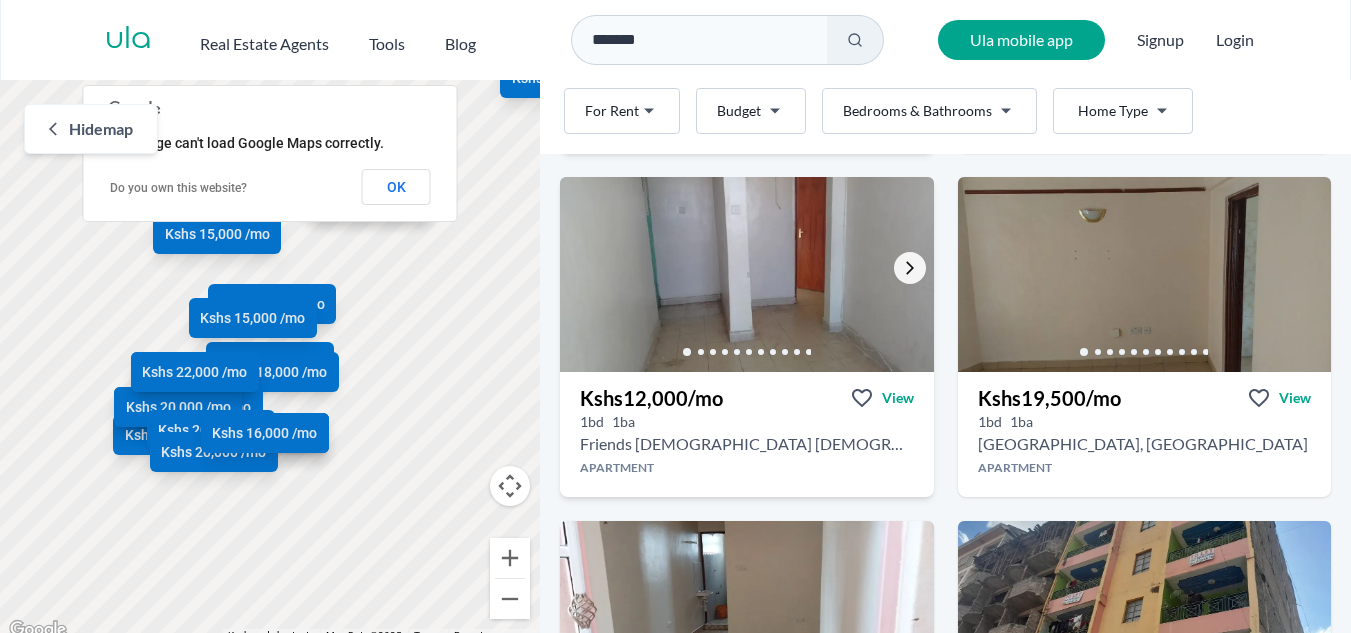 click 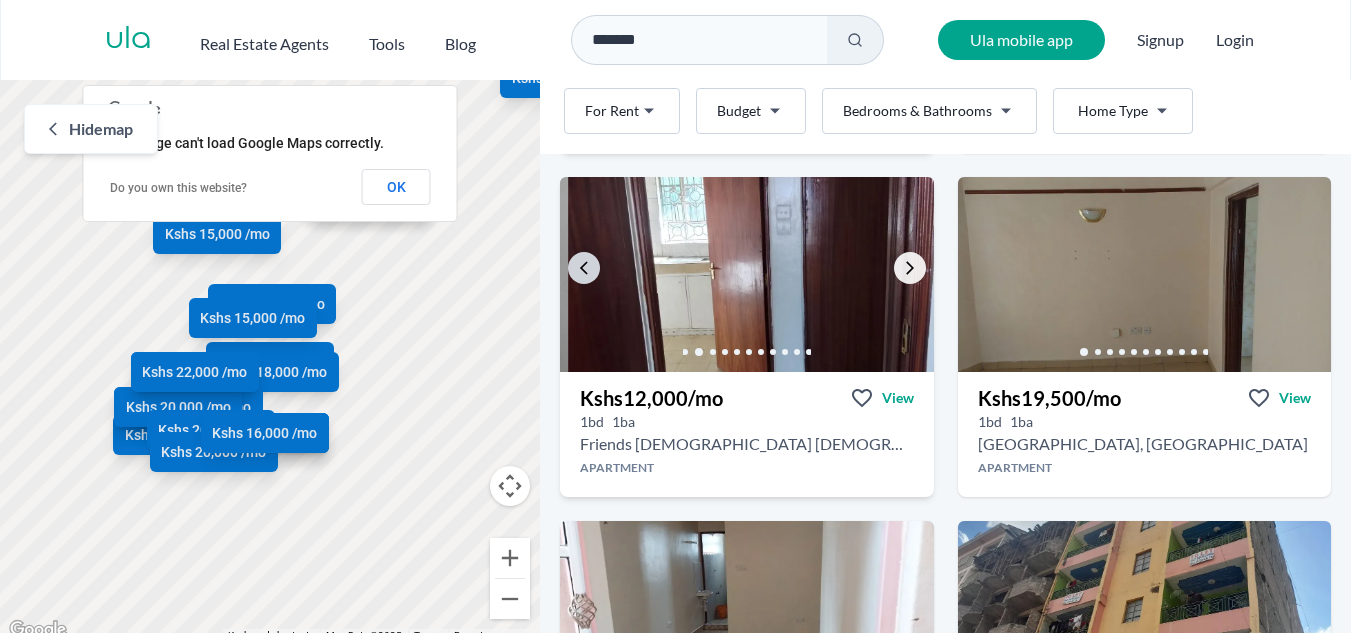click 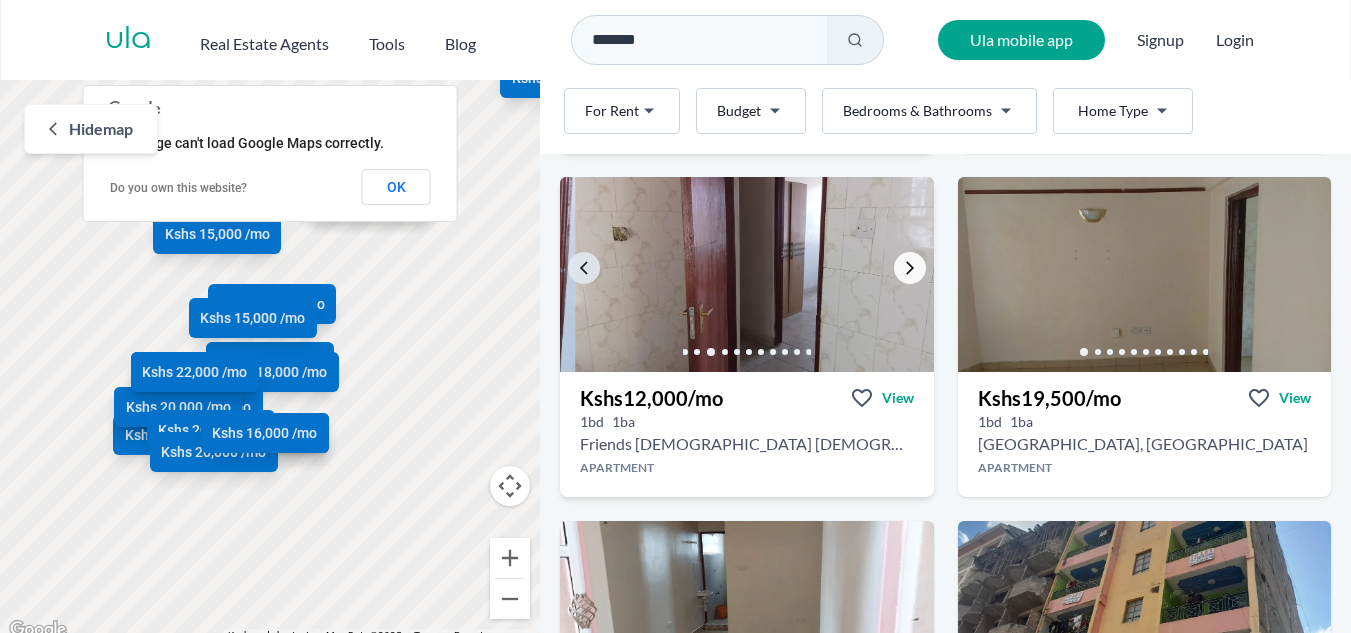 click 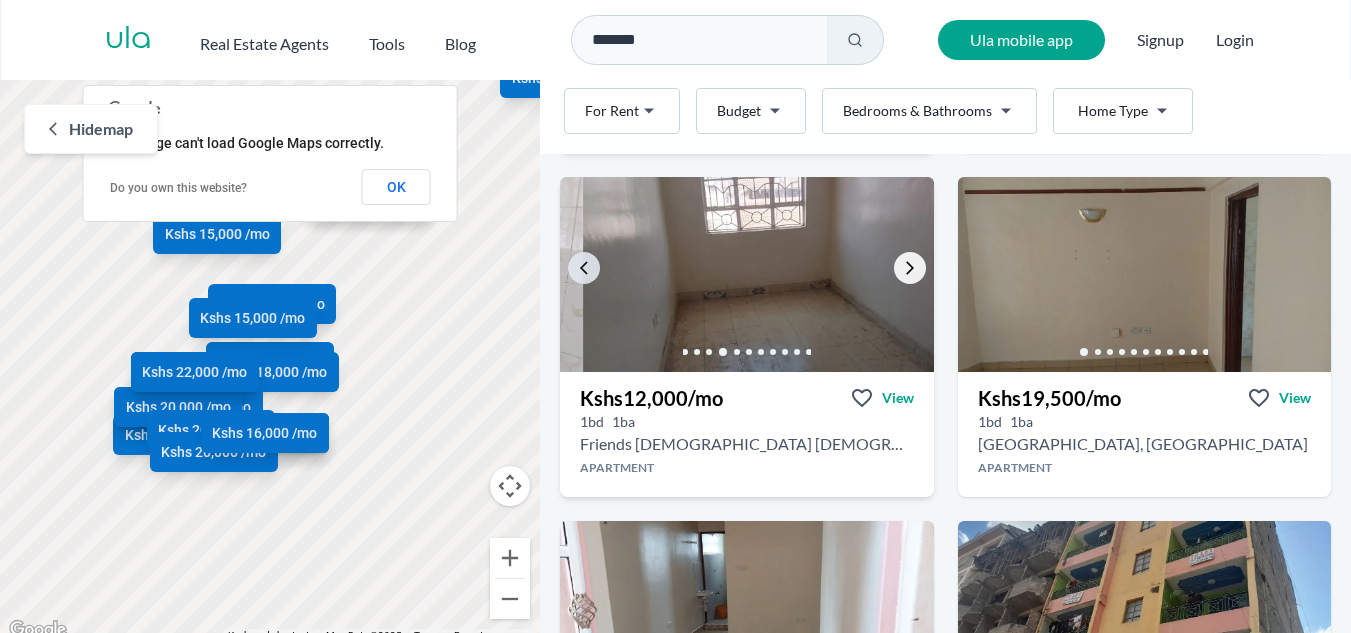 click 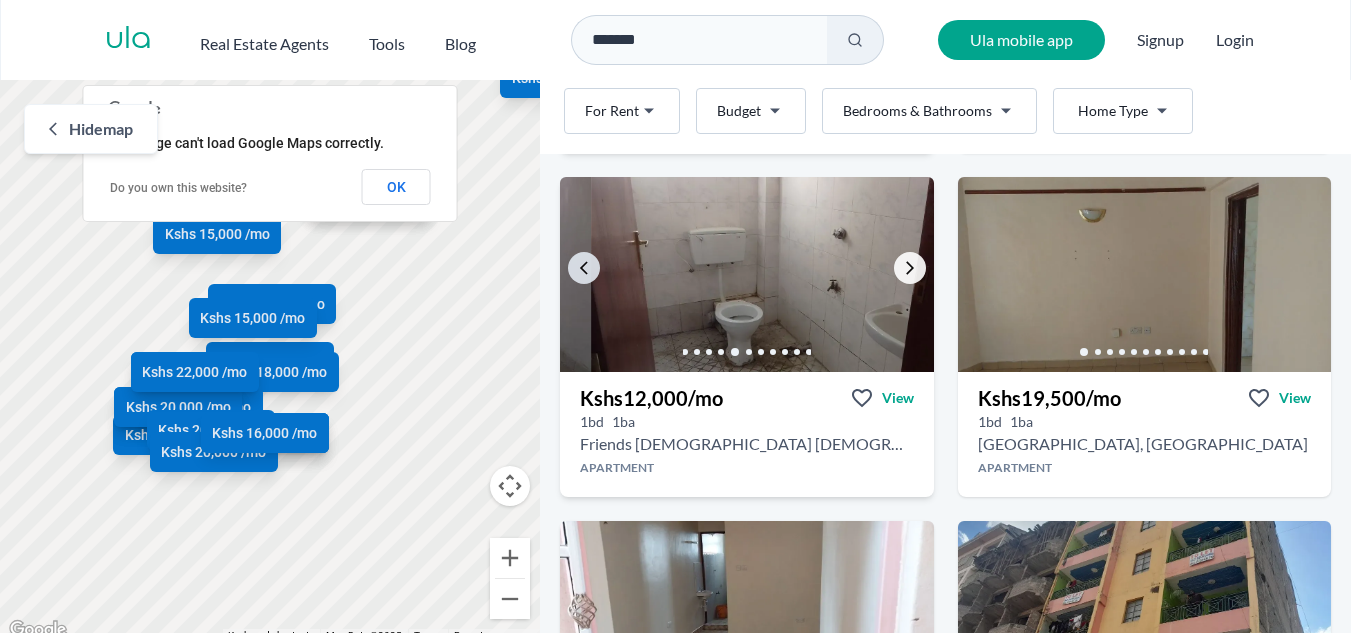 click 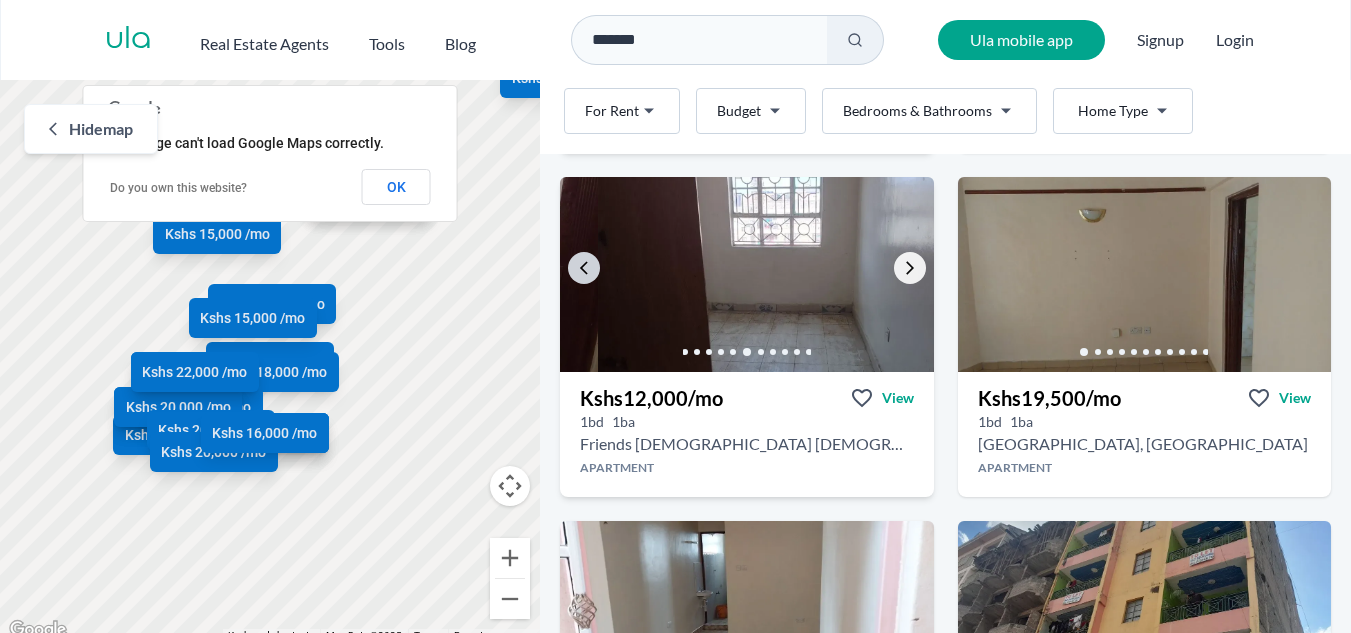 click 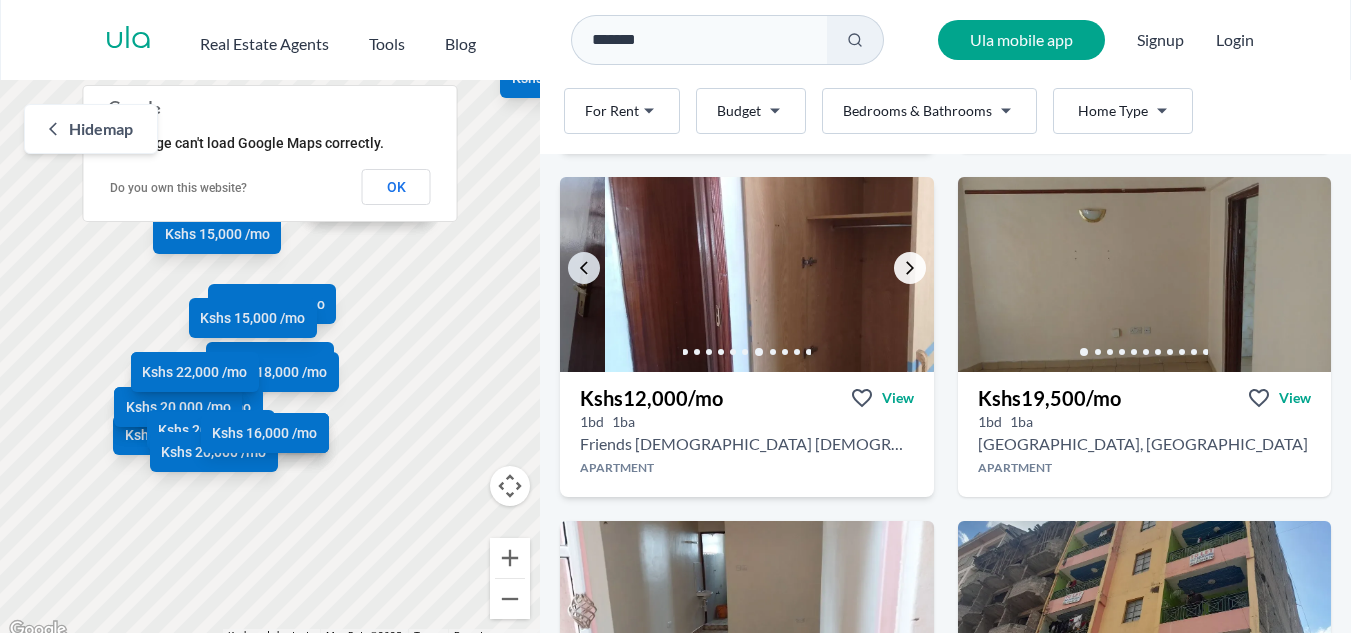 click 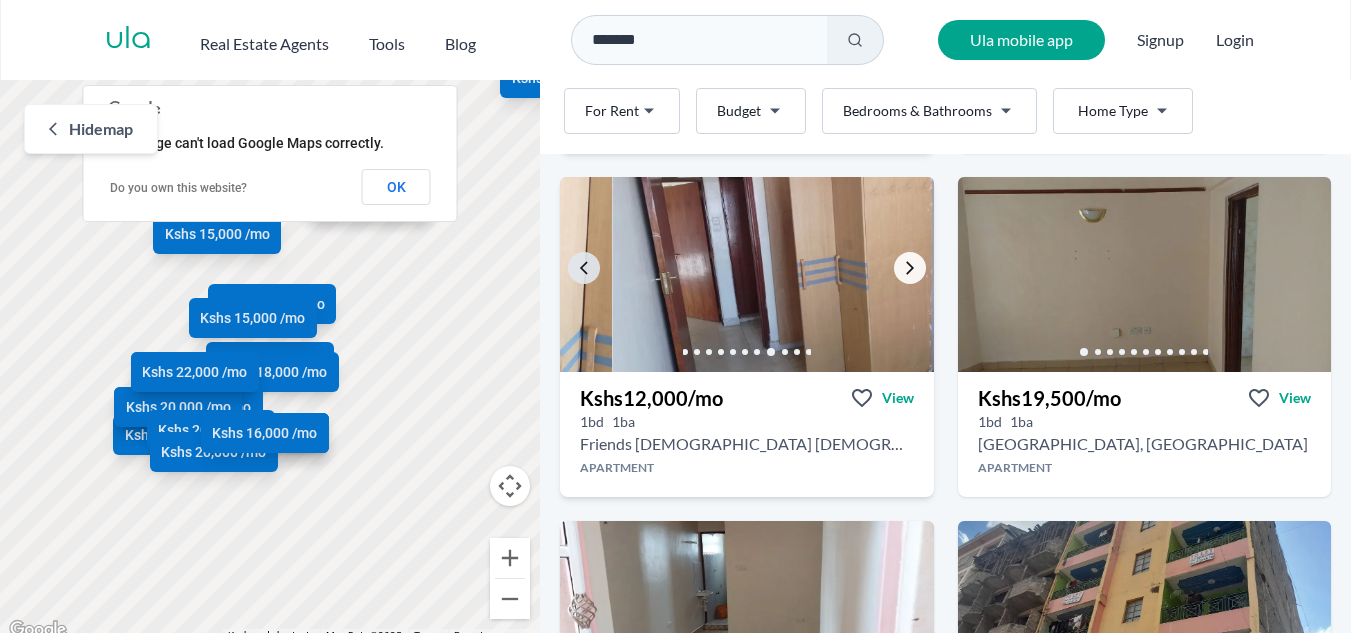 click 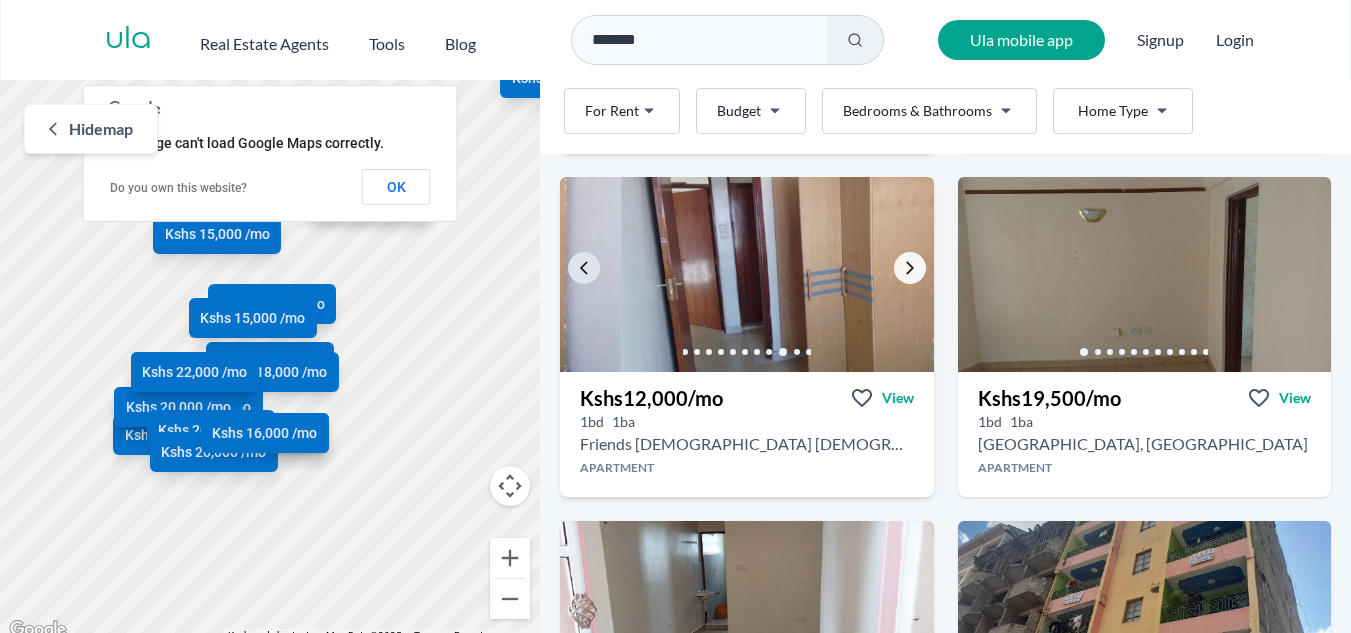 click 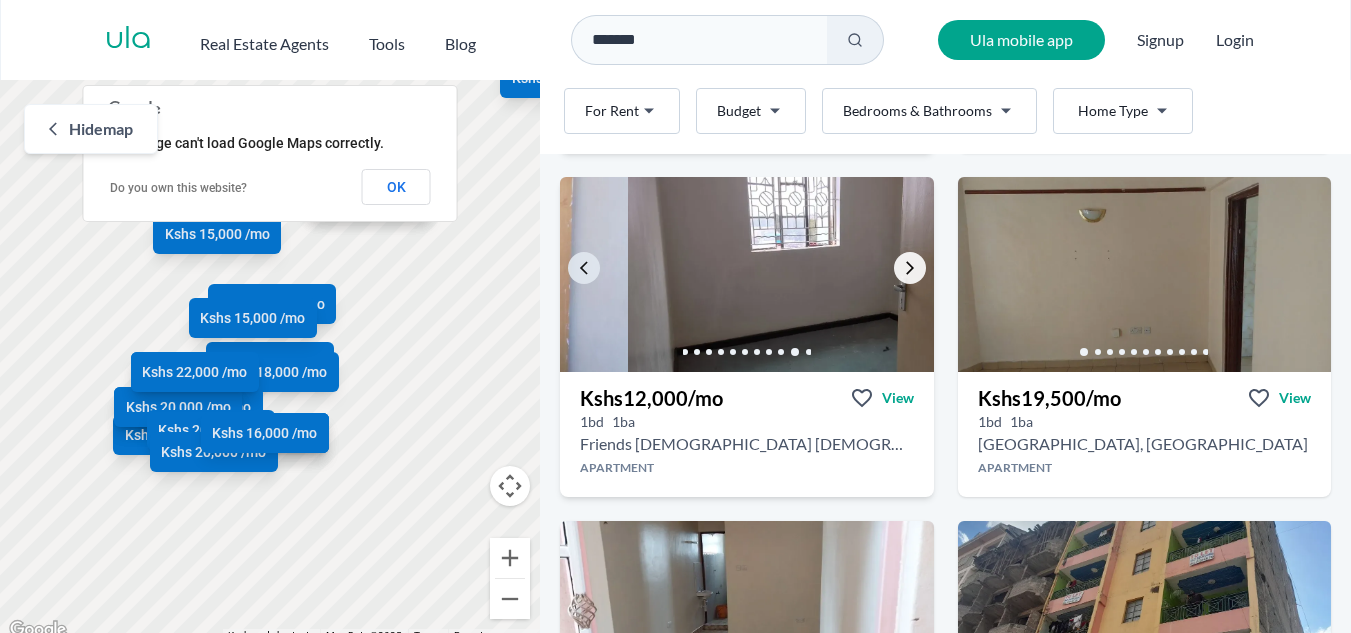 click 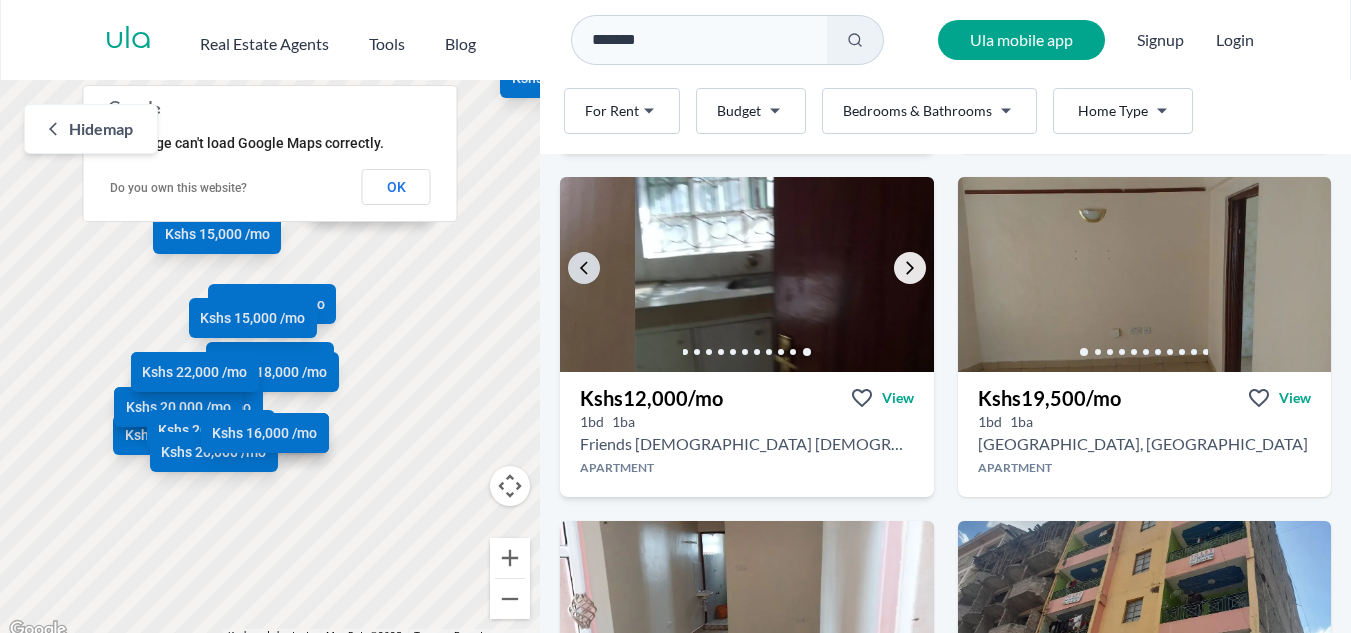 click 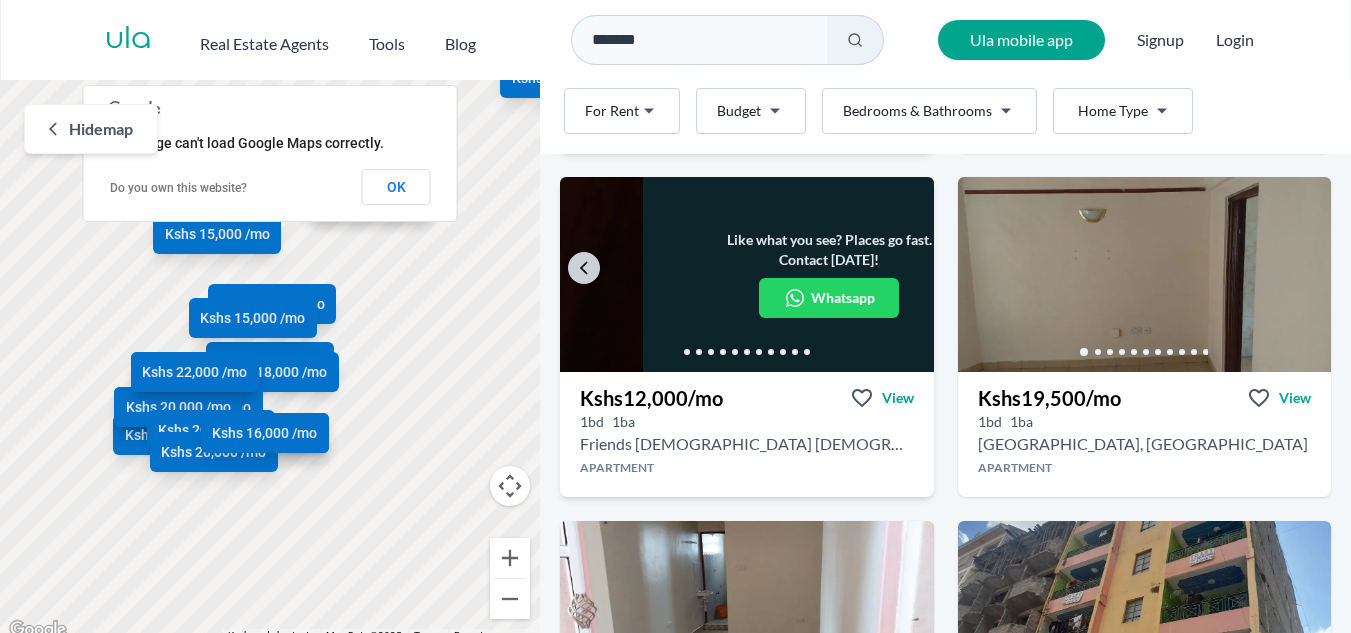 click on "Whatsapp" at bounding box center (843, 298) 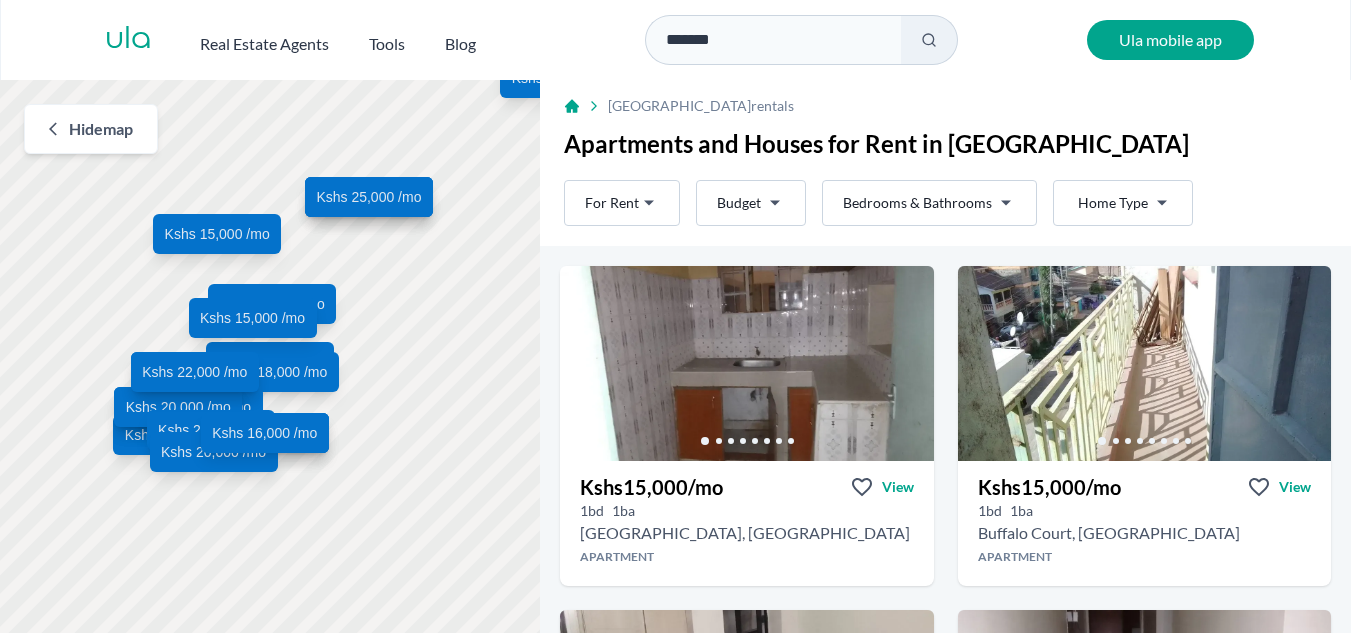 scroll, scrollTop: 0, scrollLeft: 0, axis: both 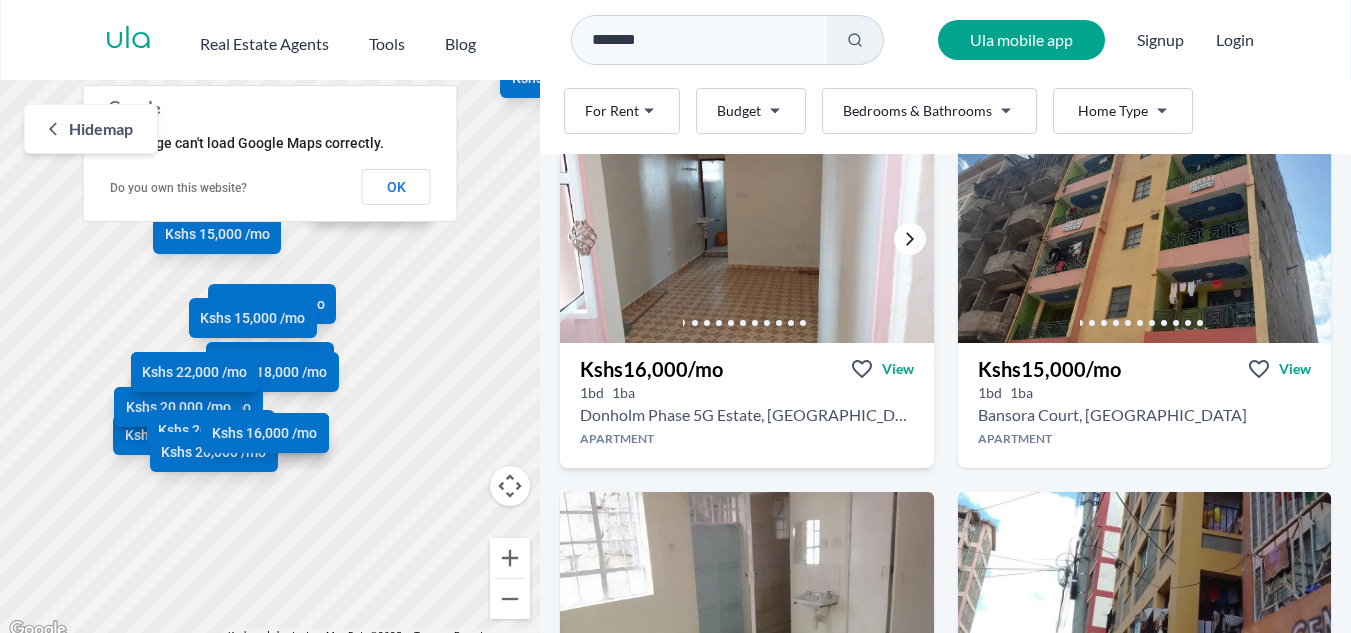 click 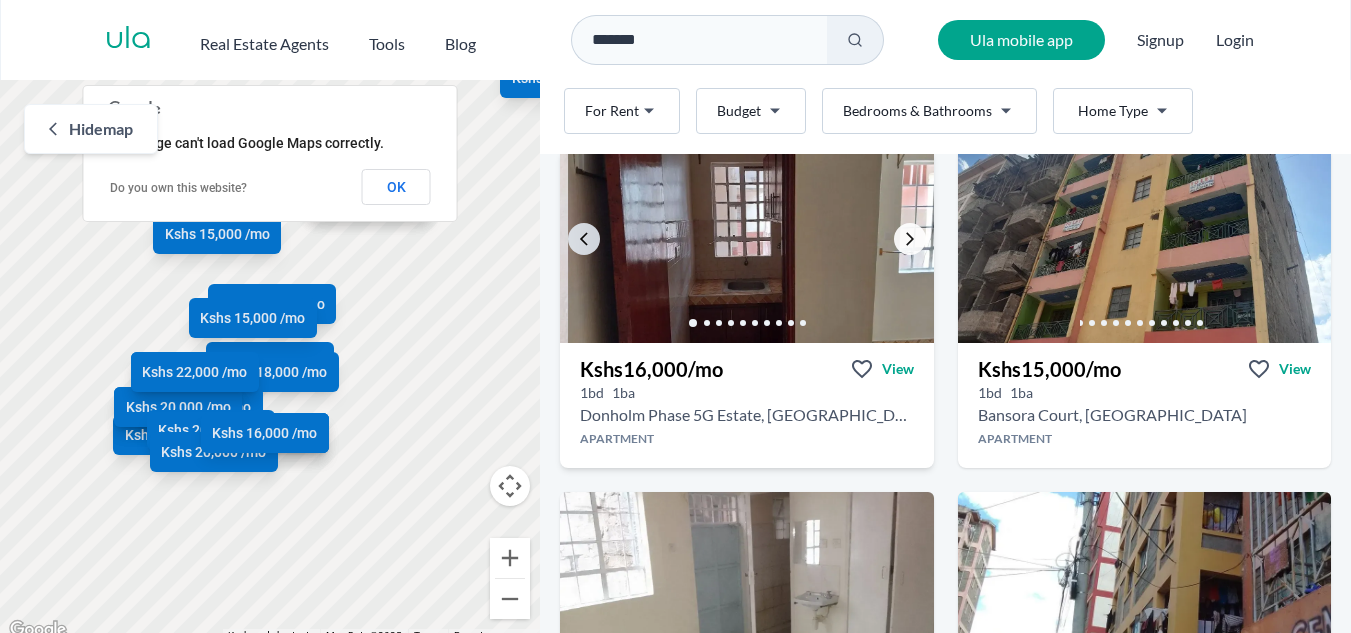 click 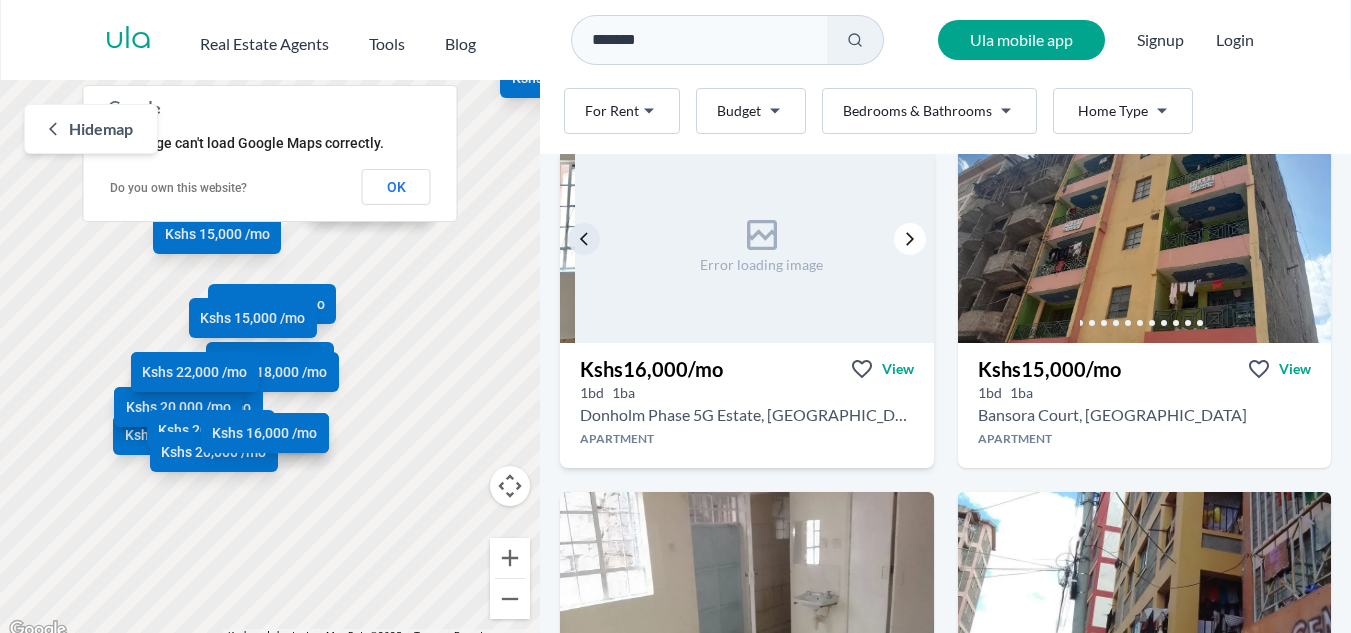 click 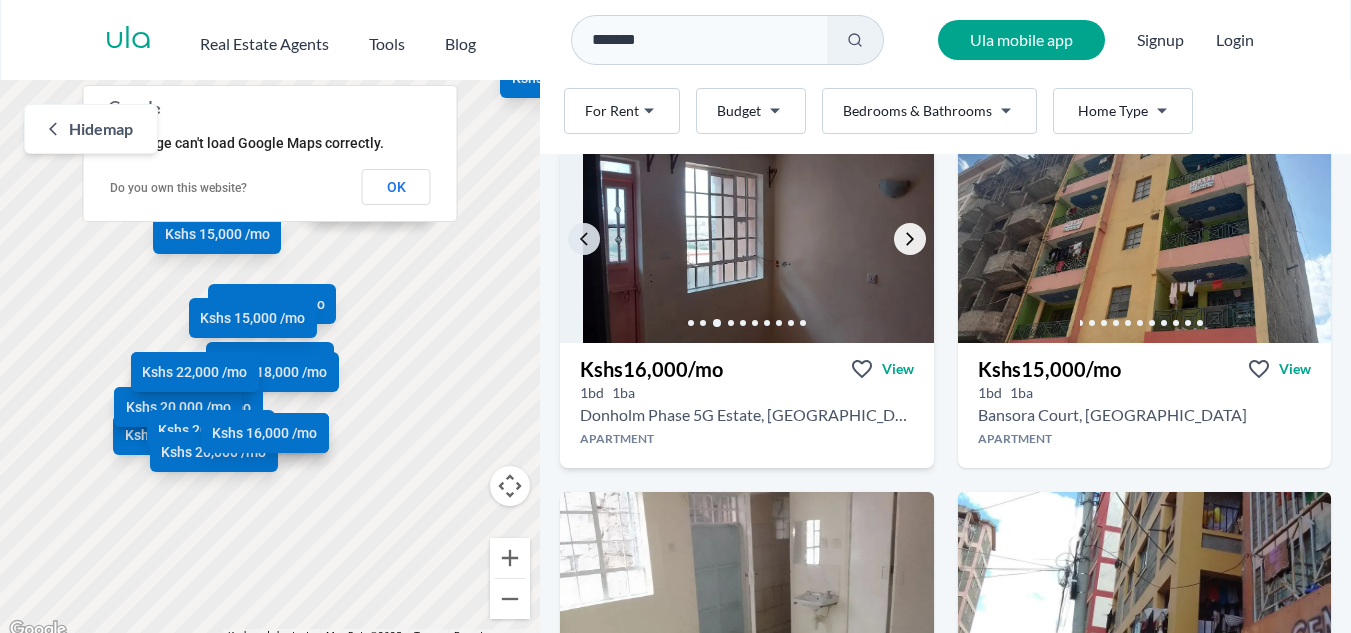 click 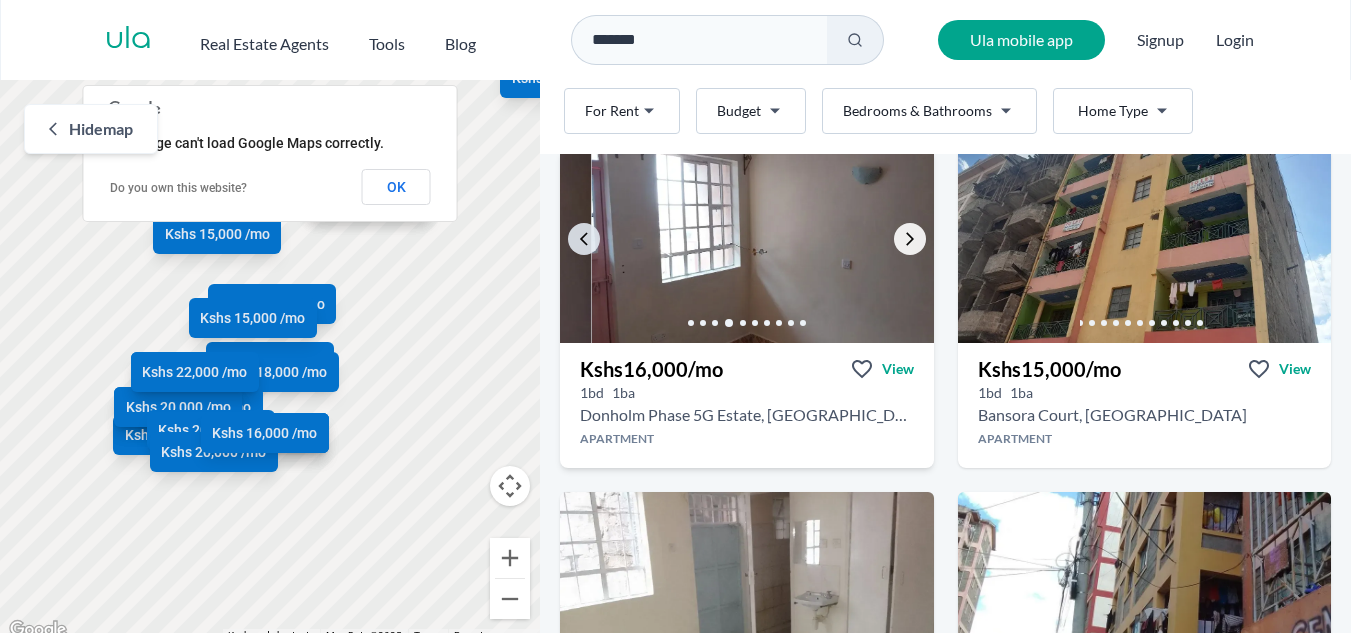 click 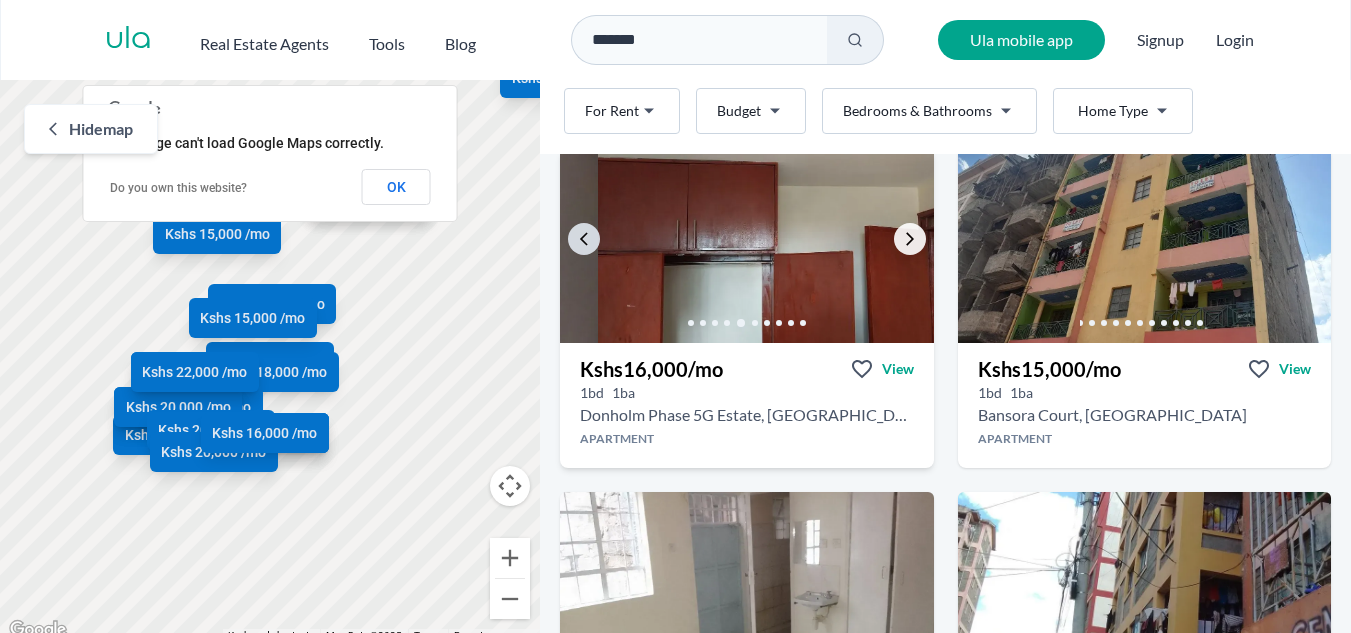 click 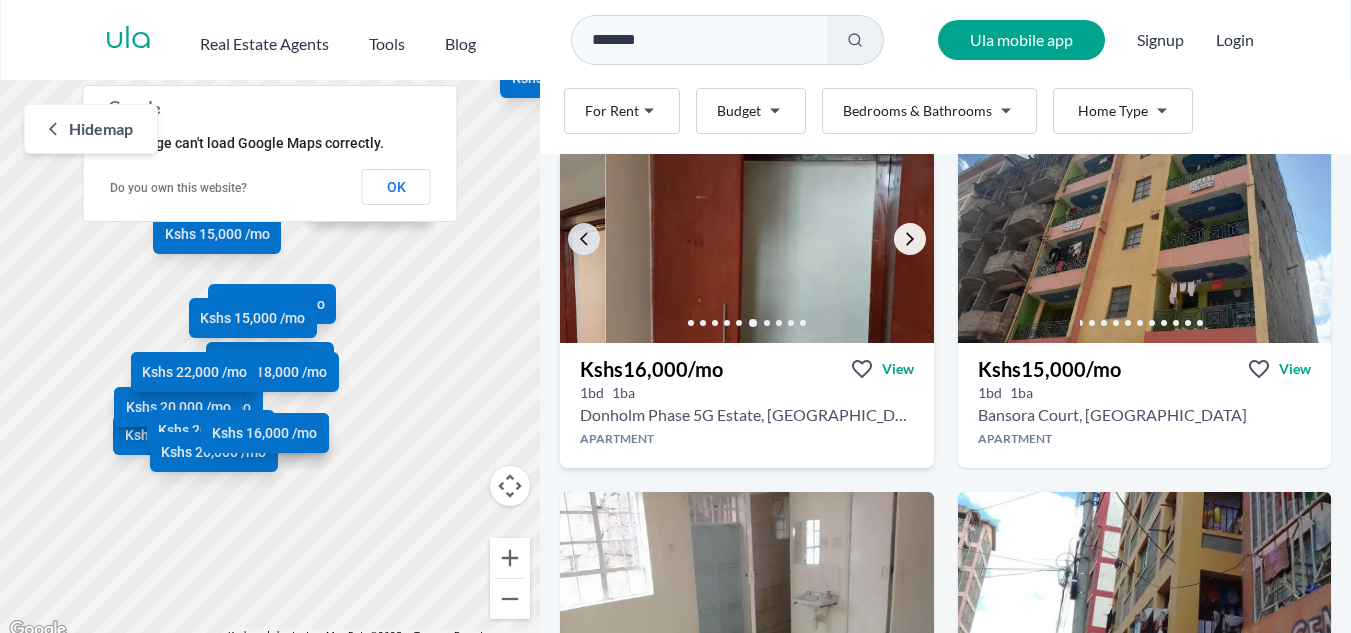 click 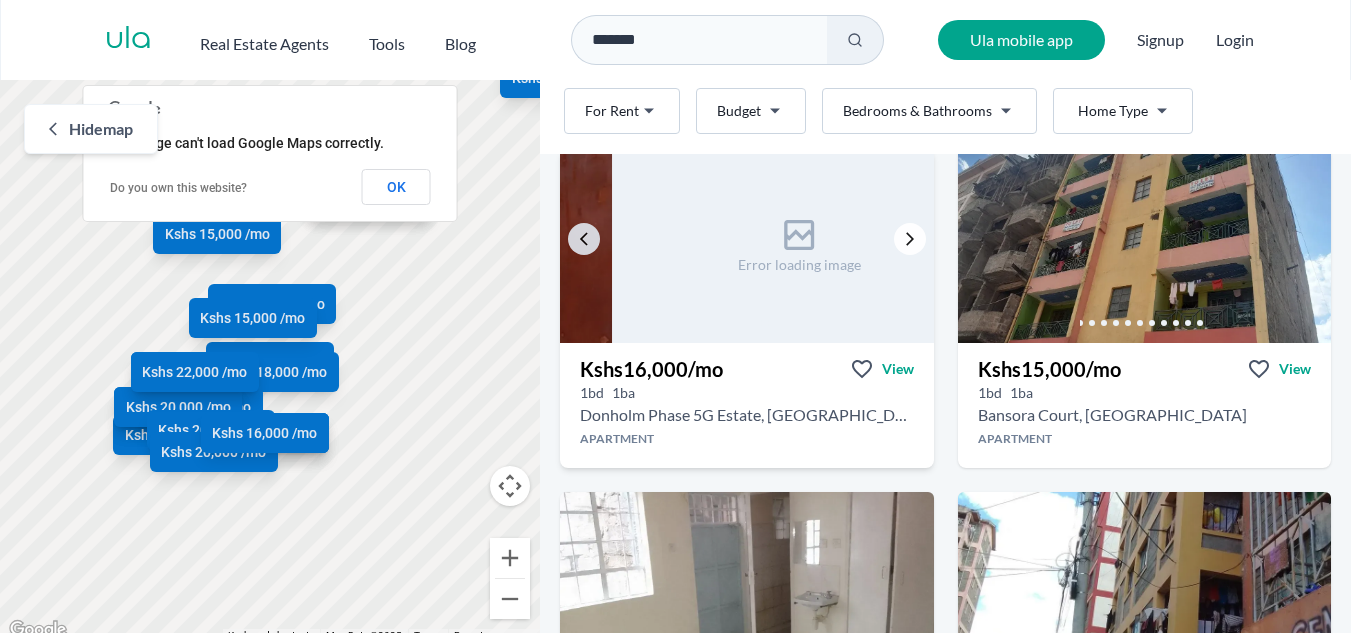 click 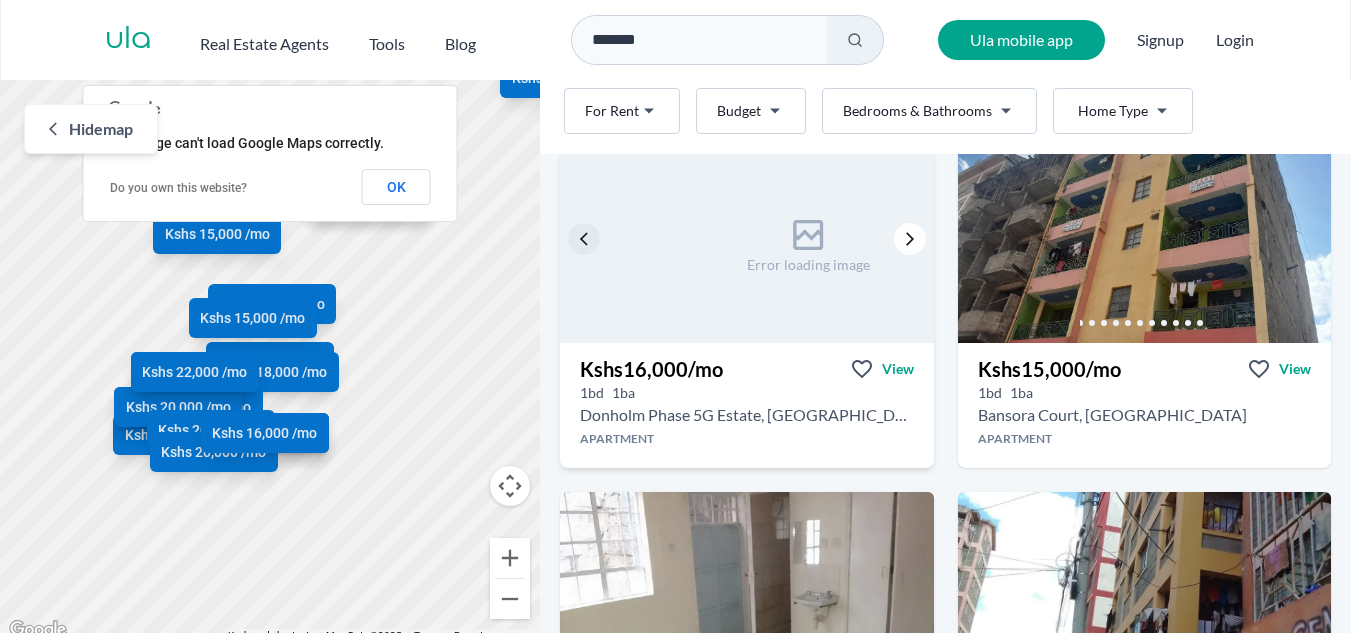 click 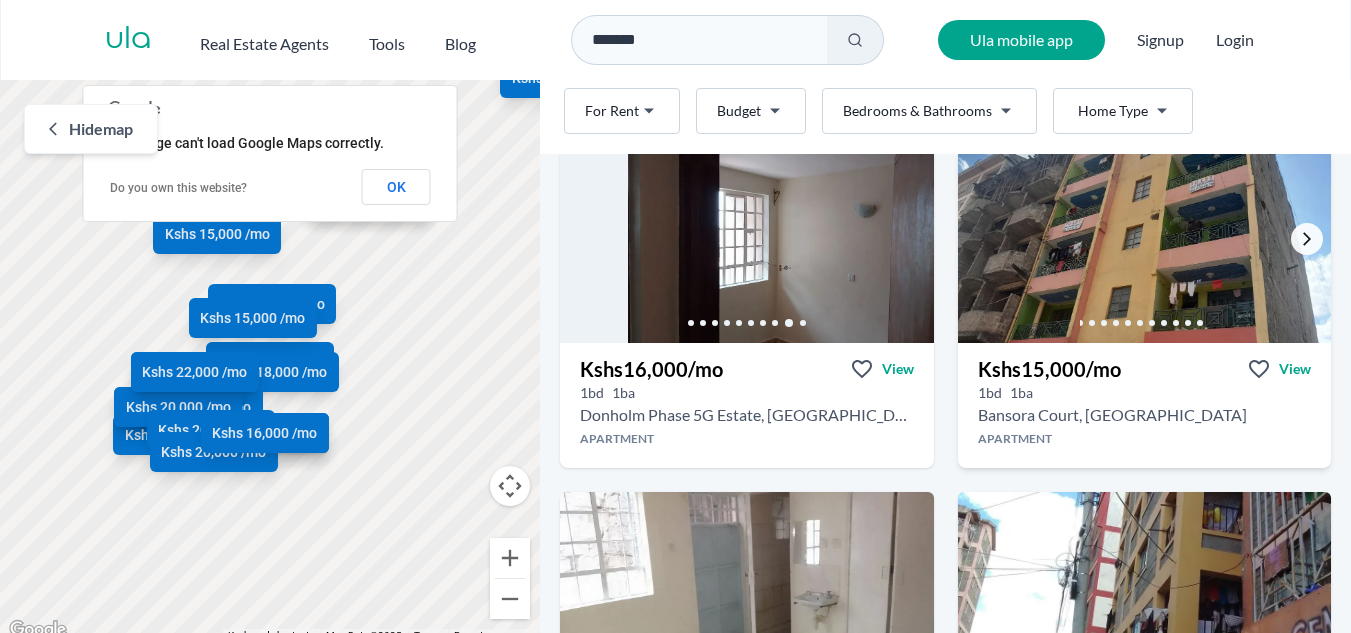 click 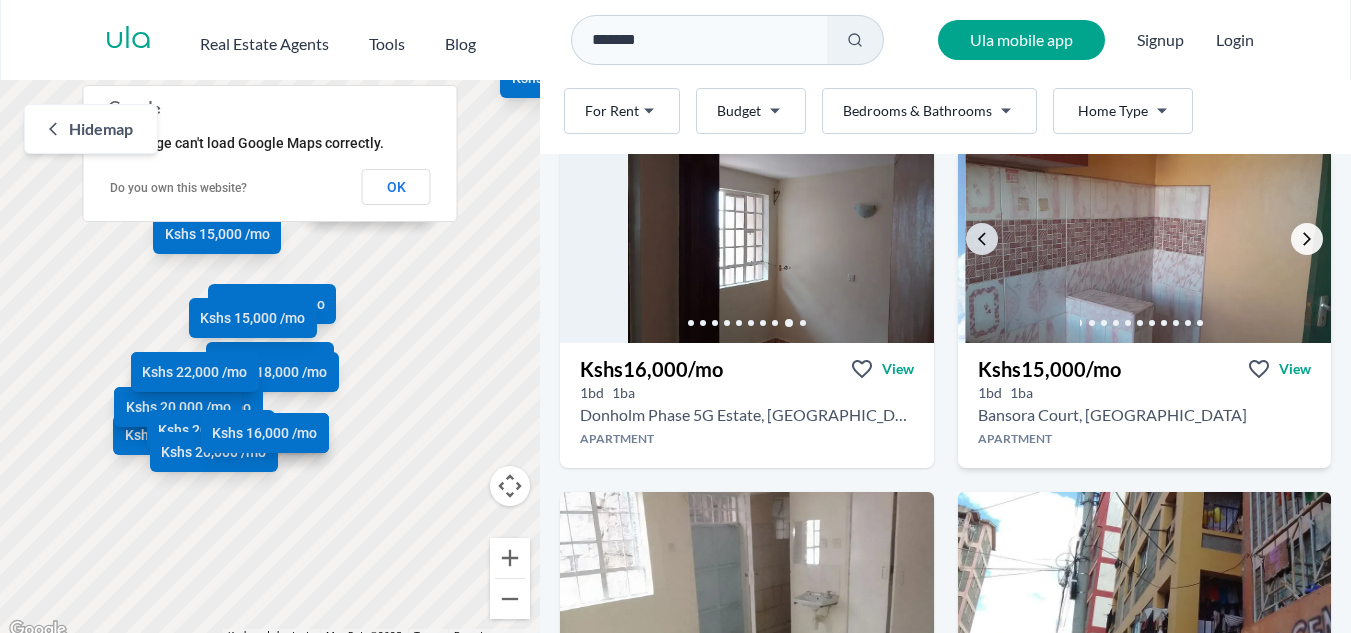 click 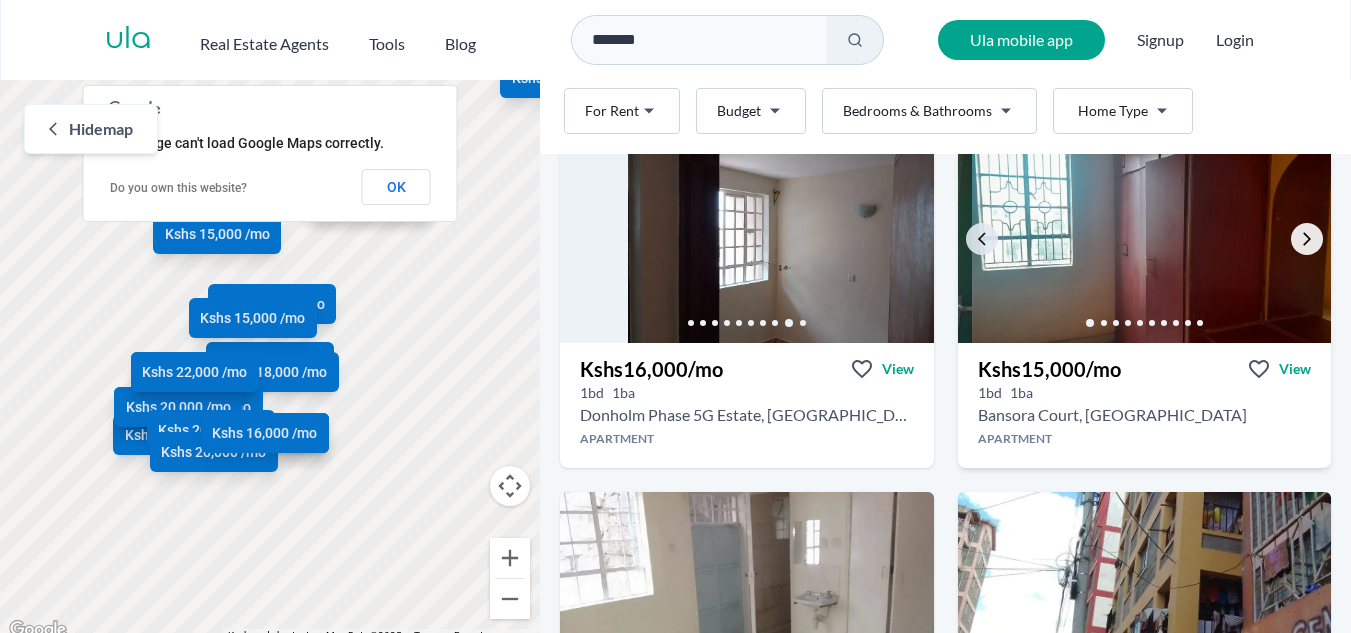 click 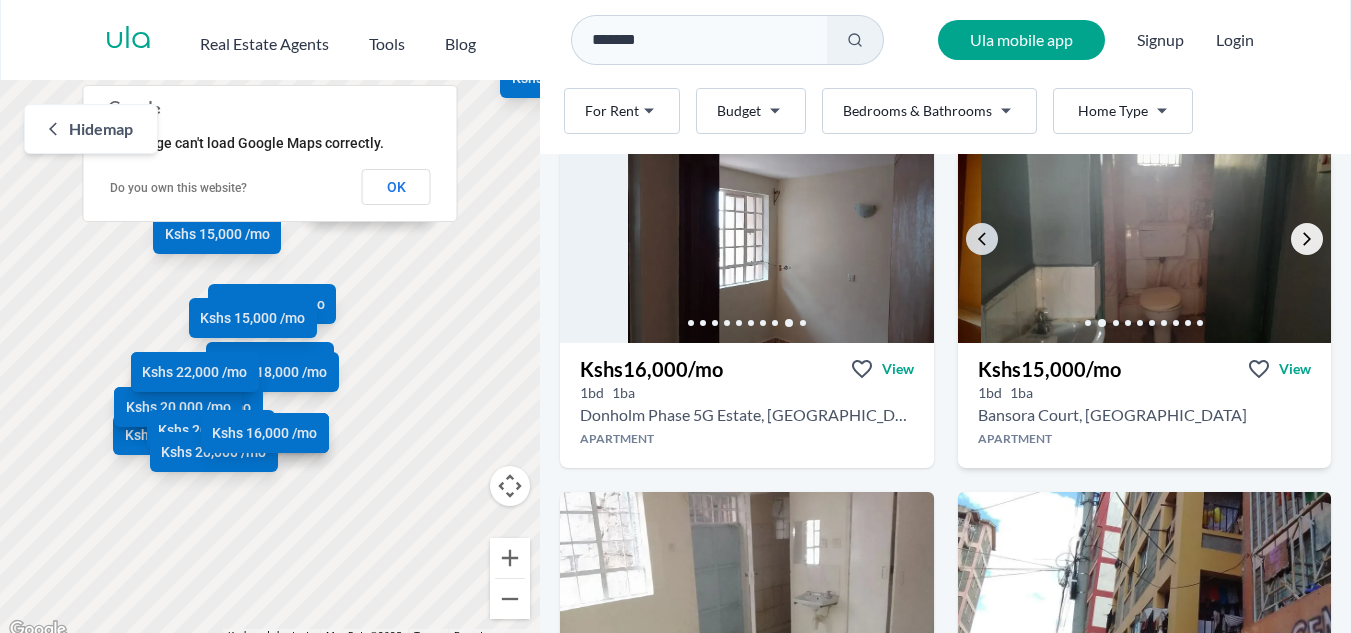 click 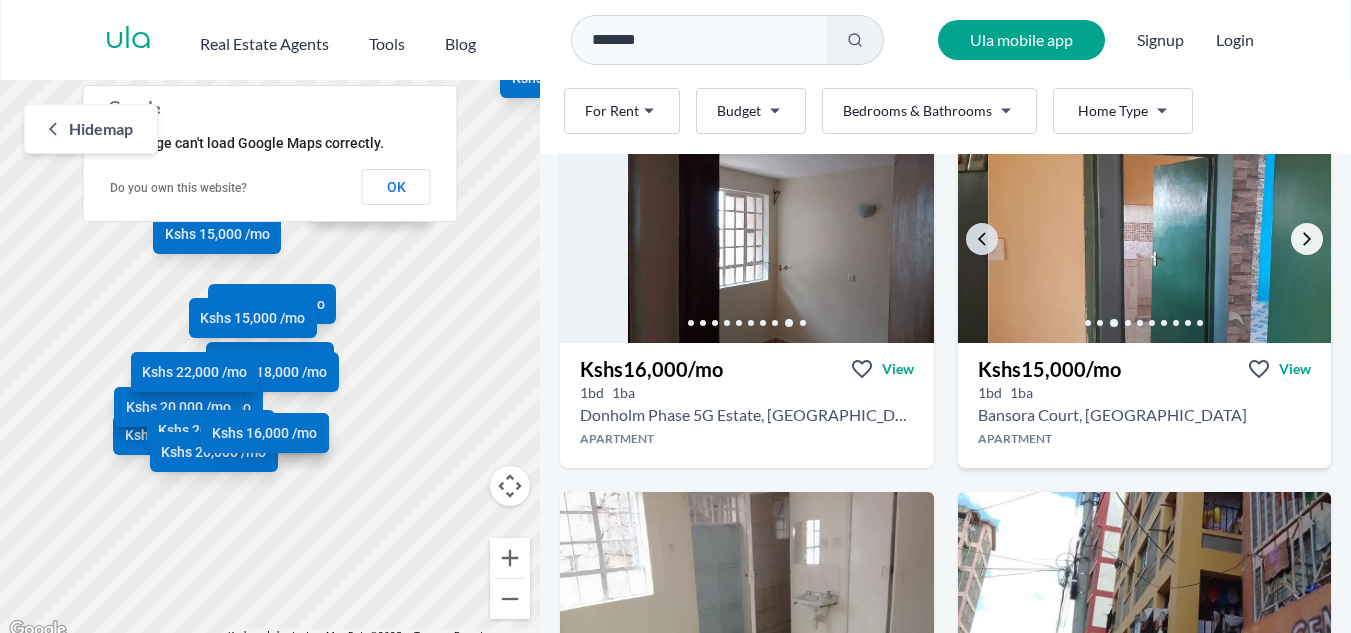 click 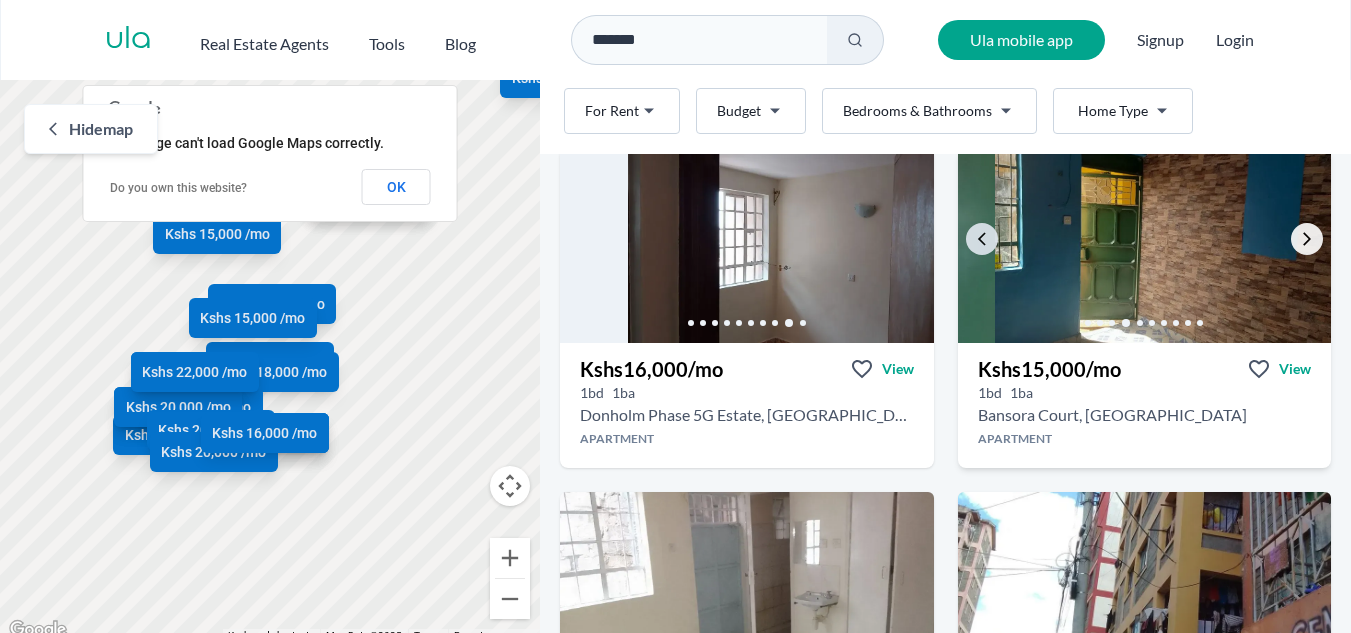 click 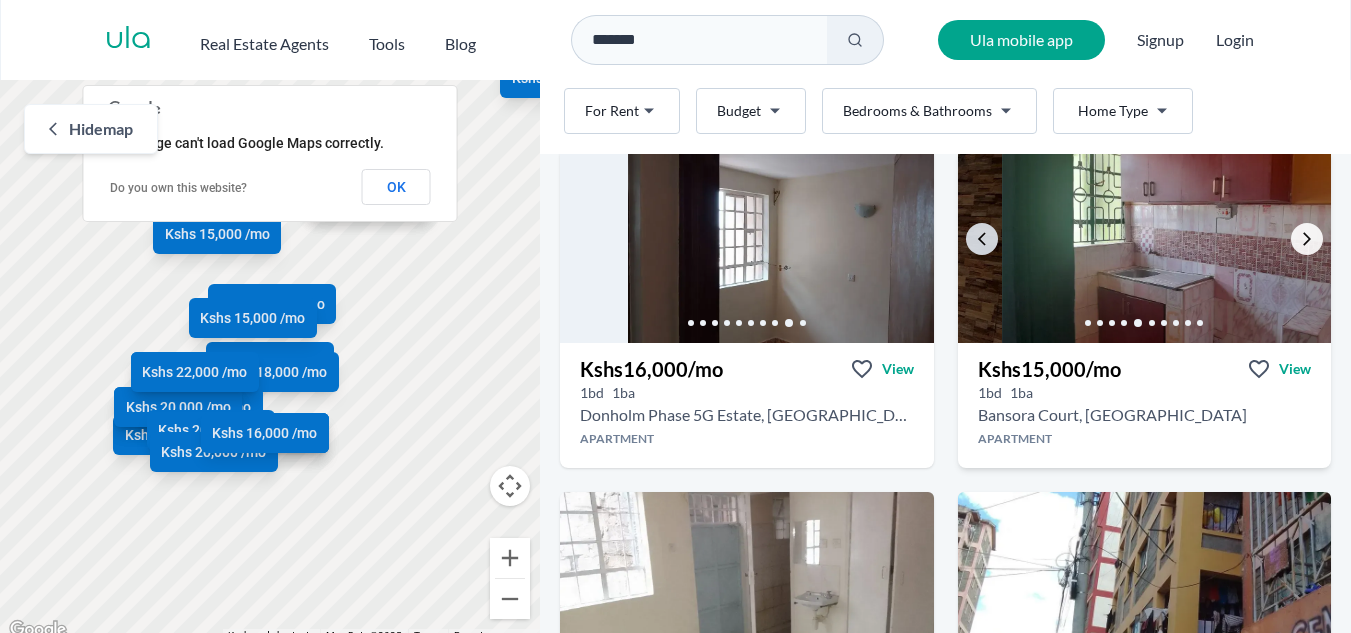 click 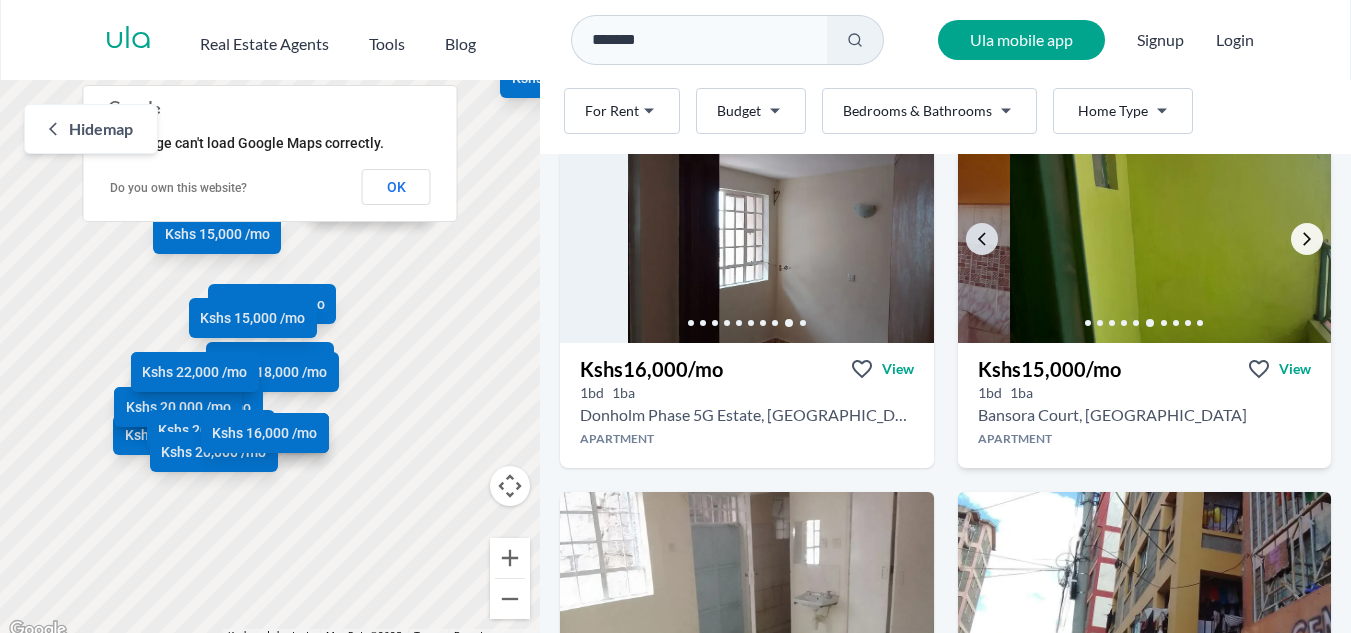 click 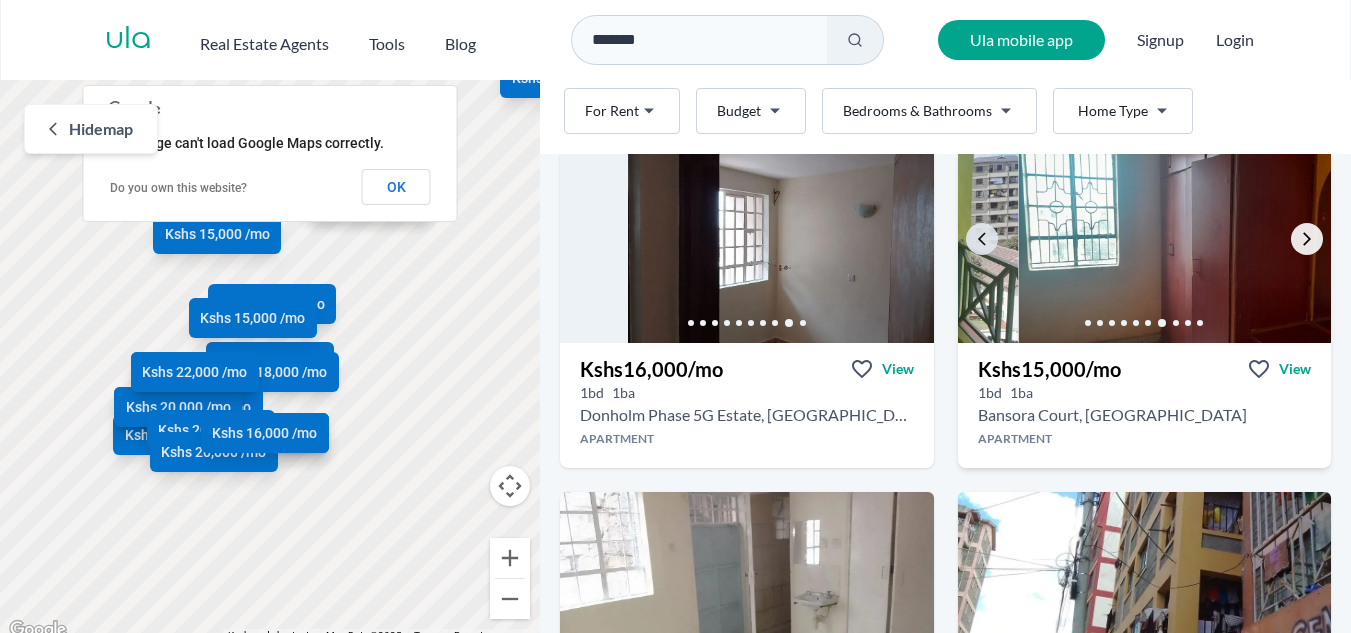 click 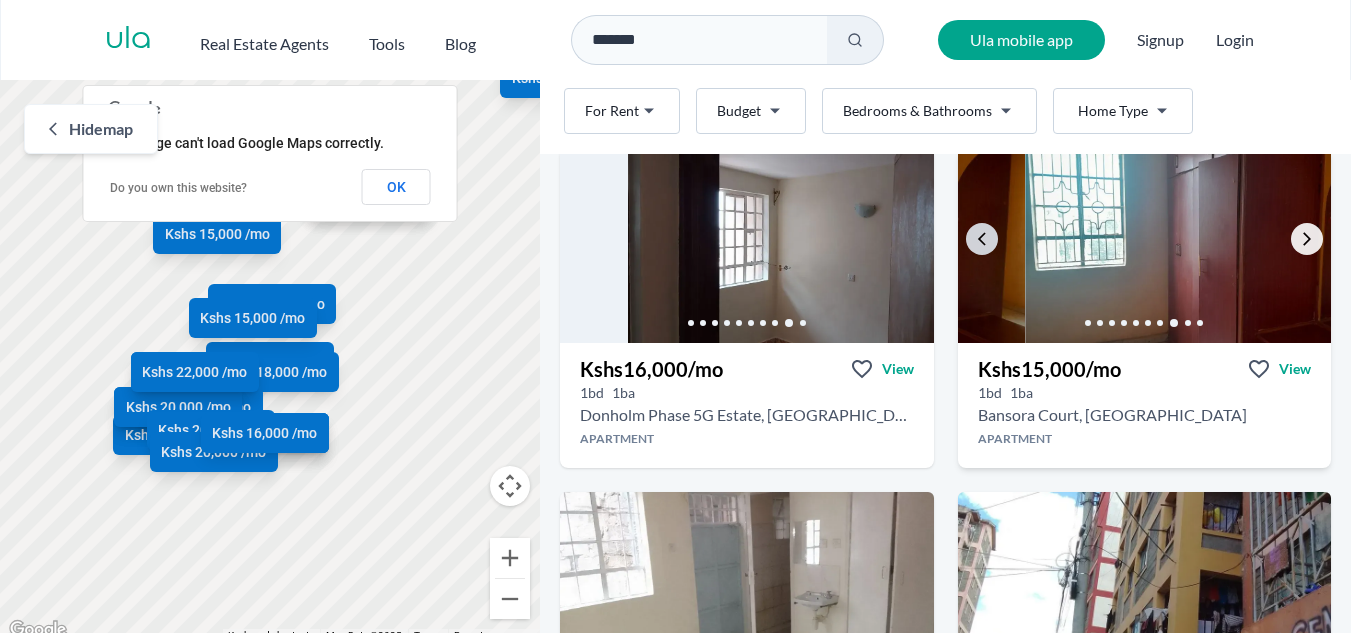 click 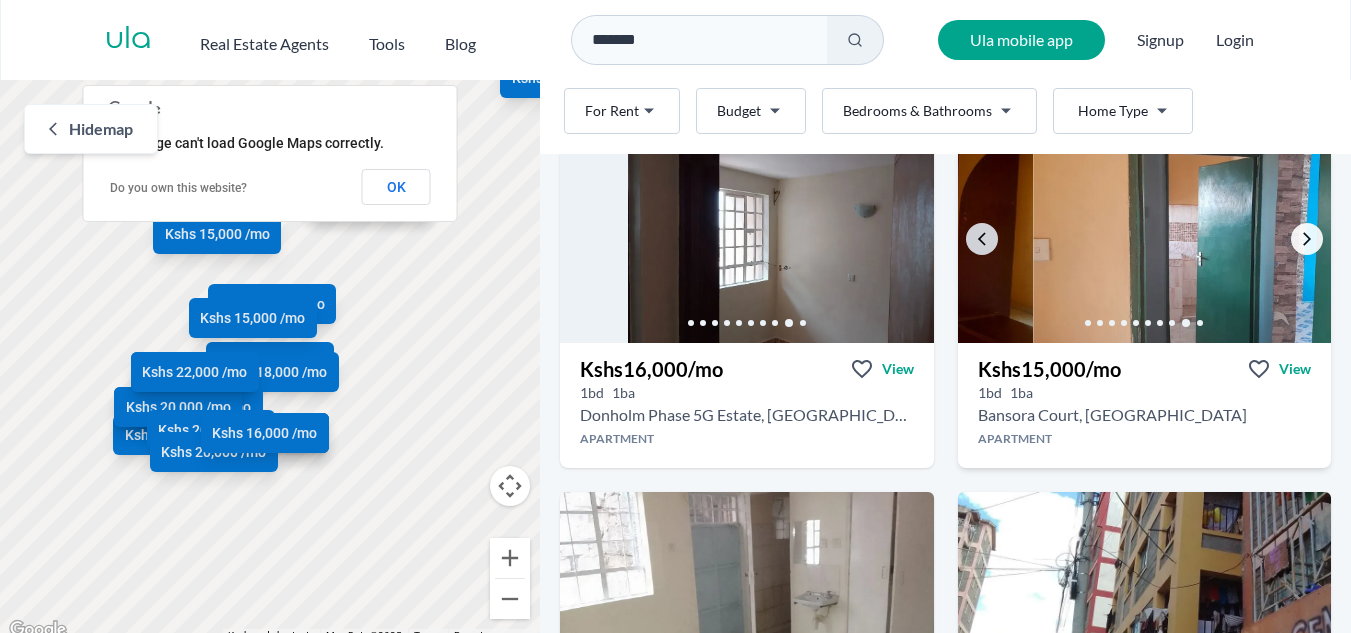 click 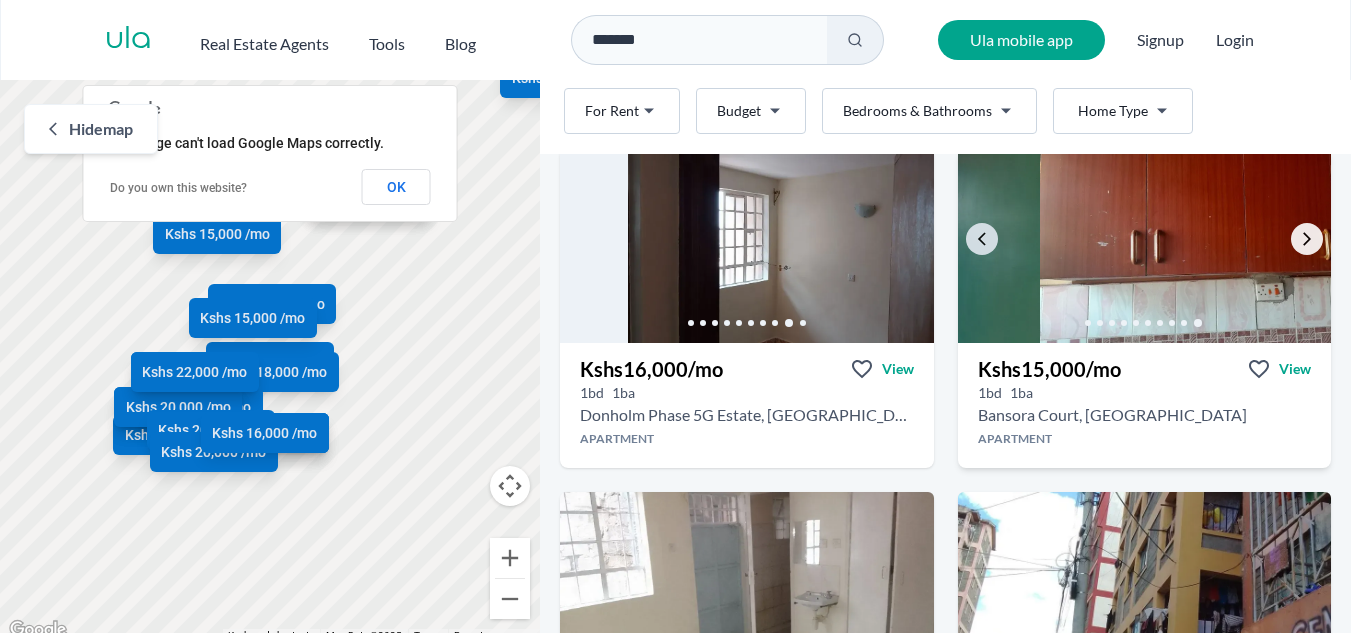 click 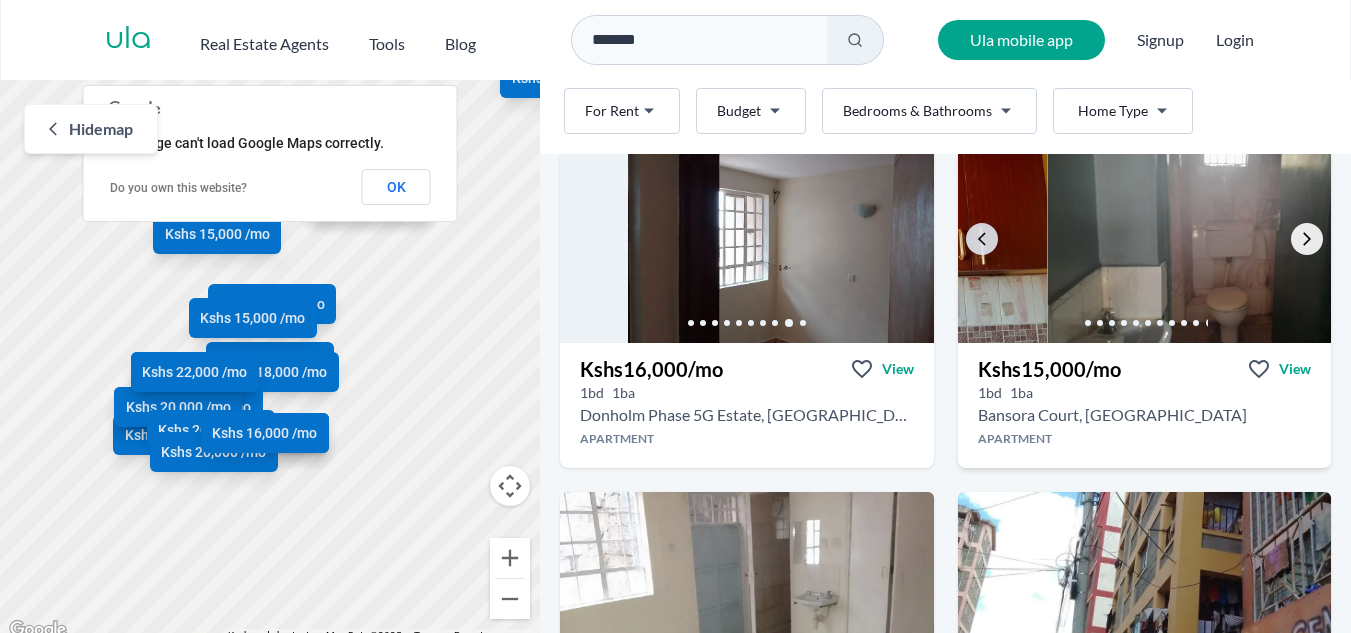 click 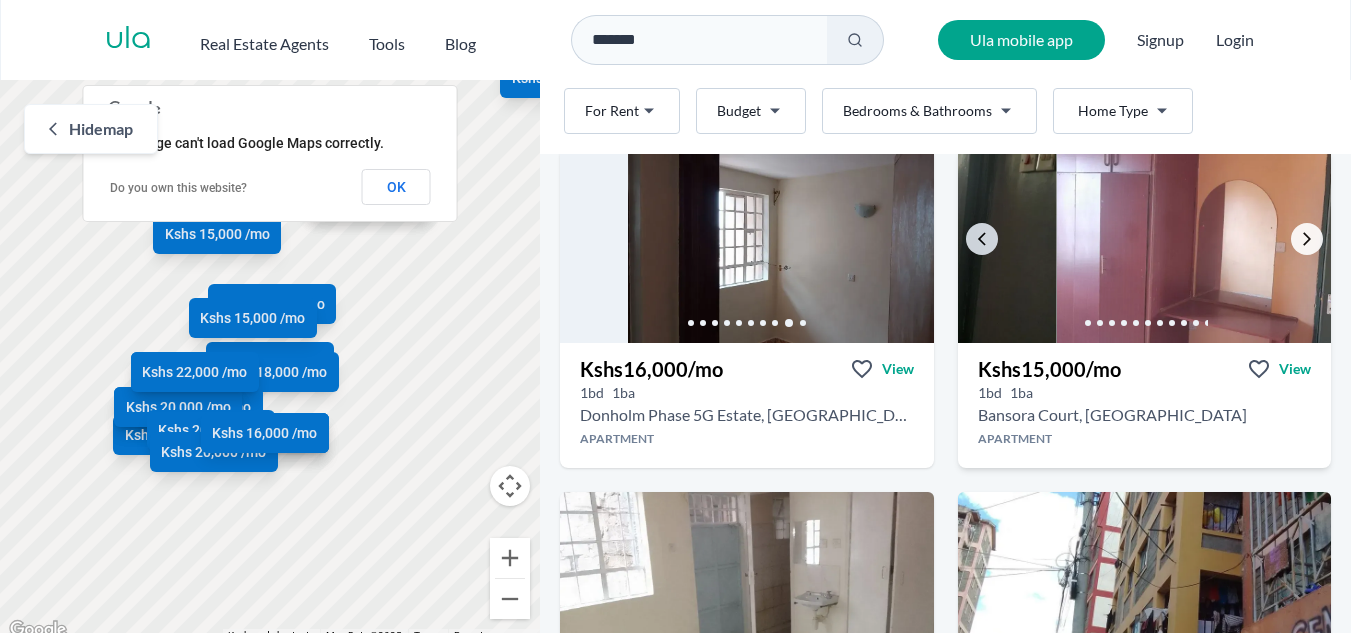 click 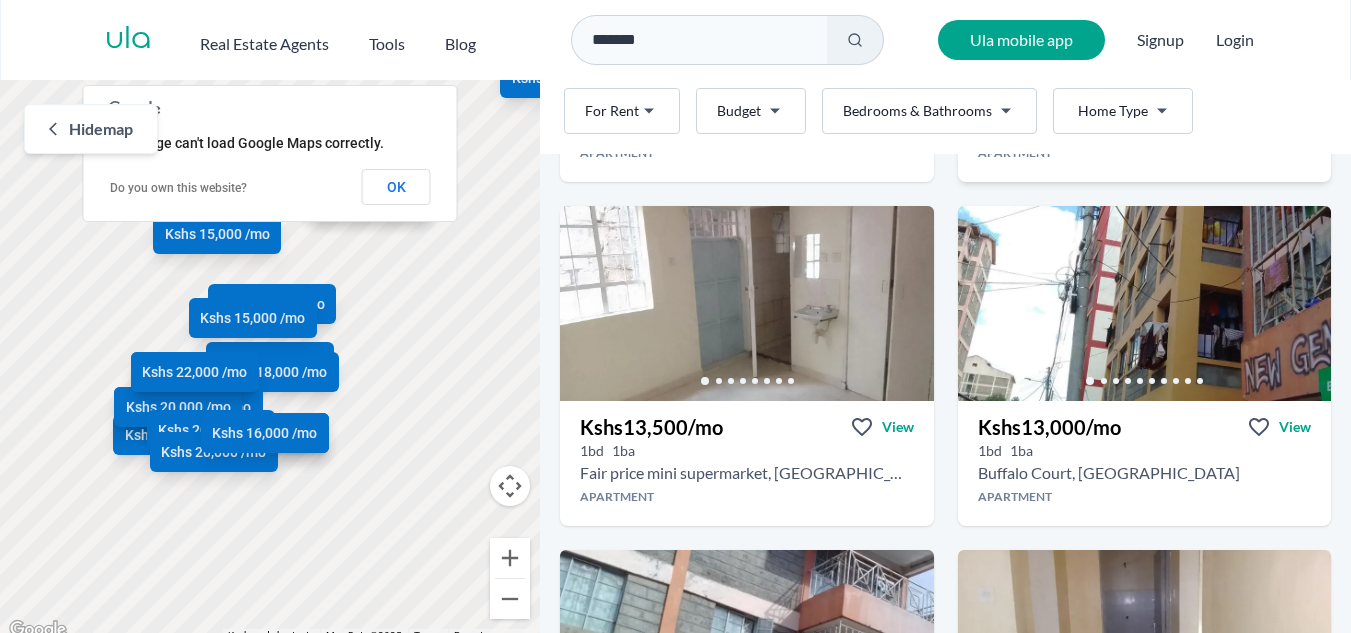 scroll, scrollTop: 1835, scrollLeft: 0, axis: vertical 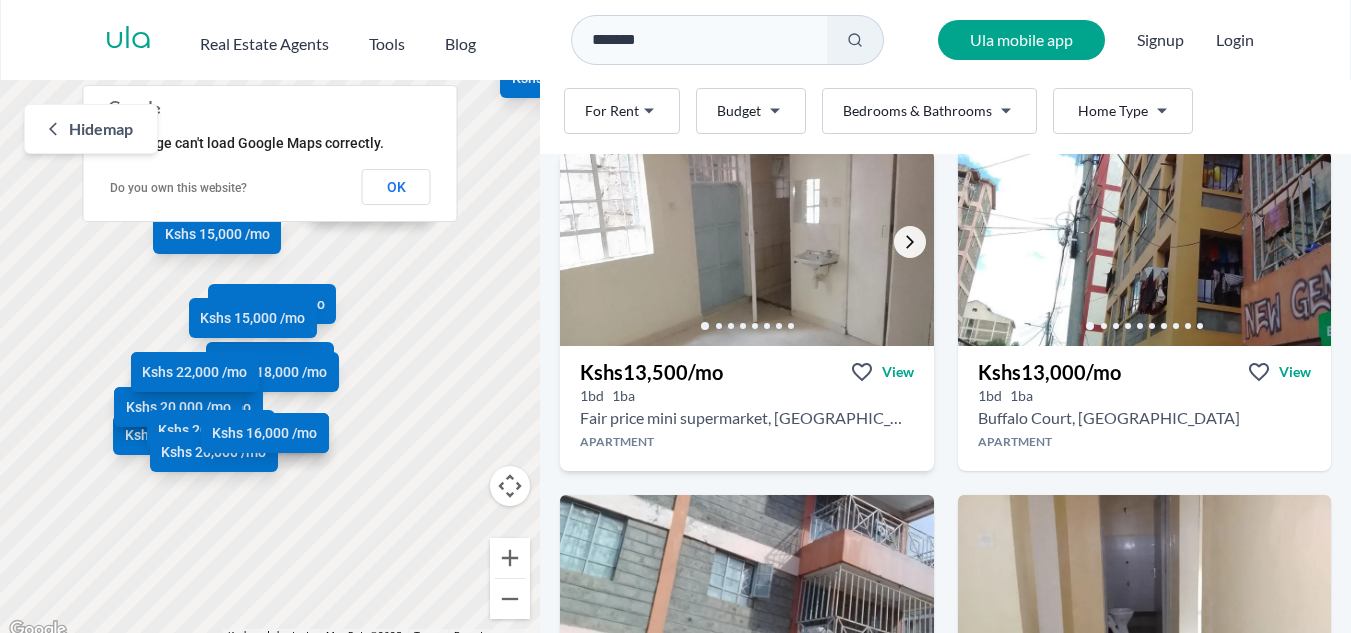 click 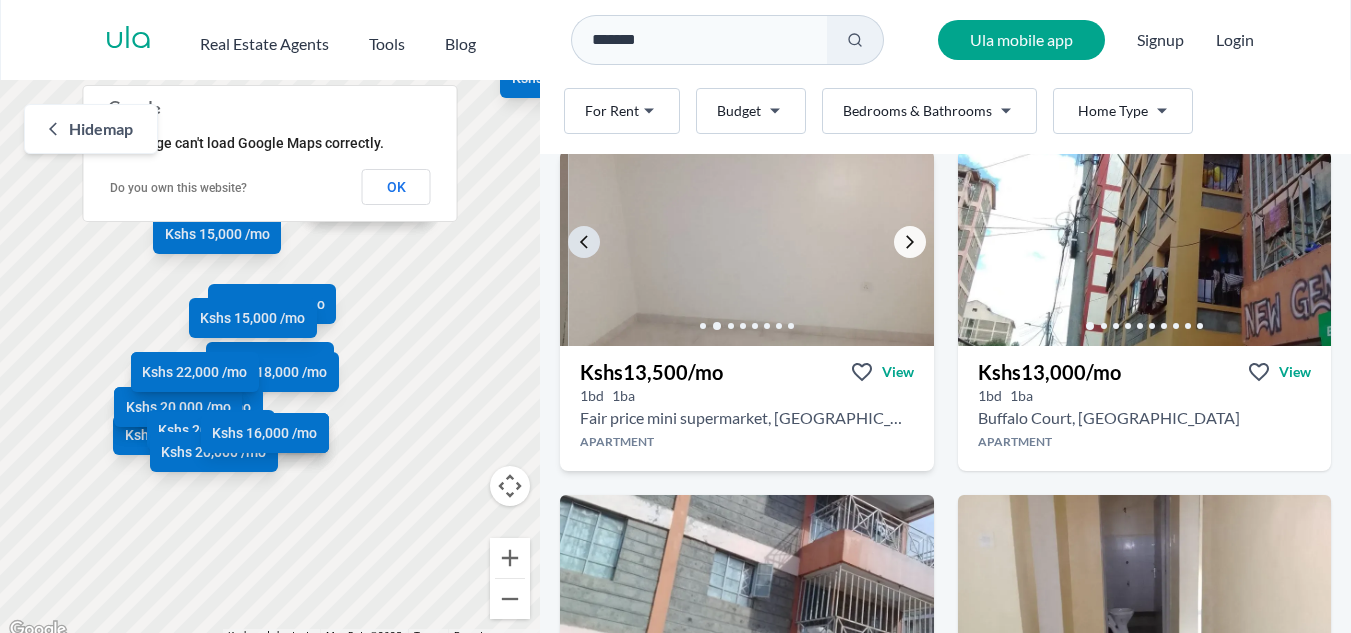 click 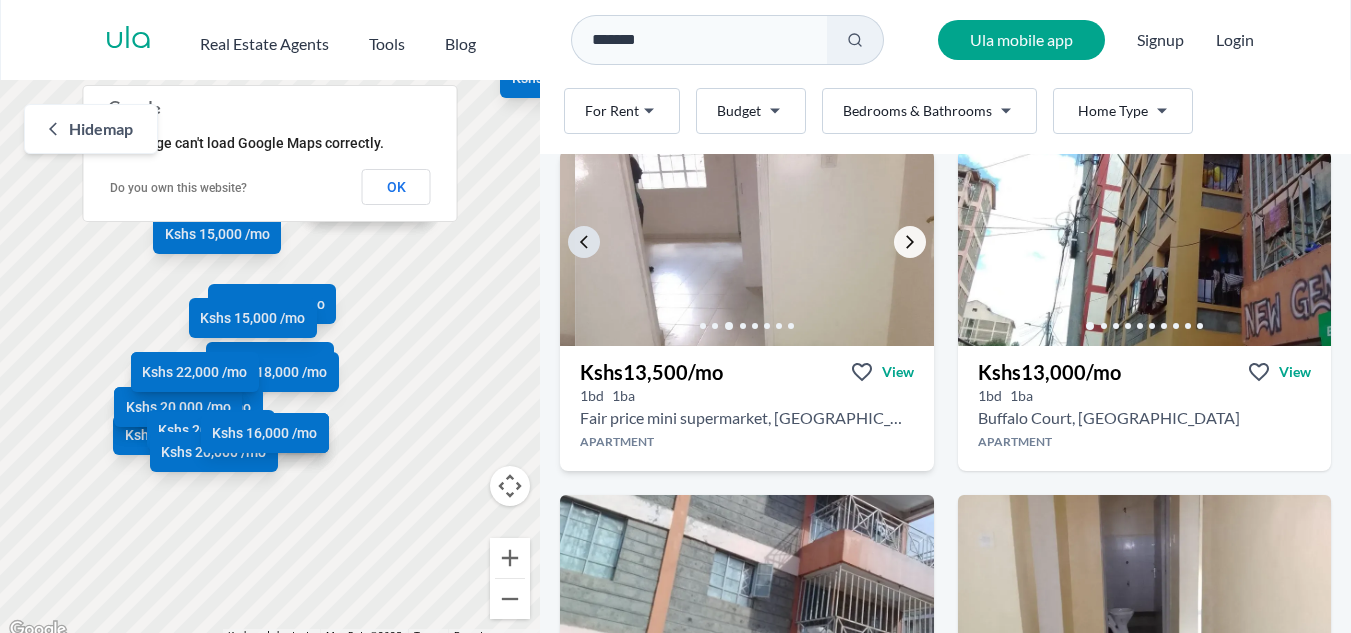 click 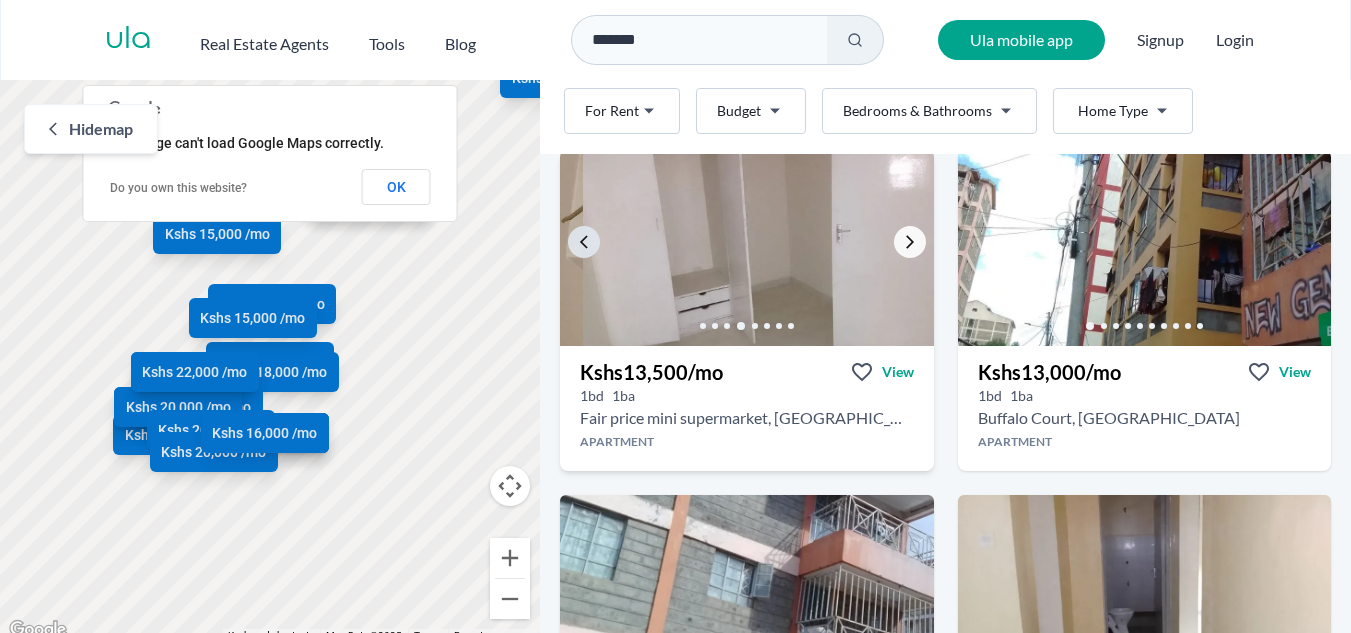 click 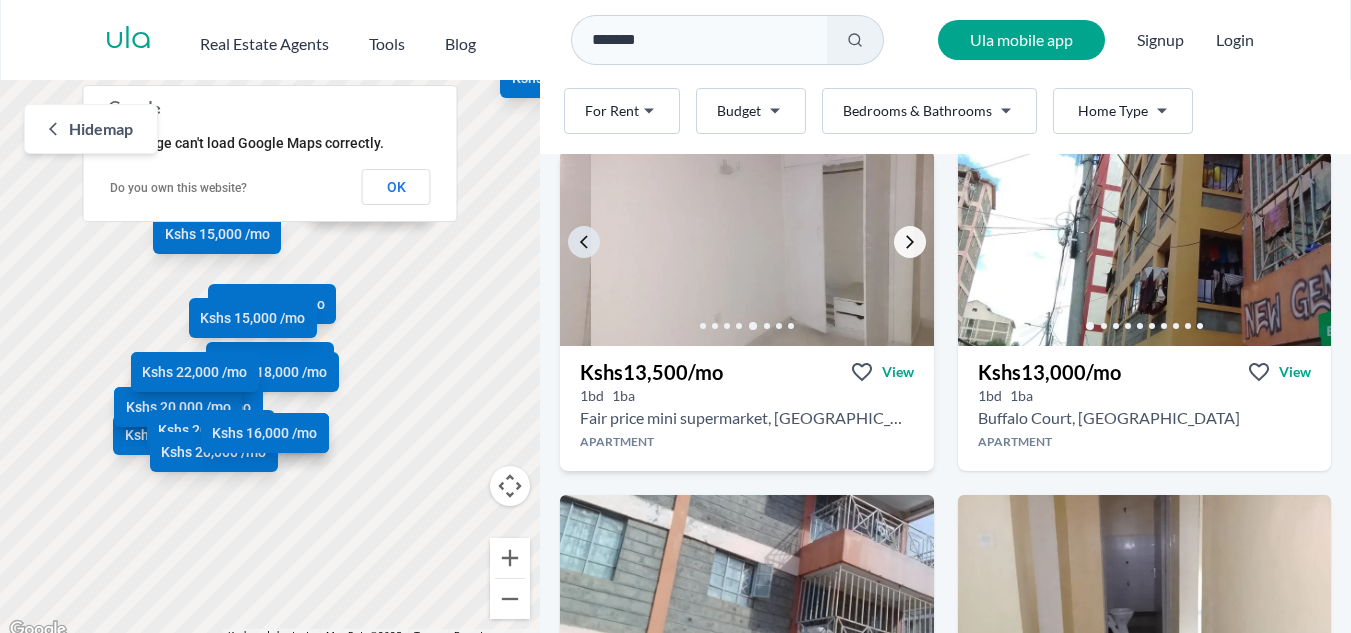 click 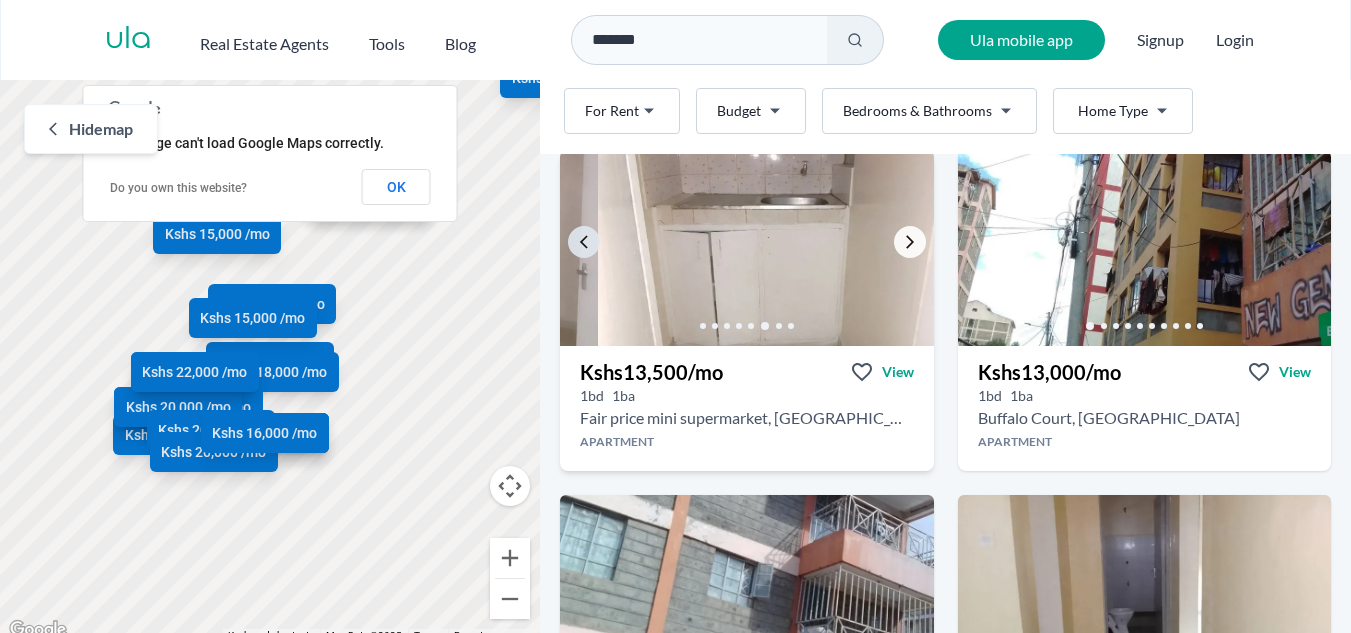 click 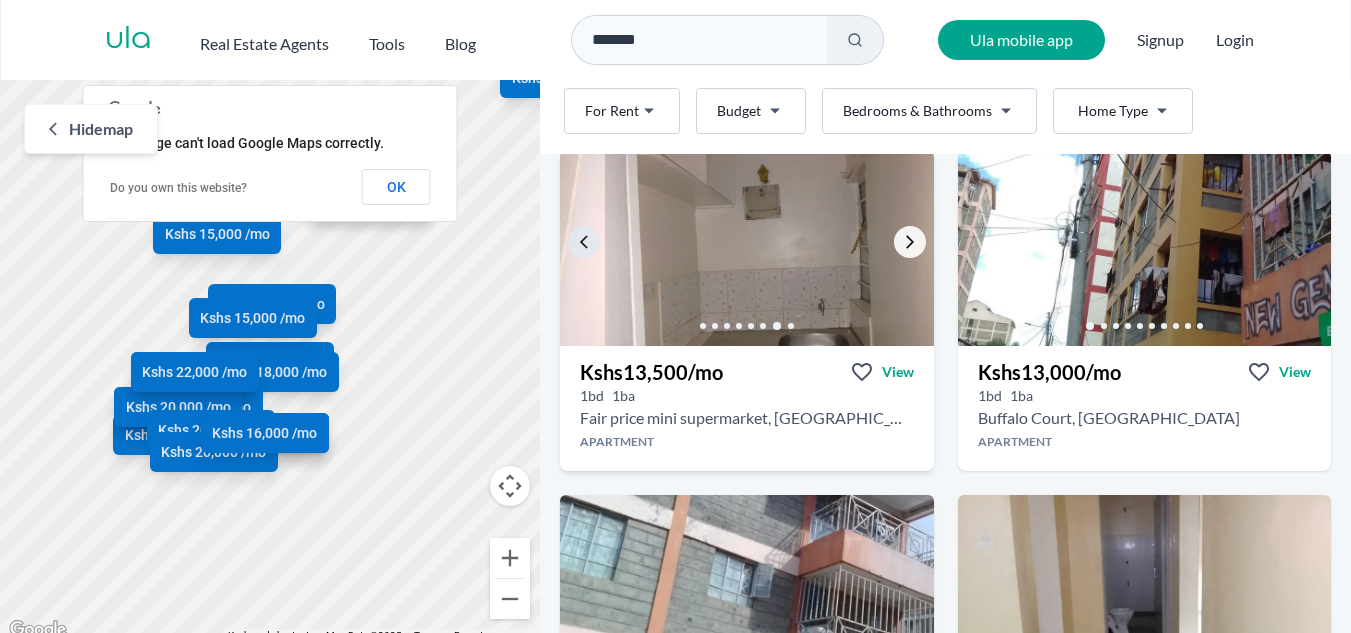 click 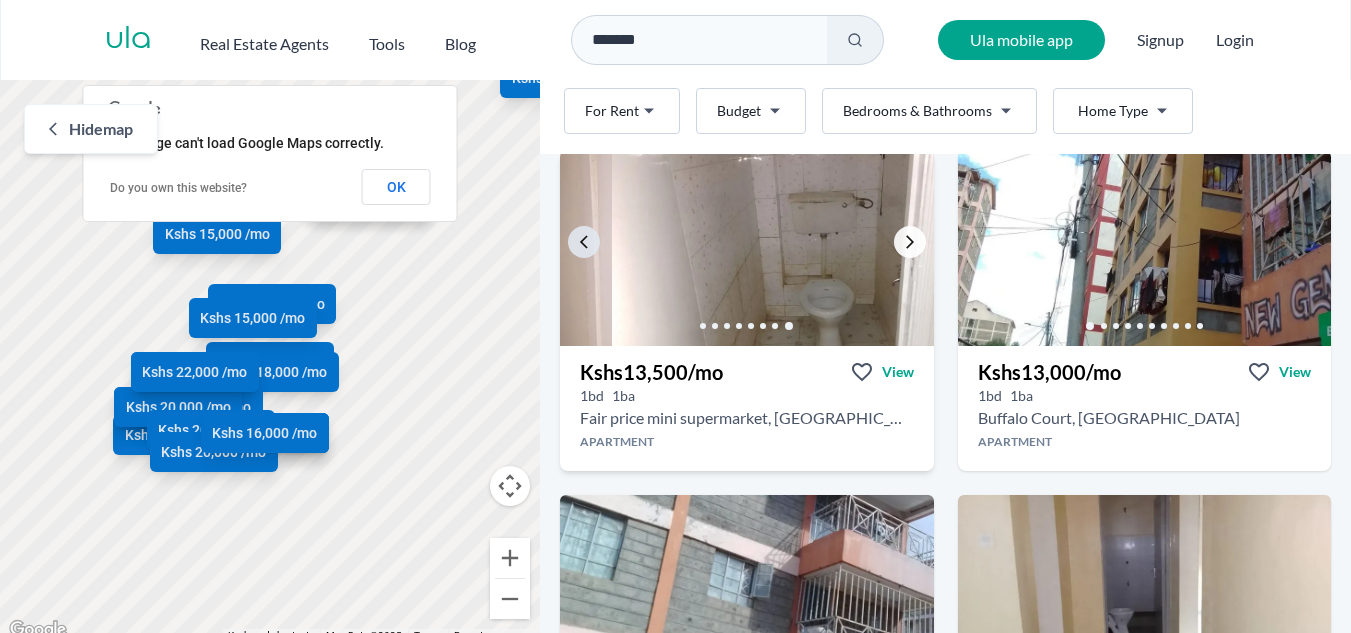 click 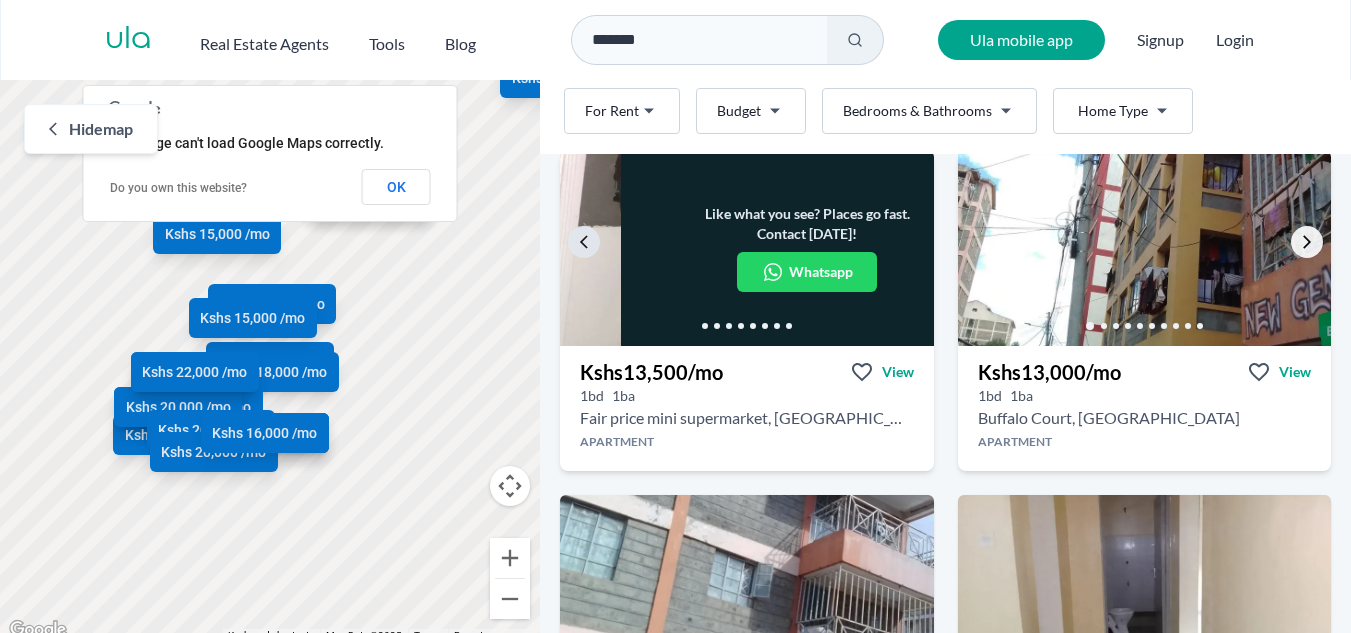 click at bounding box center [1307, 242] 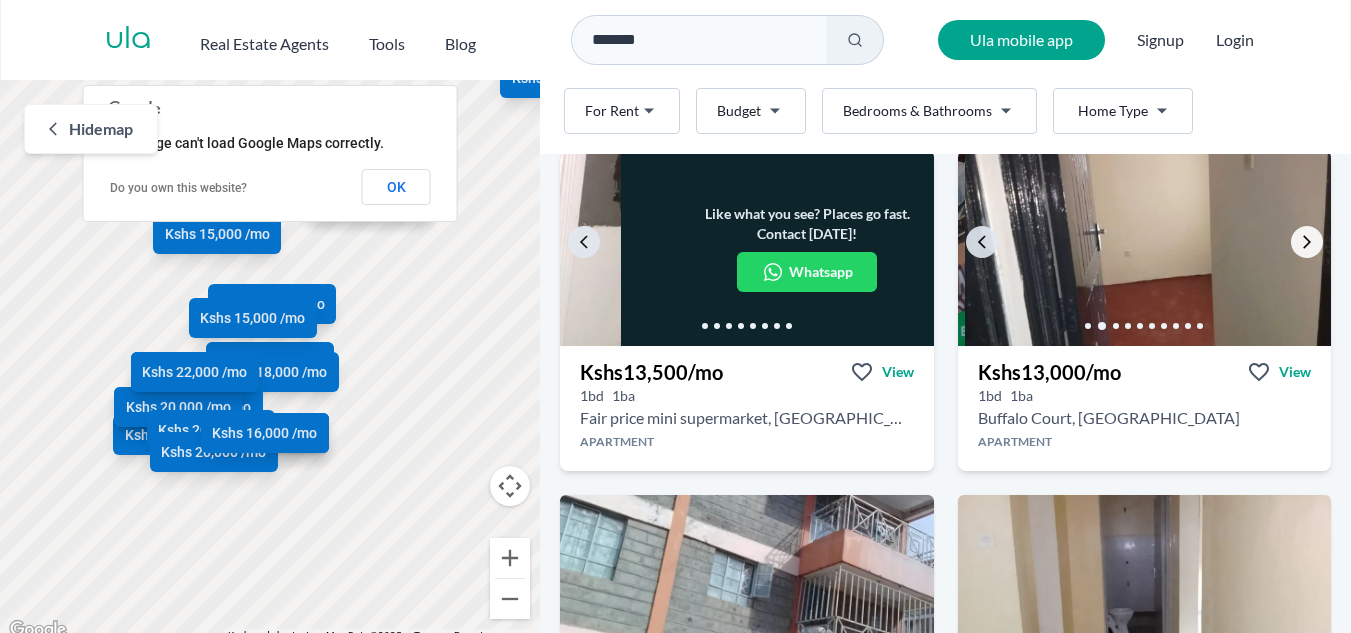 click at bounding box center [1307, 242] 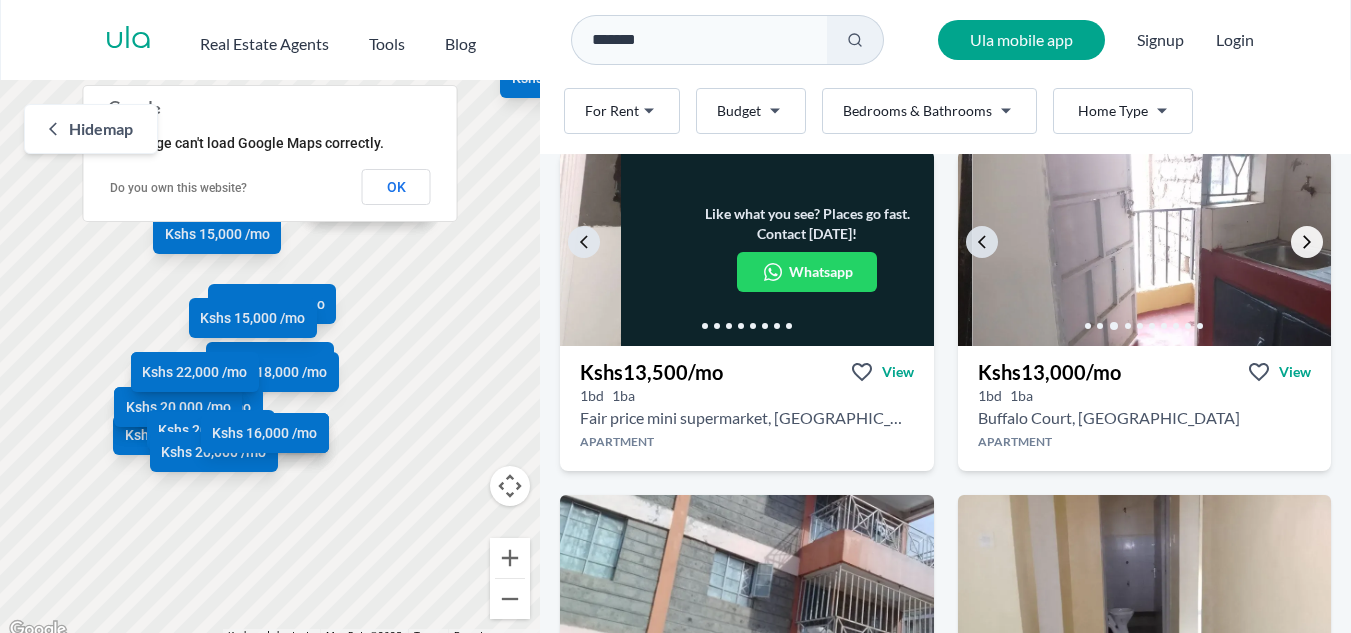 click at bounding box center (1307, 242) 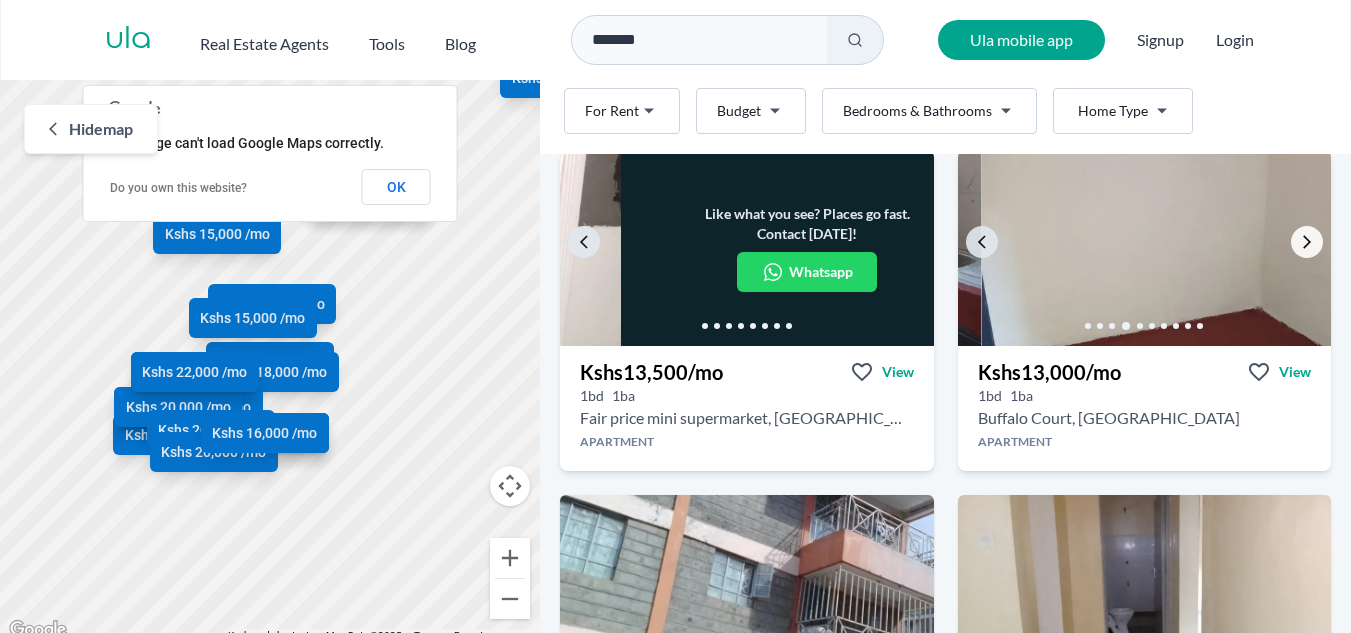 click at bounding box center (1307, 242) 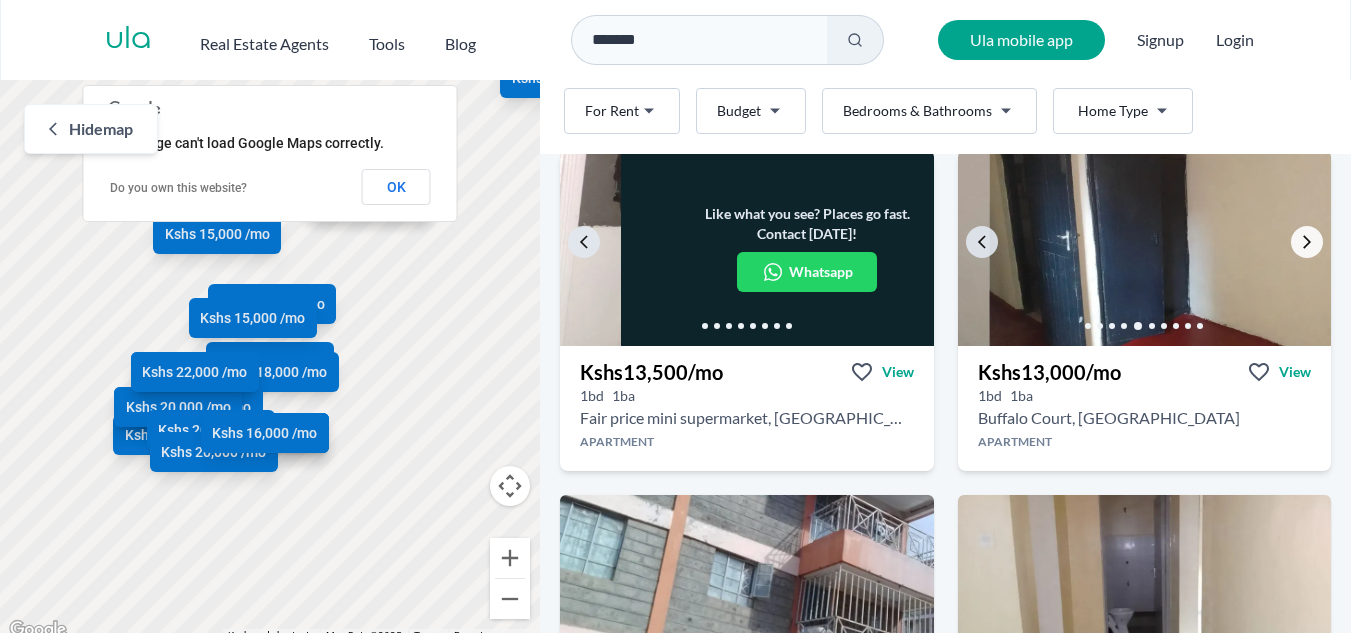 click at bounding box center [1307, 242] 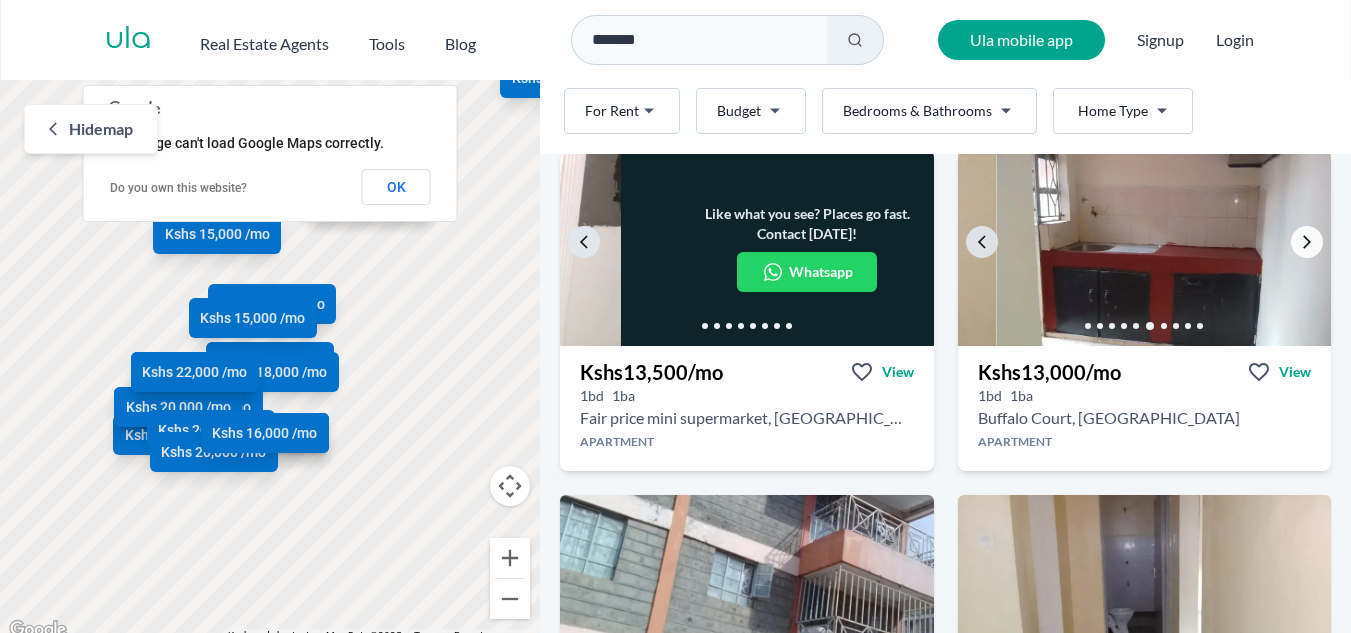 click at bounding box center (1307, 242) 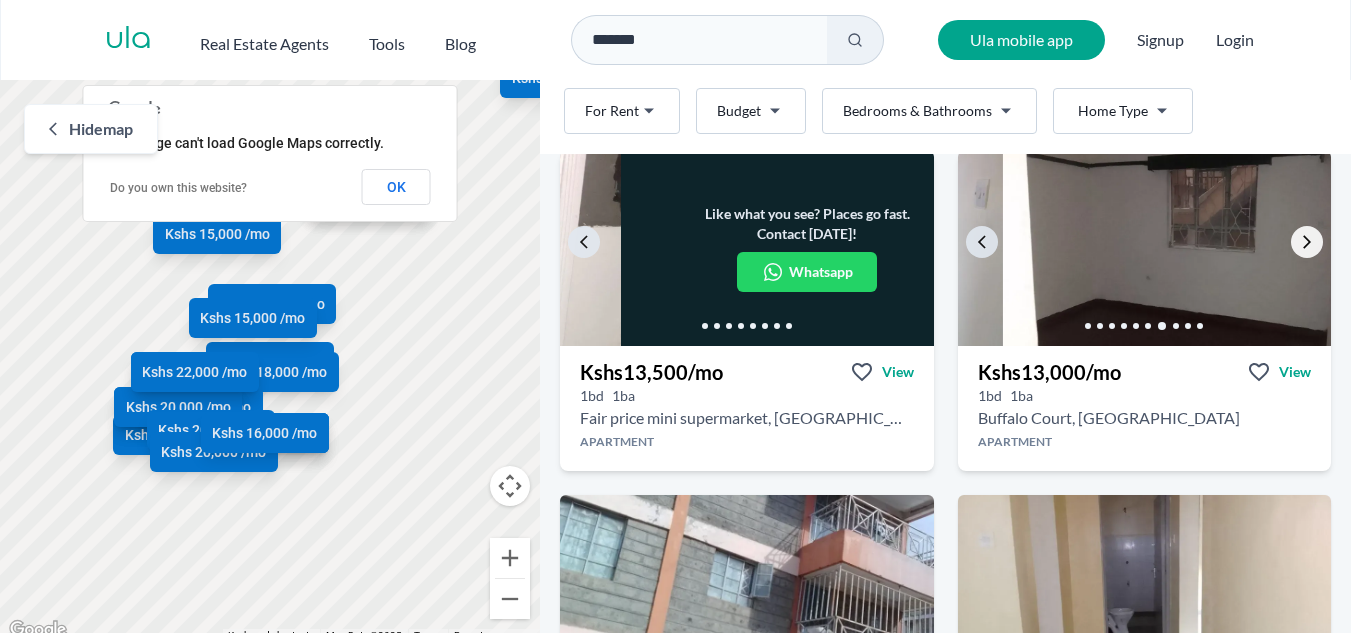 click at bounding box center [1307, 242] 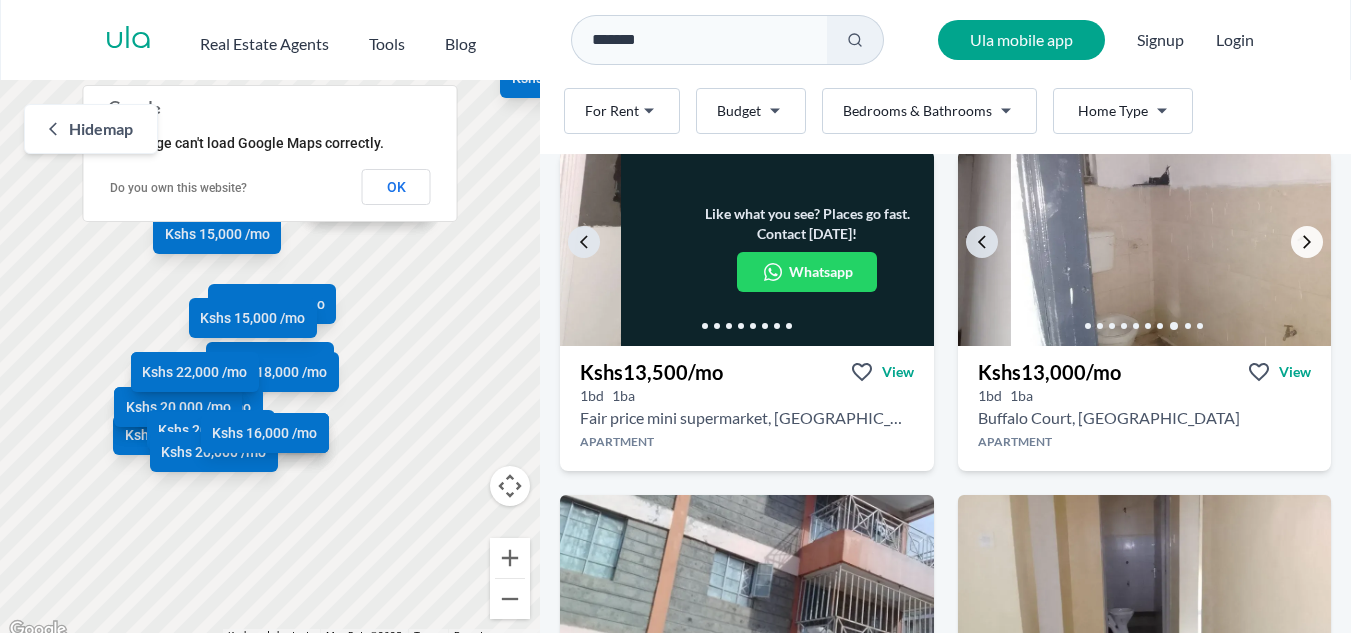 click at bounding box center [1307, 242] 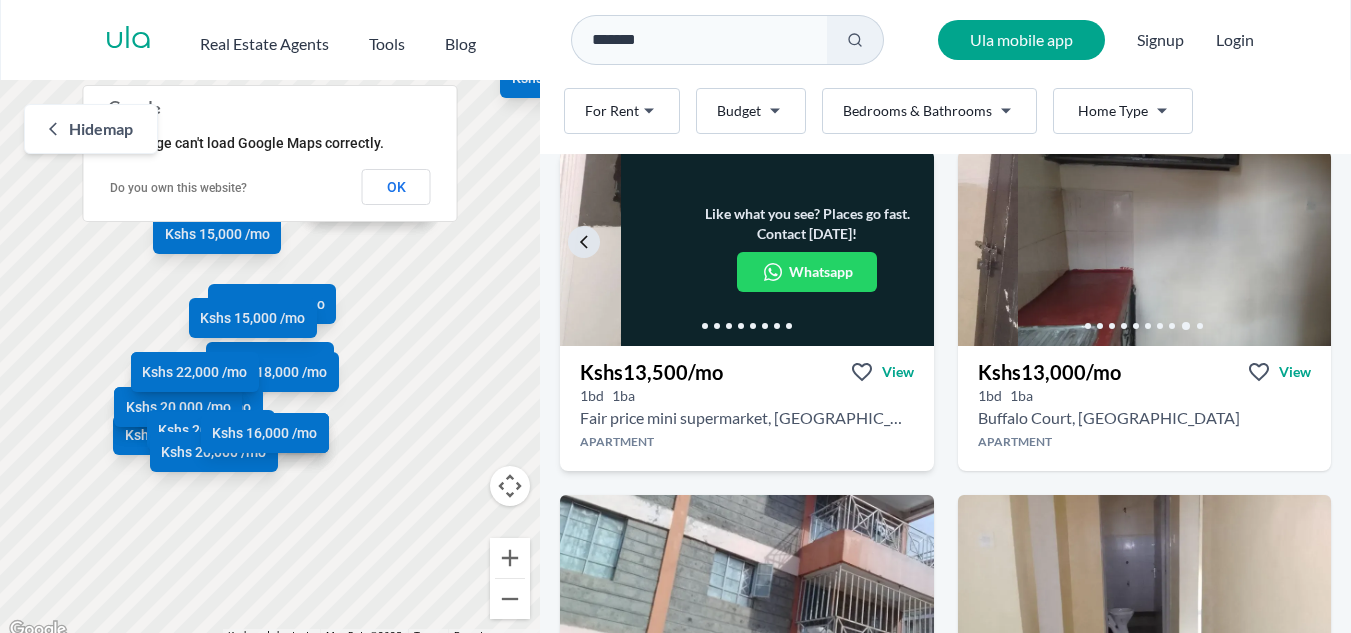 scroll, scrollTop: 10, scrollLeft: 0, axis: vertical 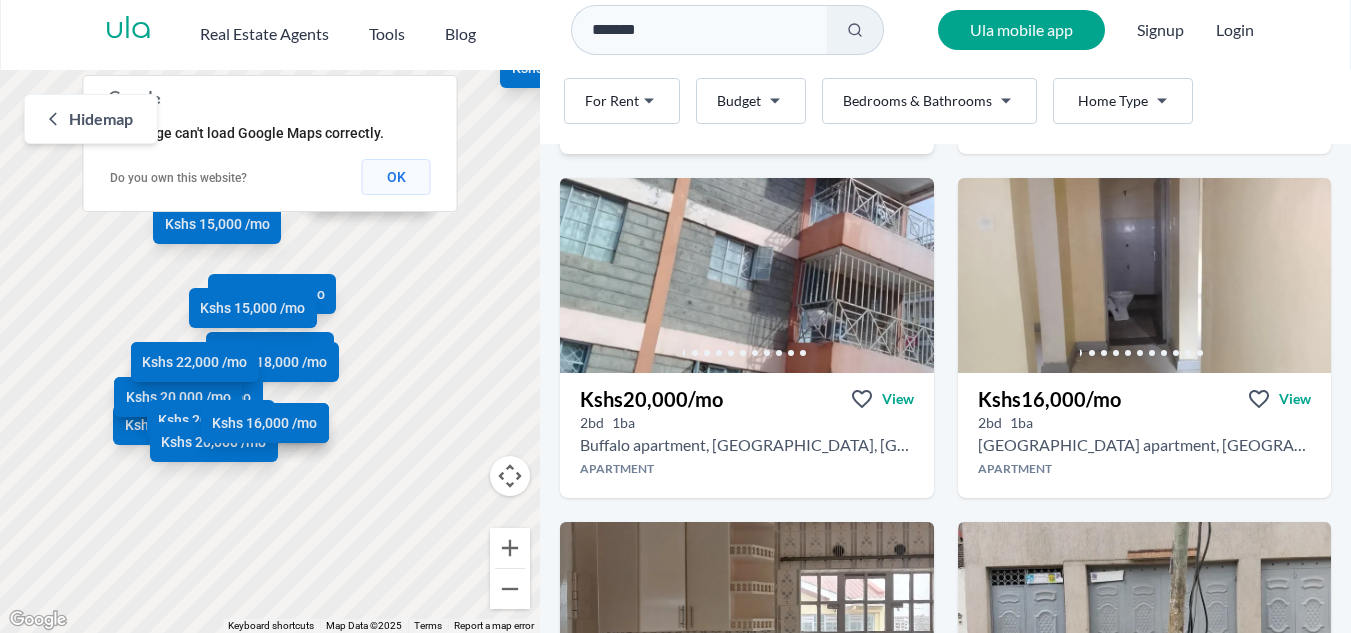 click on "OK" at bounding box center [396, 177] 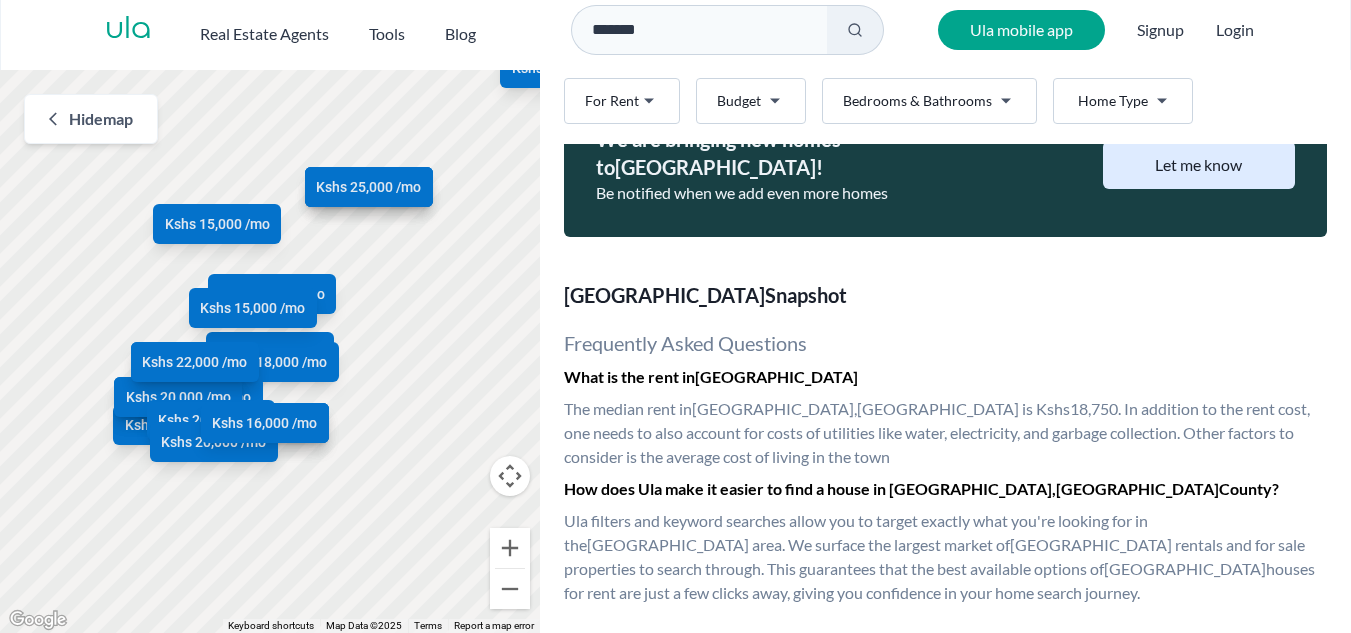 scroll, scrollTop: 5229, scrollLeft: 0, axis: vertical 